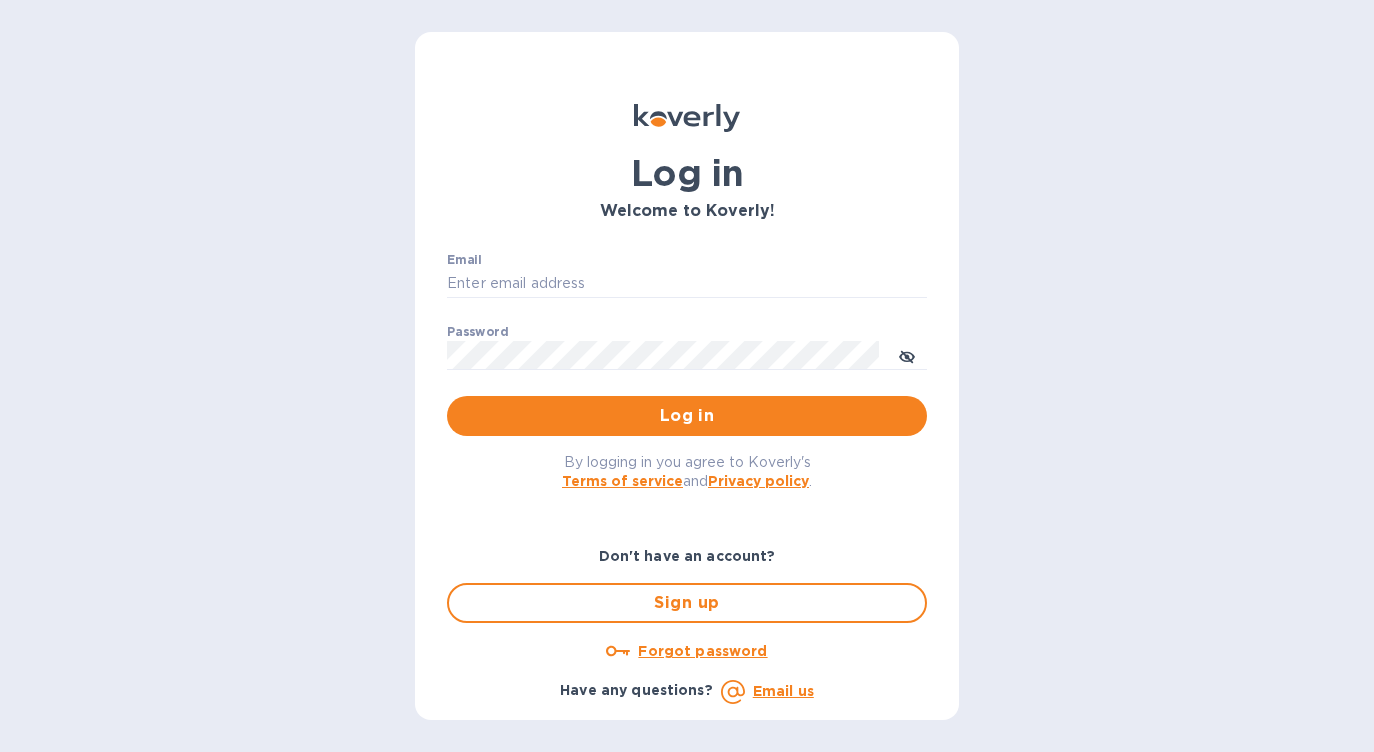 scroll, scrollTop: 0, scrollLeft: 0, axis: both 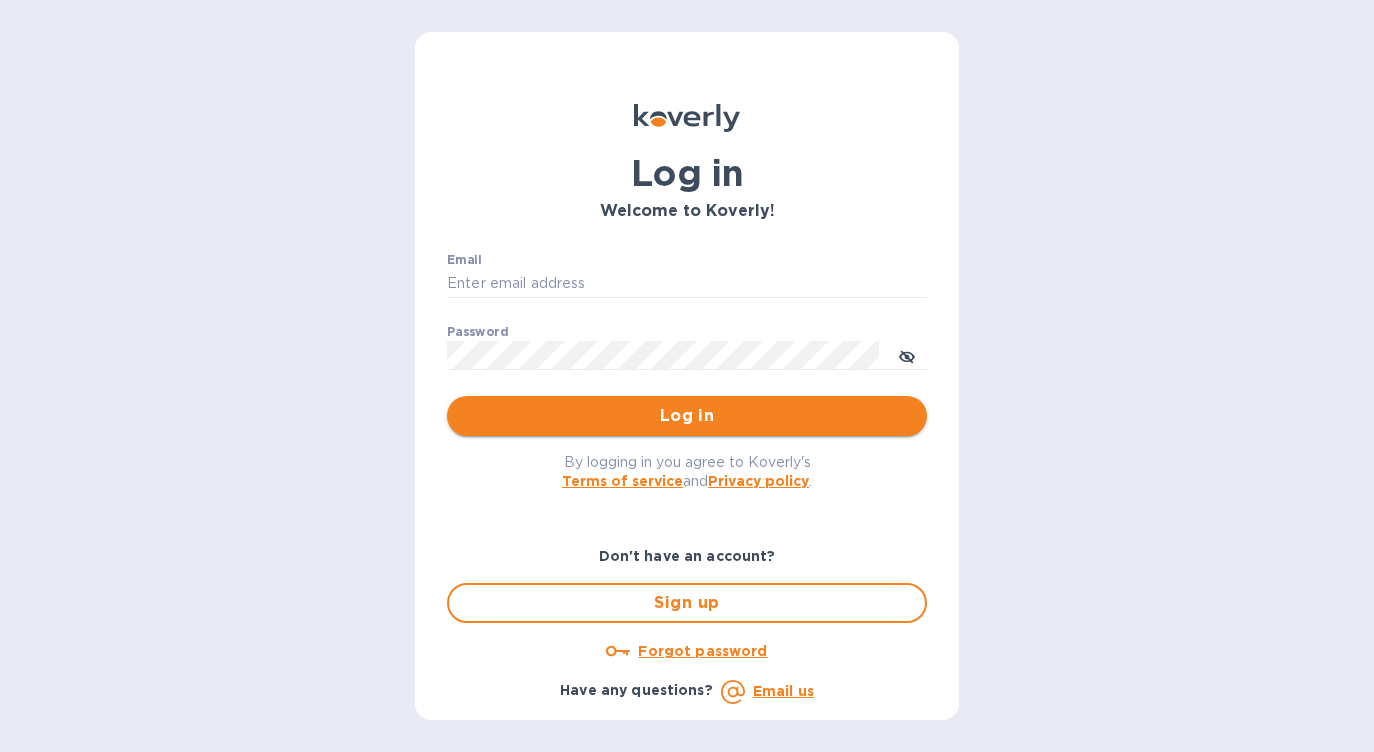 type on "[EMAIL]" 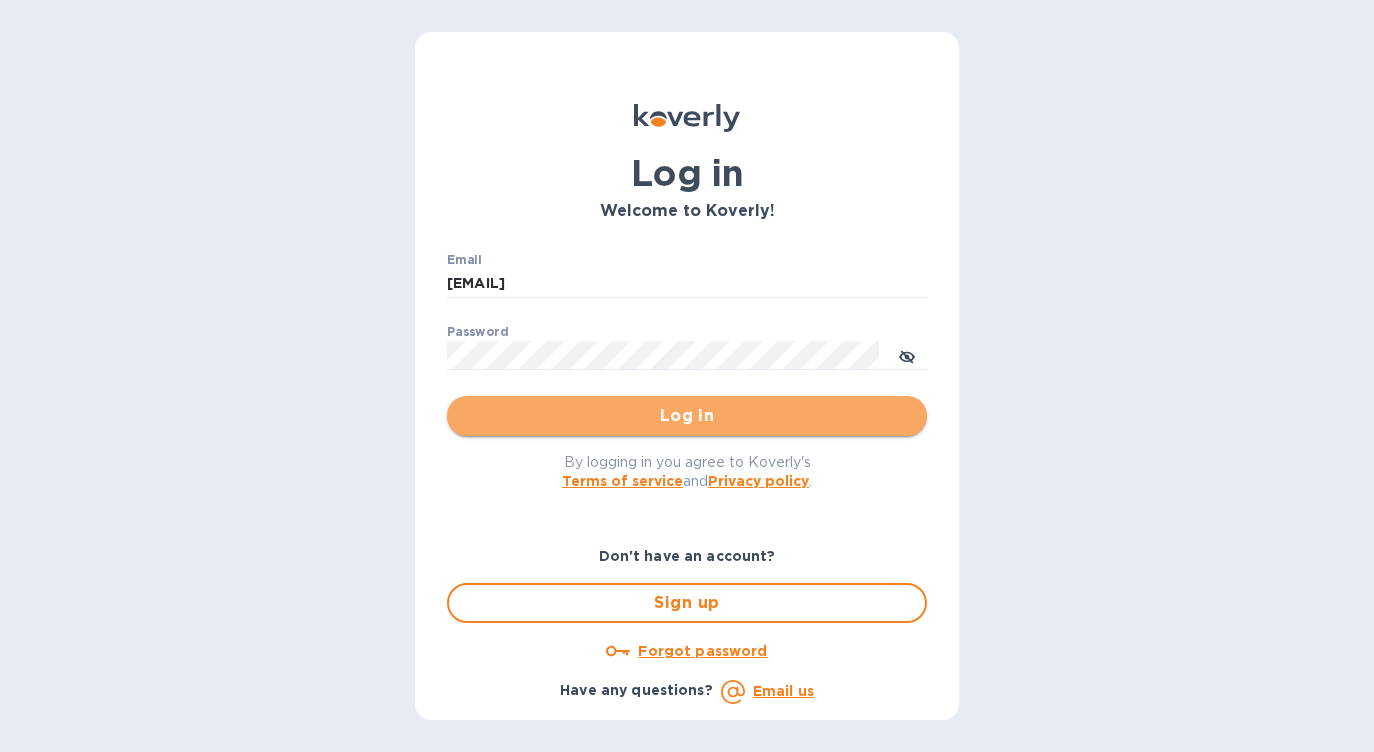 click on "Log in" at bounding box center [687, 416] 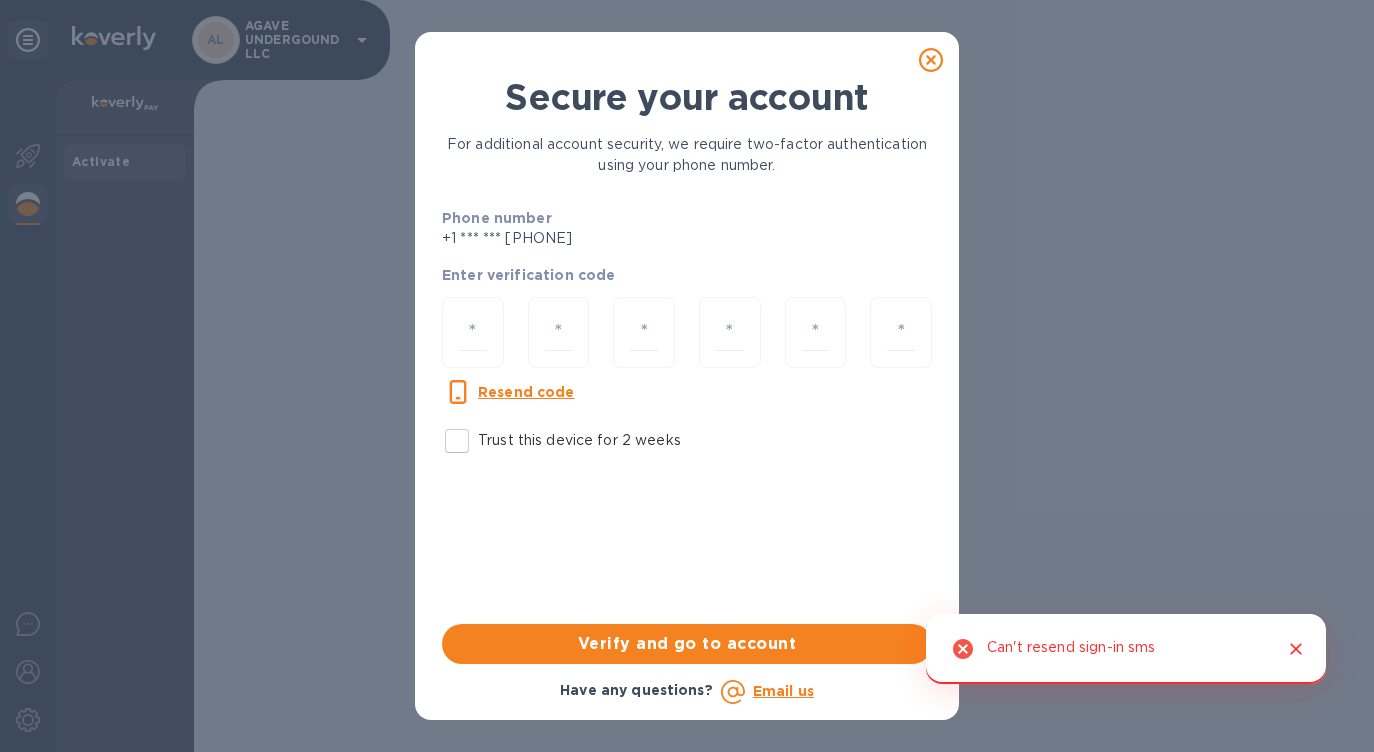 click on "Trust this device for 2 weeks" at bounding box center (457, 441) 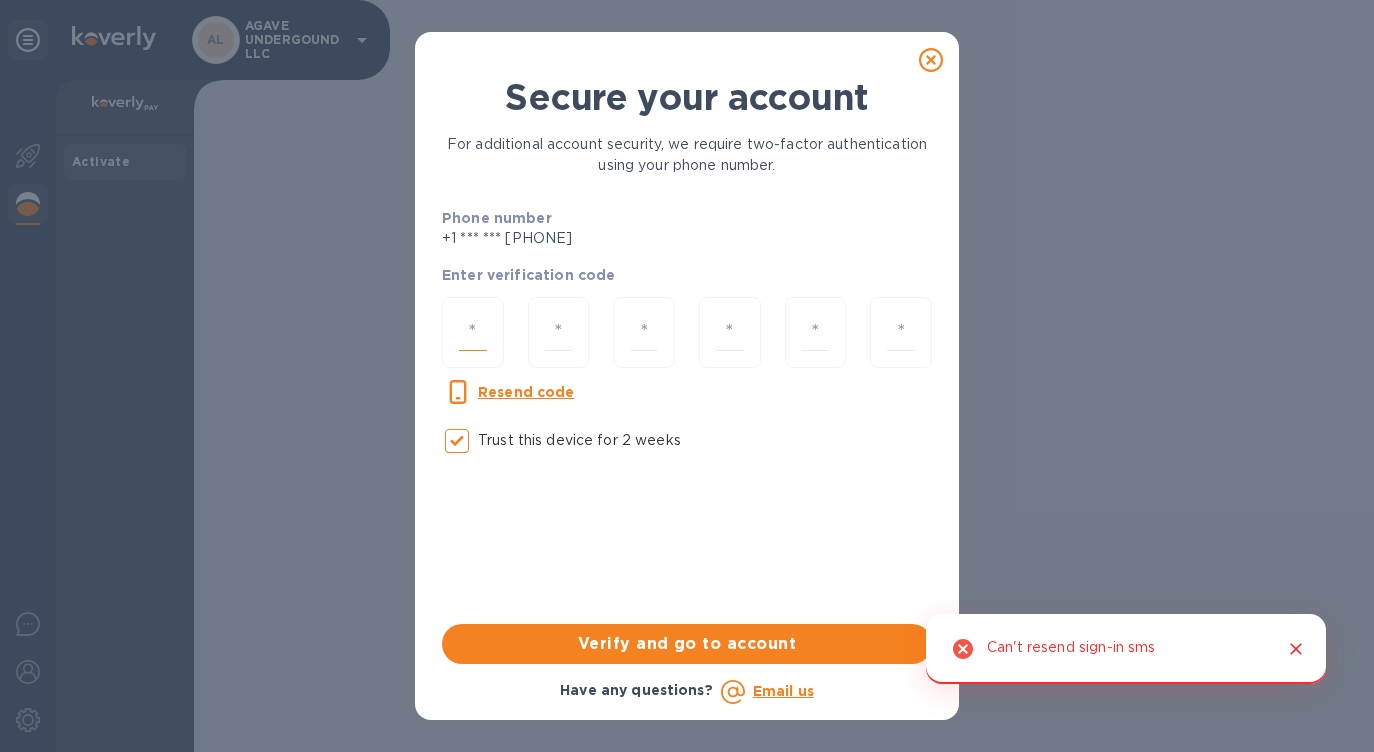 click at bounding box center (473, 332) 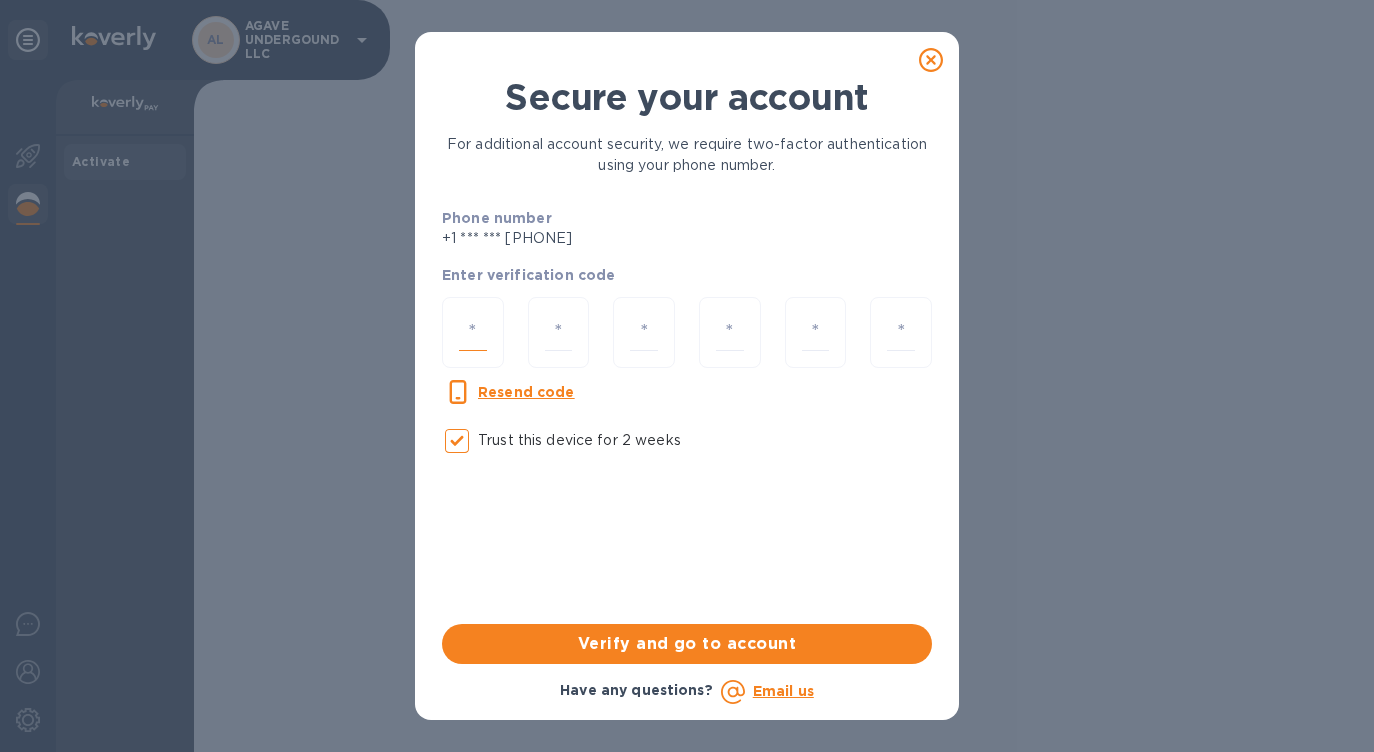 click at bounding box center [473, 332] 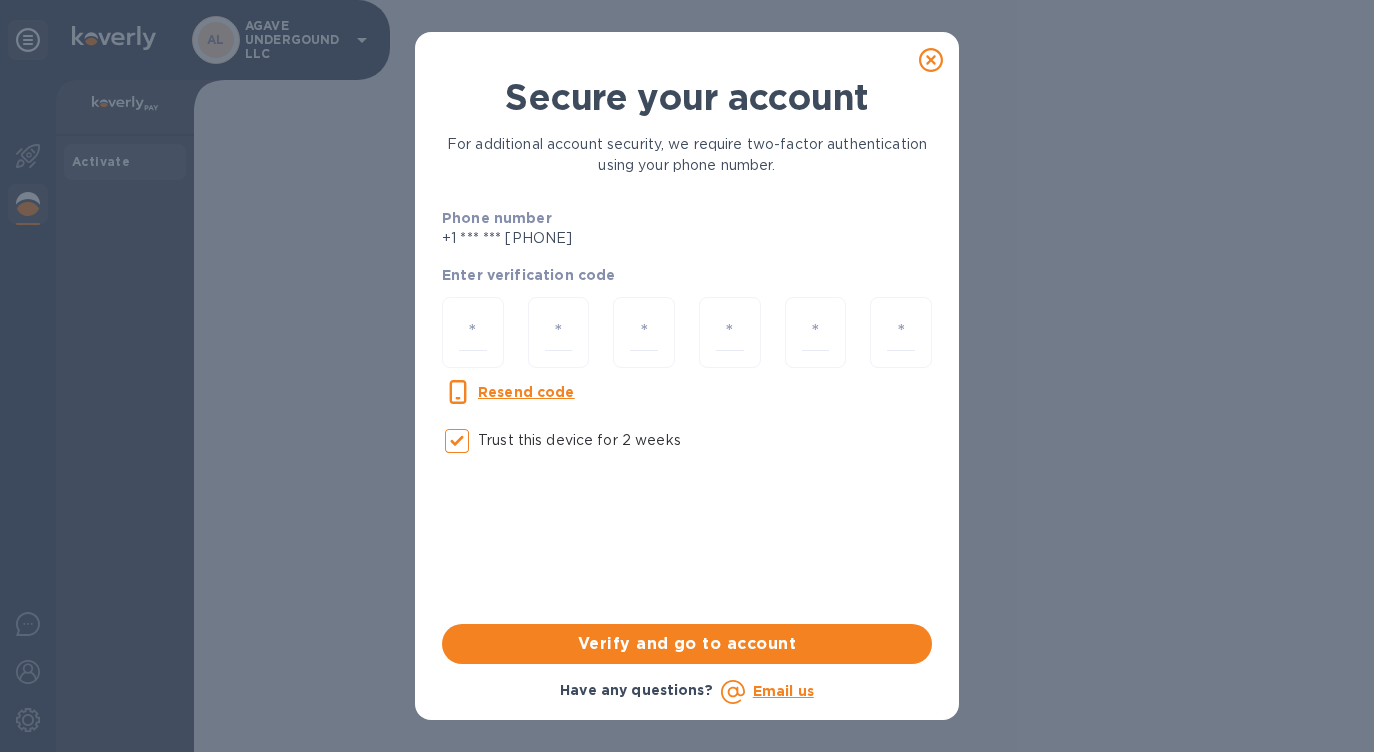 click on "Resend code" at bounding box center [526, 392] 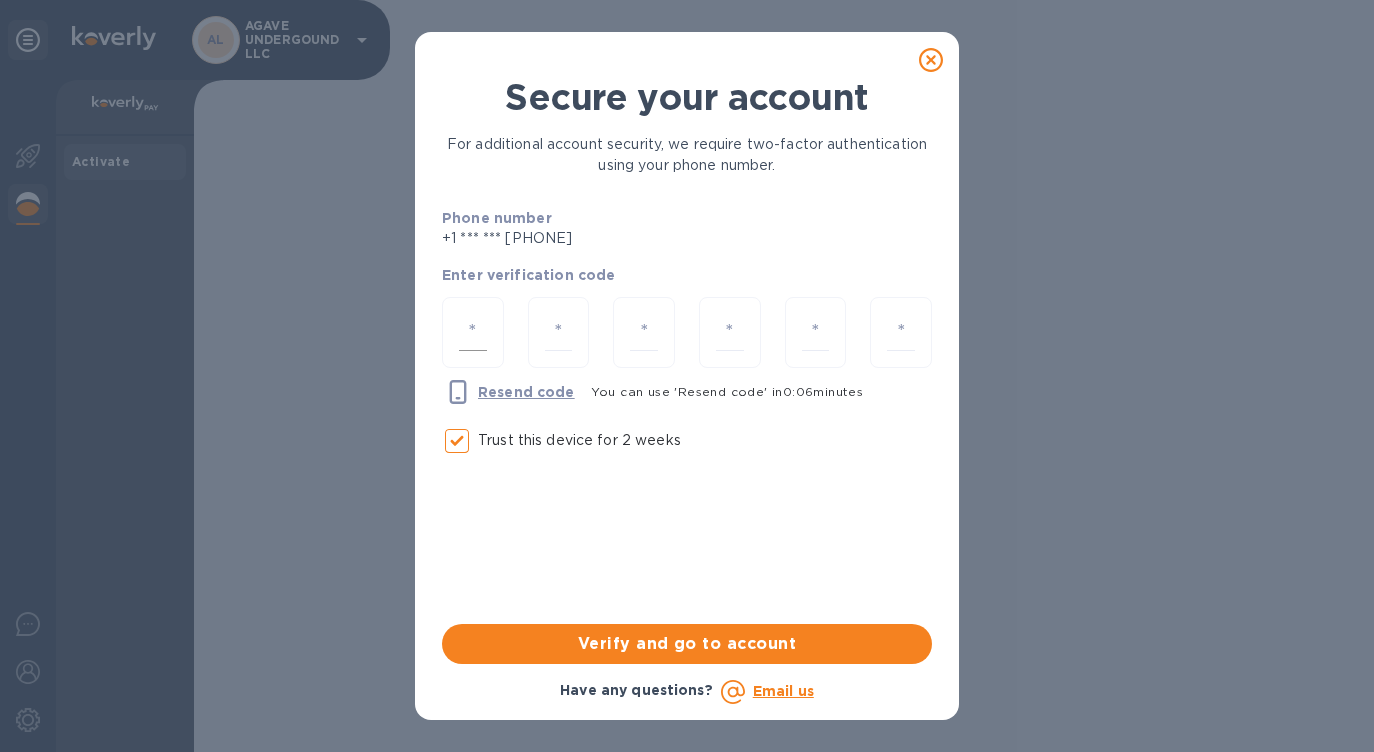 click at bounding box center (473, 332) 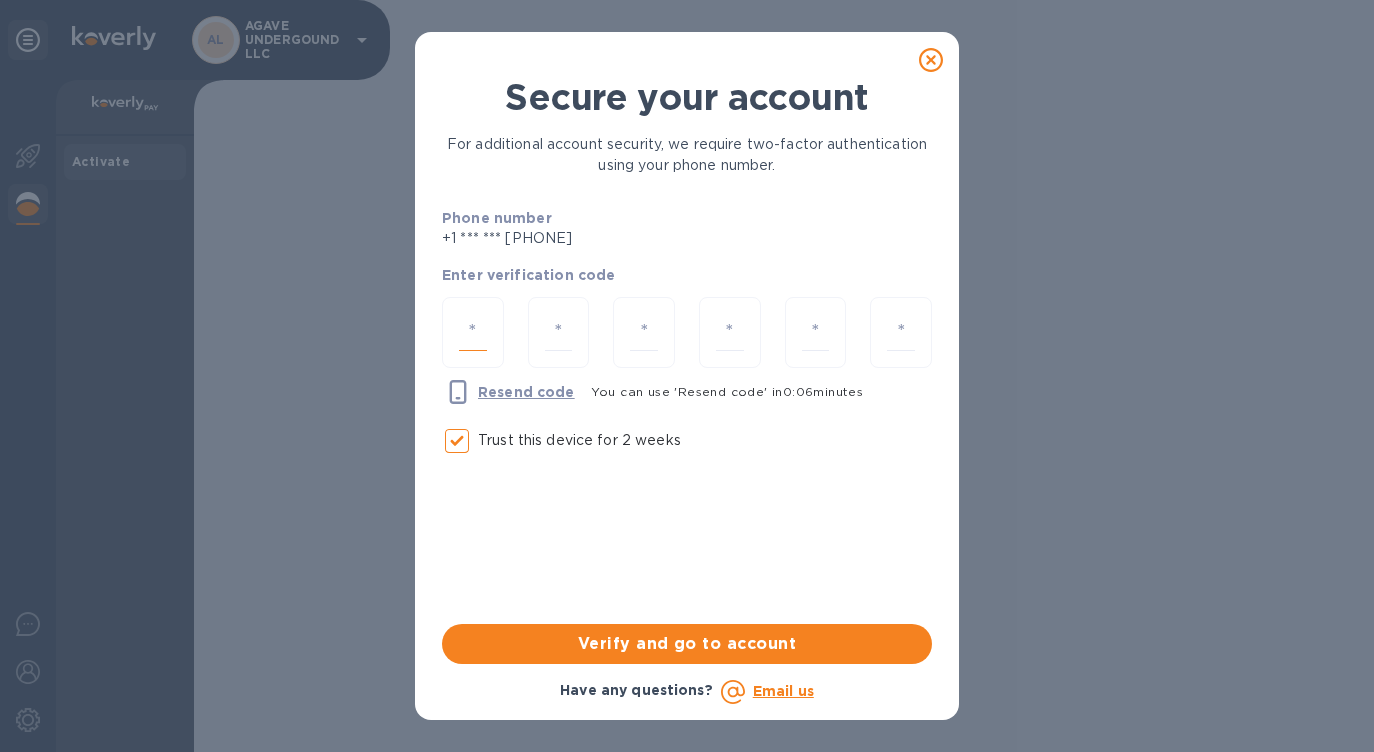 type on "3" 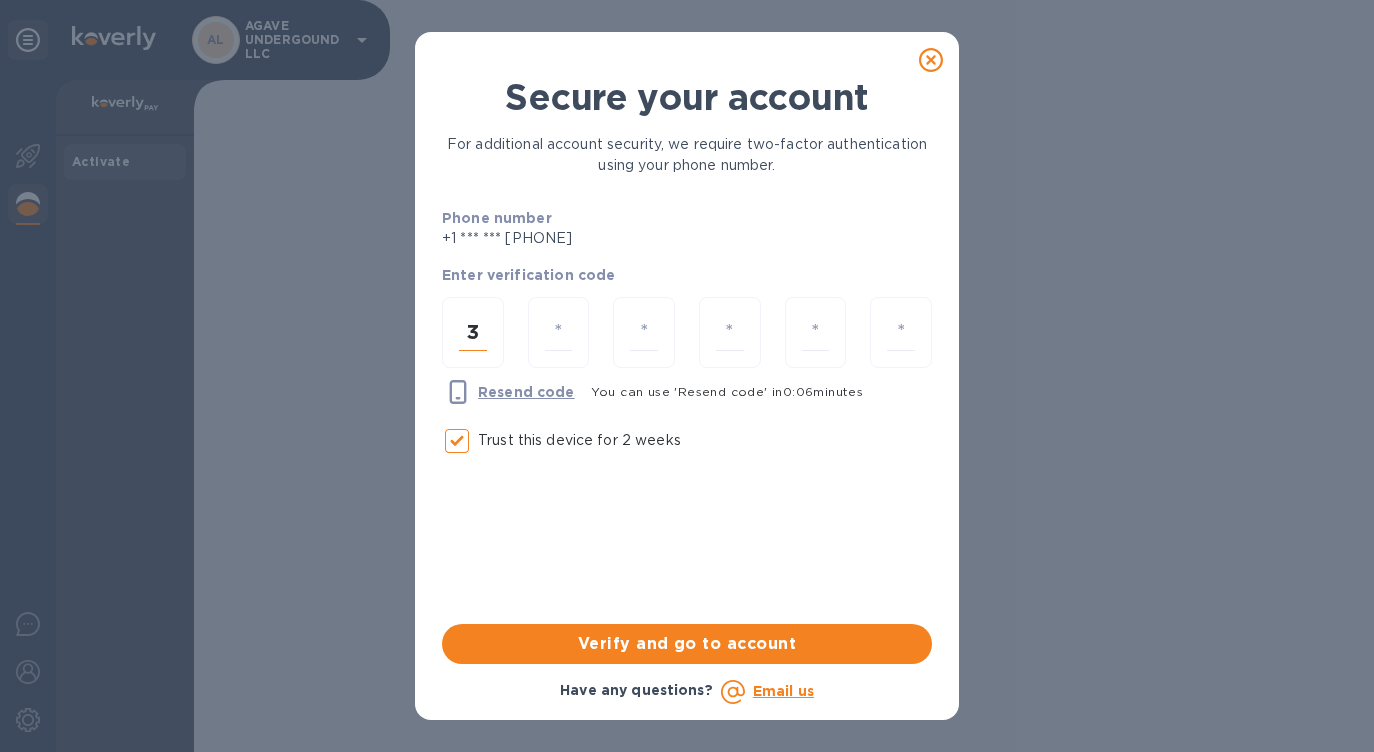 type on "3" 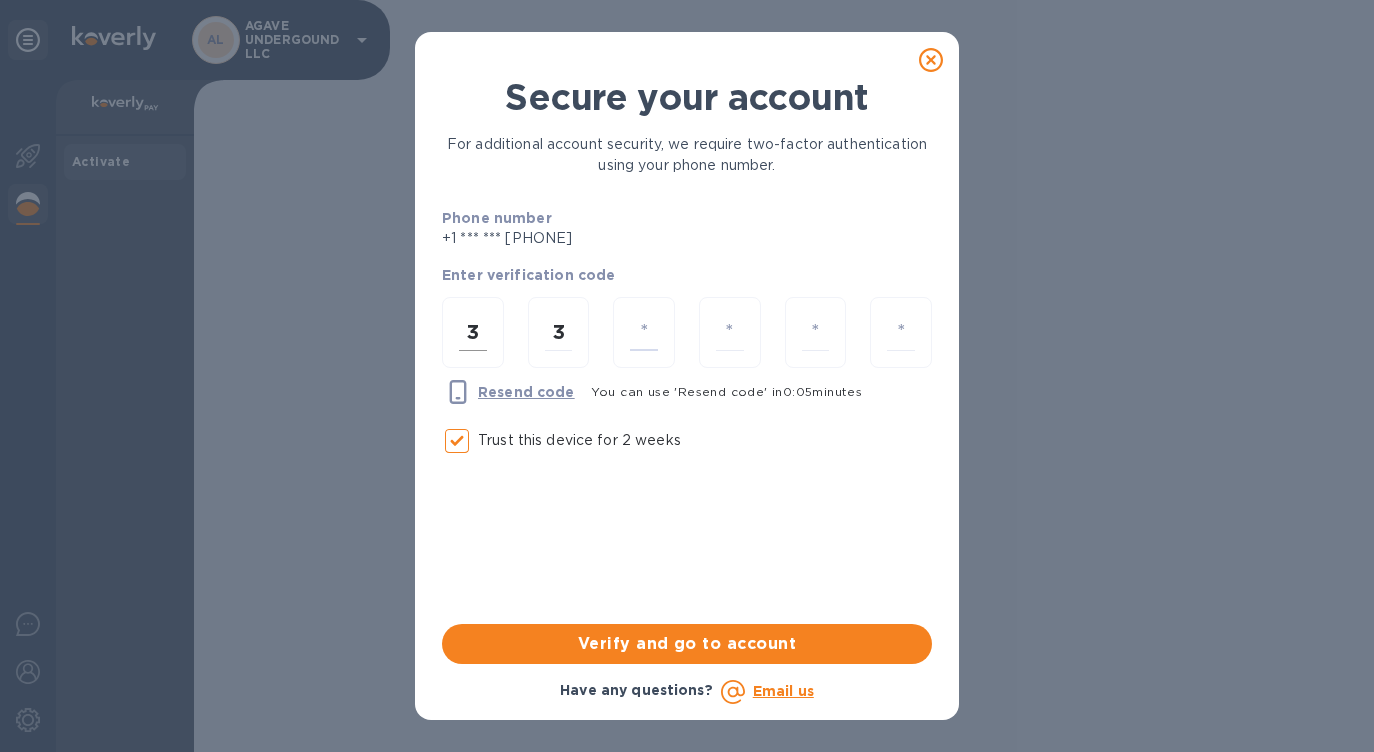 type on "7" 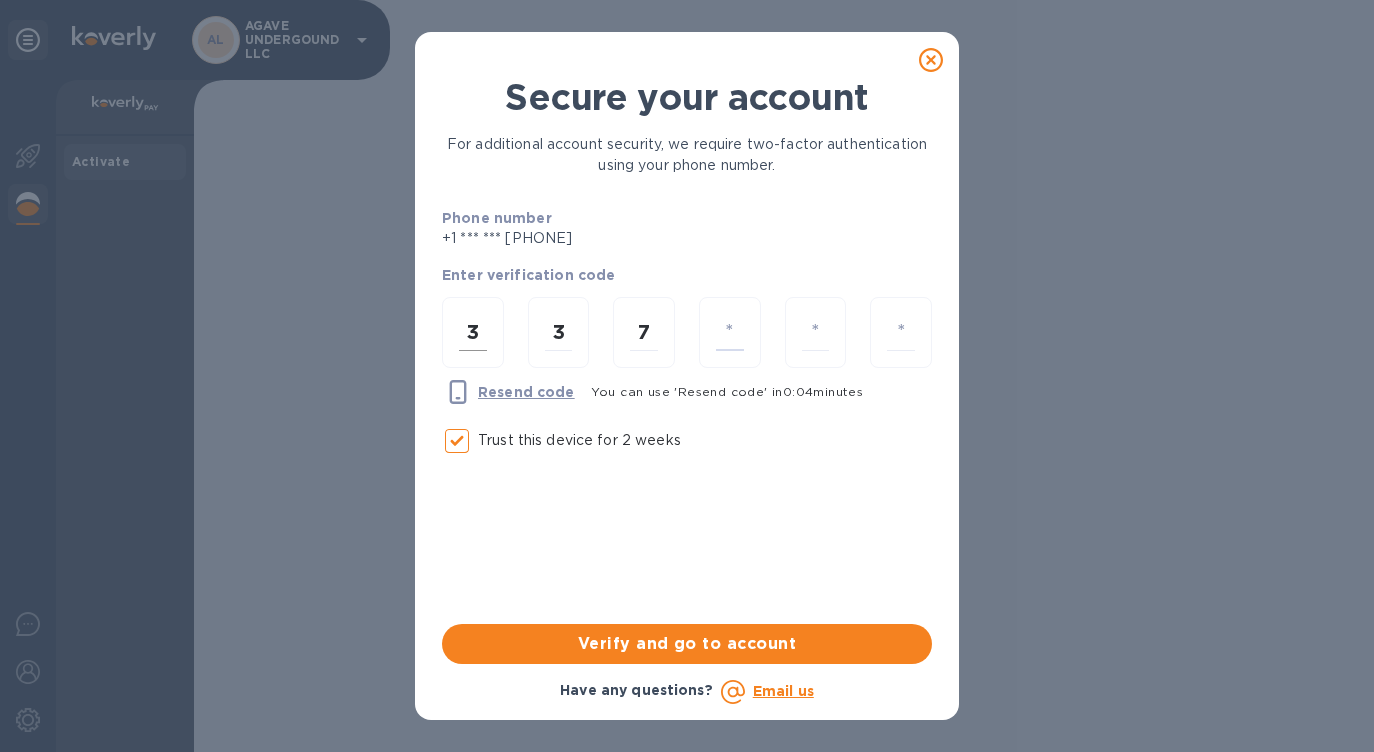 type on "9" 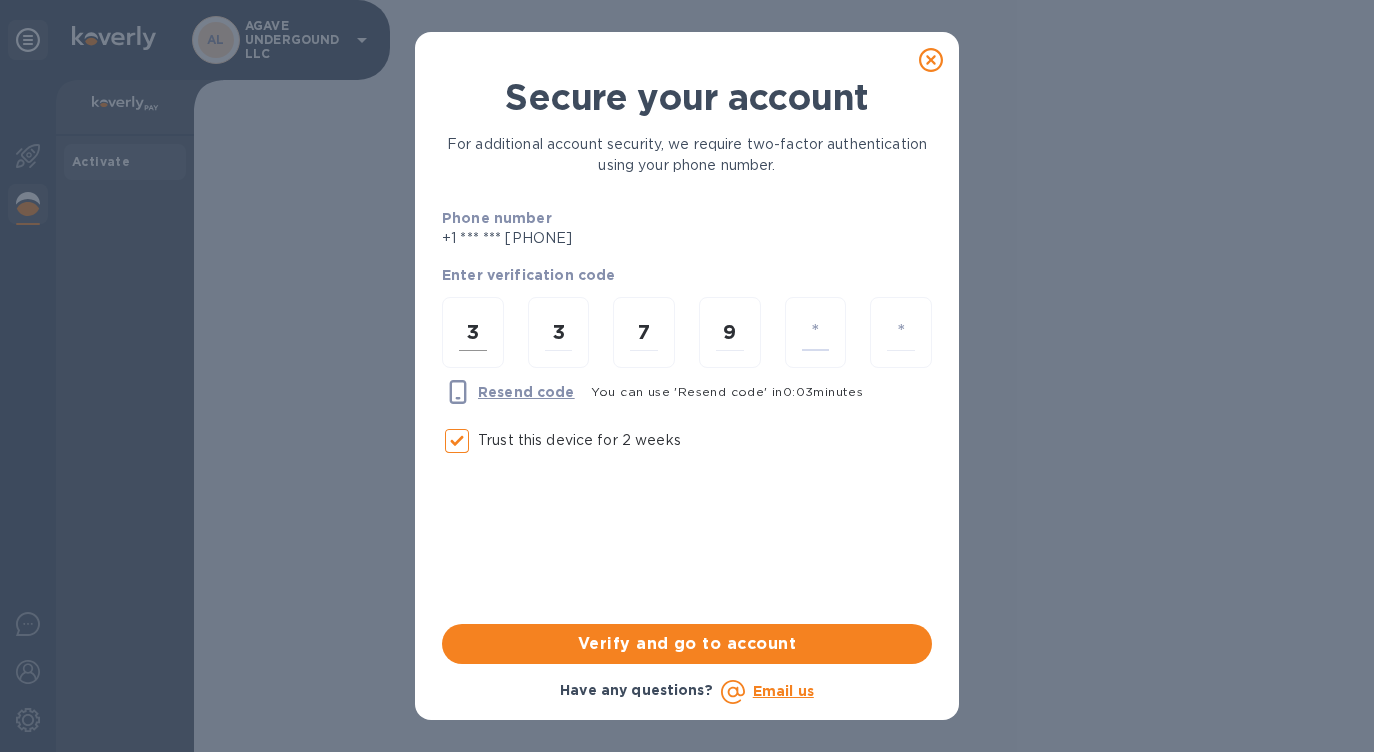 type on "5" 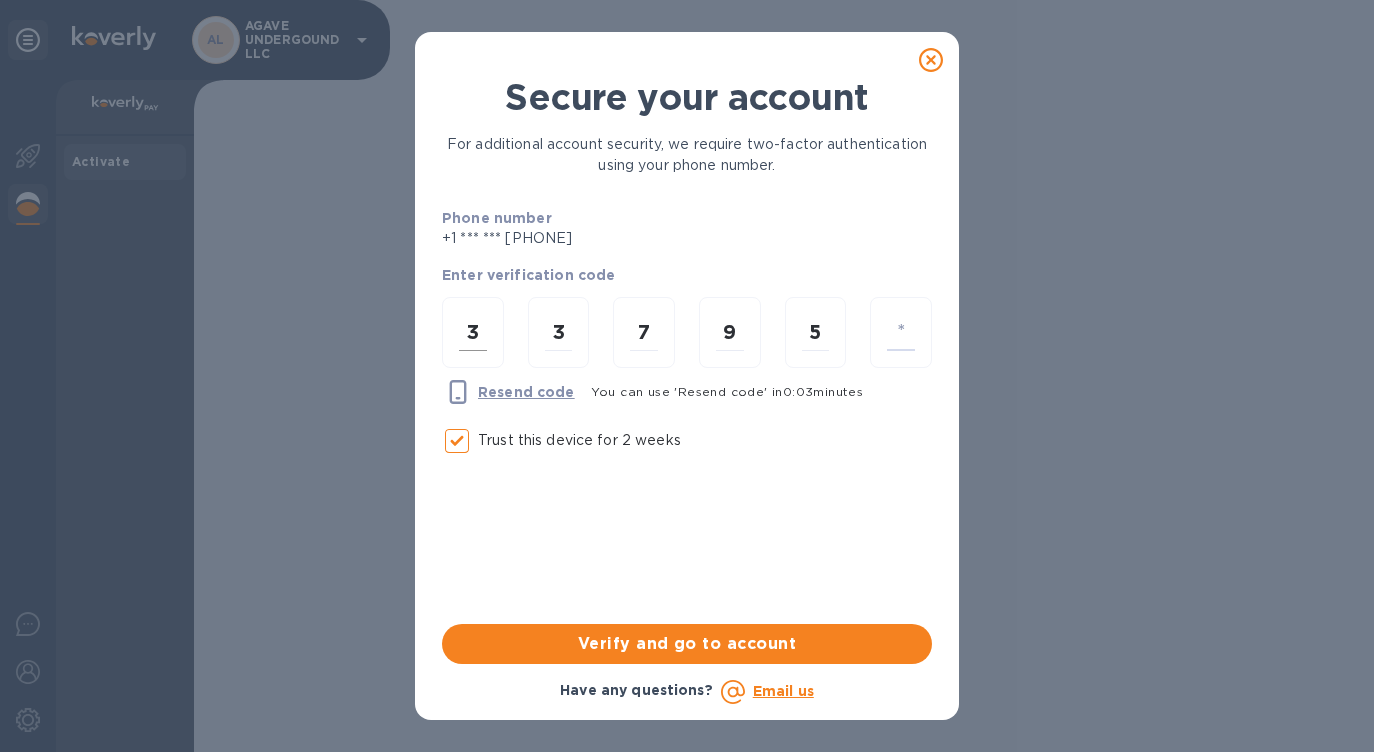 type on "4" 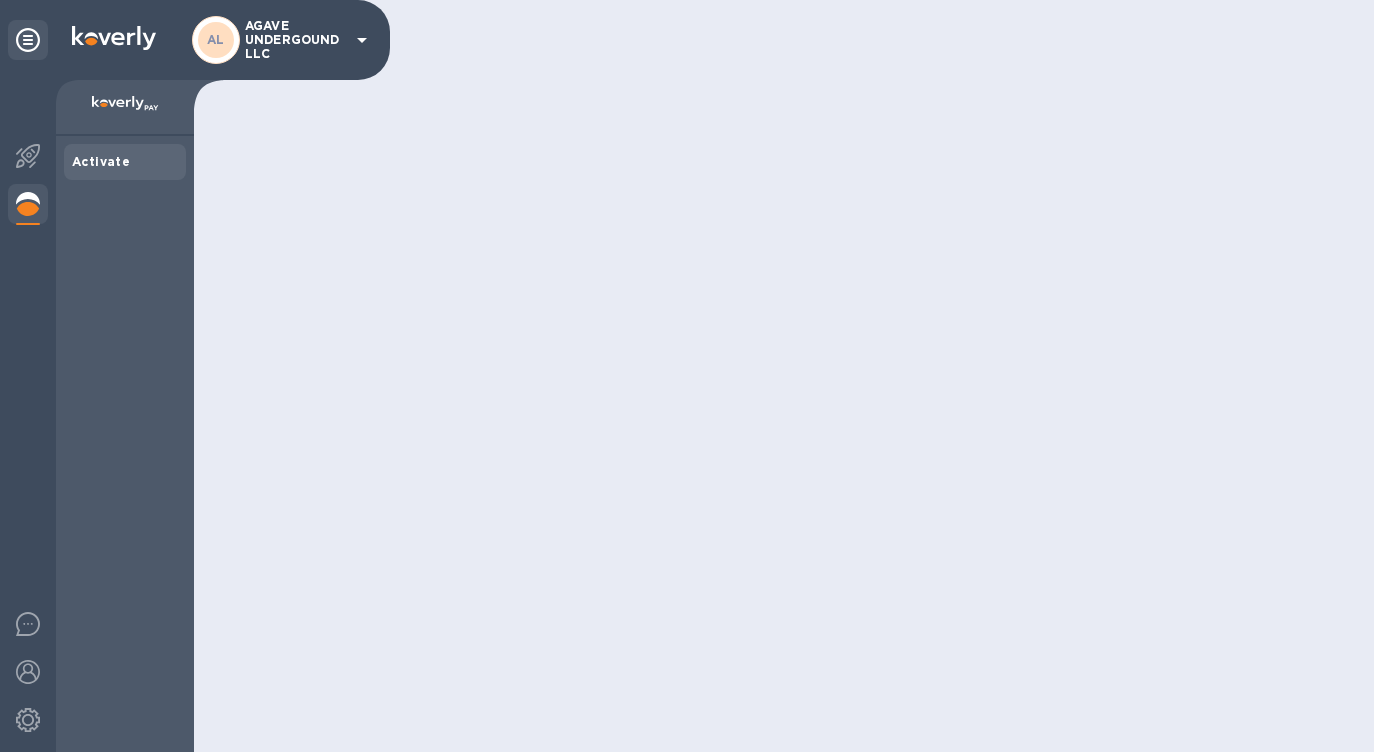 scroll, scrollTop: 0, scrollLeft: 0, axis: both 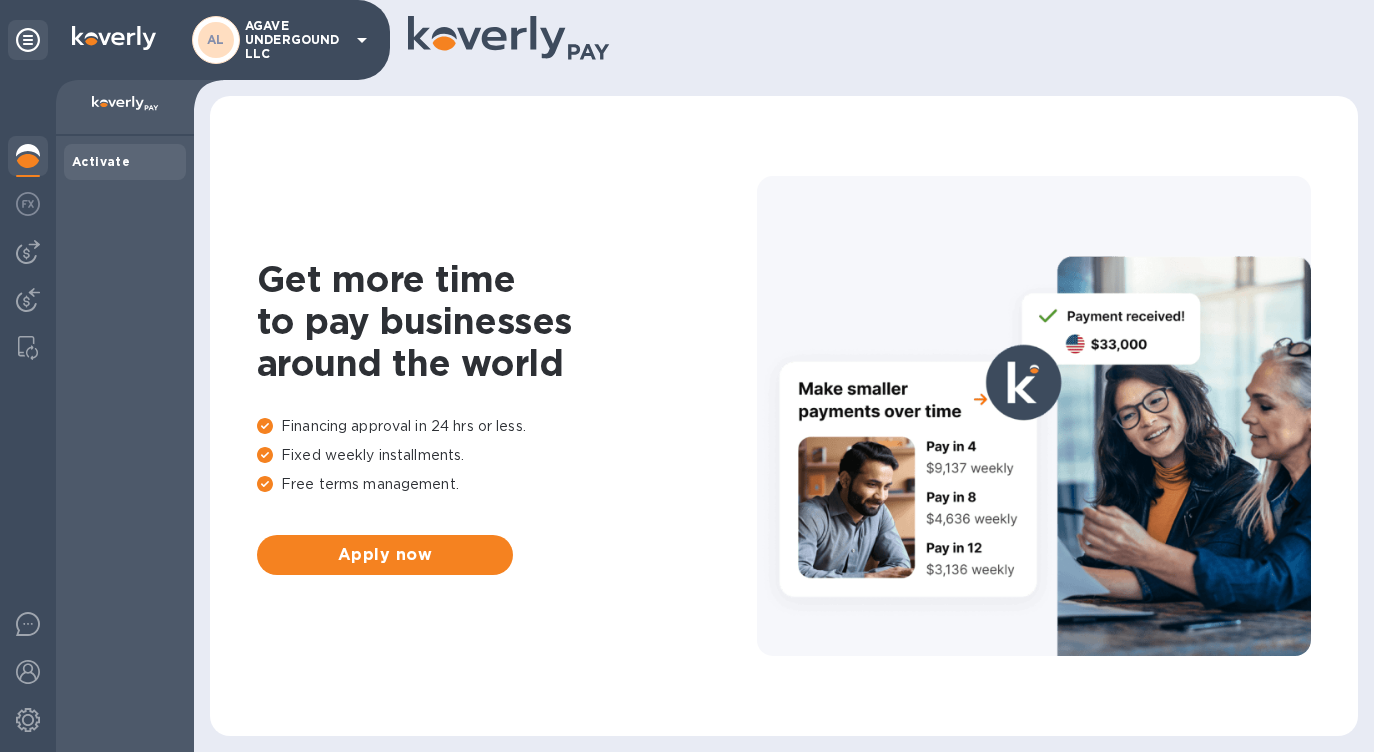 click on "AGAVE UNDERGOUND LLC" at bounding box center [295, 40] 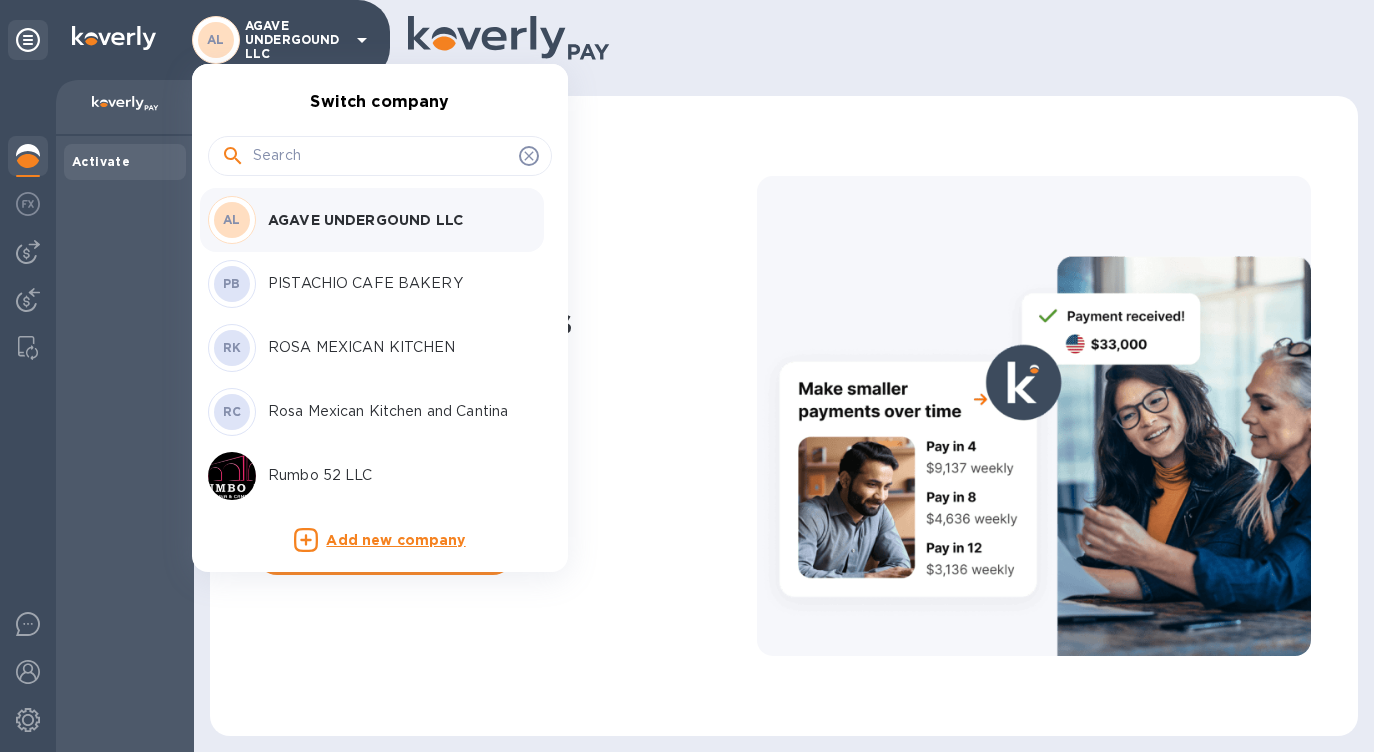 click on "PISTACHIO CAFE BAKERY" at bounding box center [394, 283] 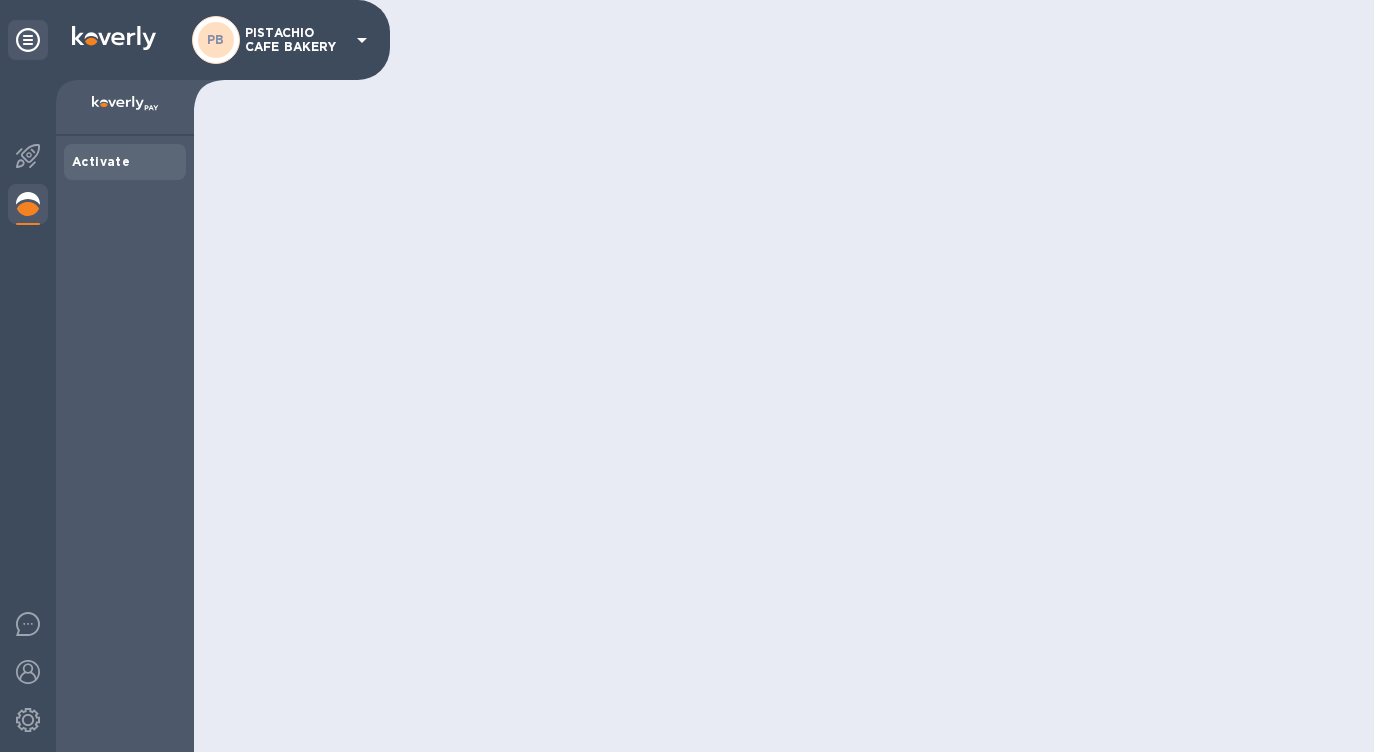scroll, scrollTop: 0, scrollLeft: 0, axis: both 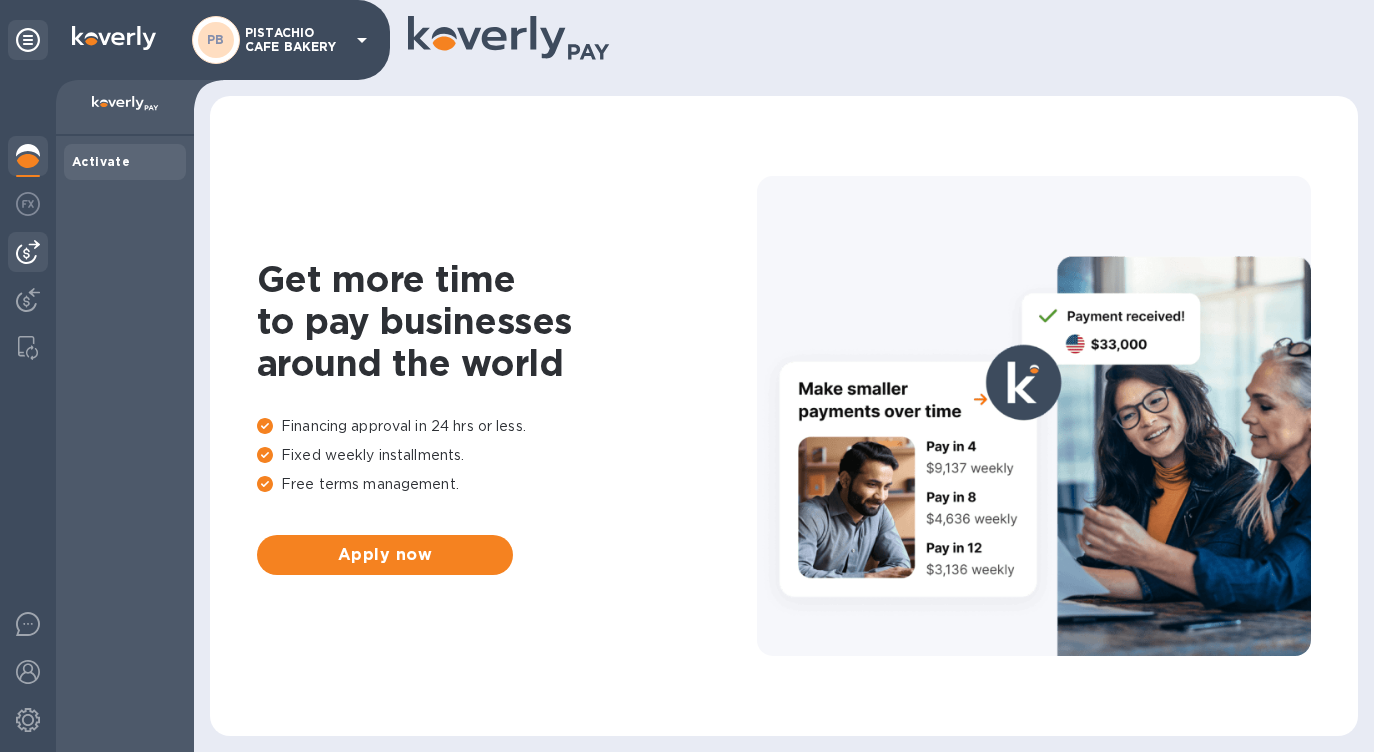 click at bounding box center [28, 252] 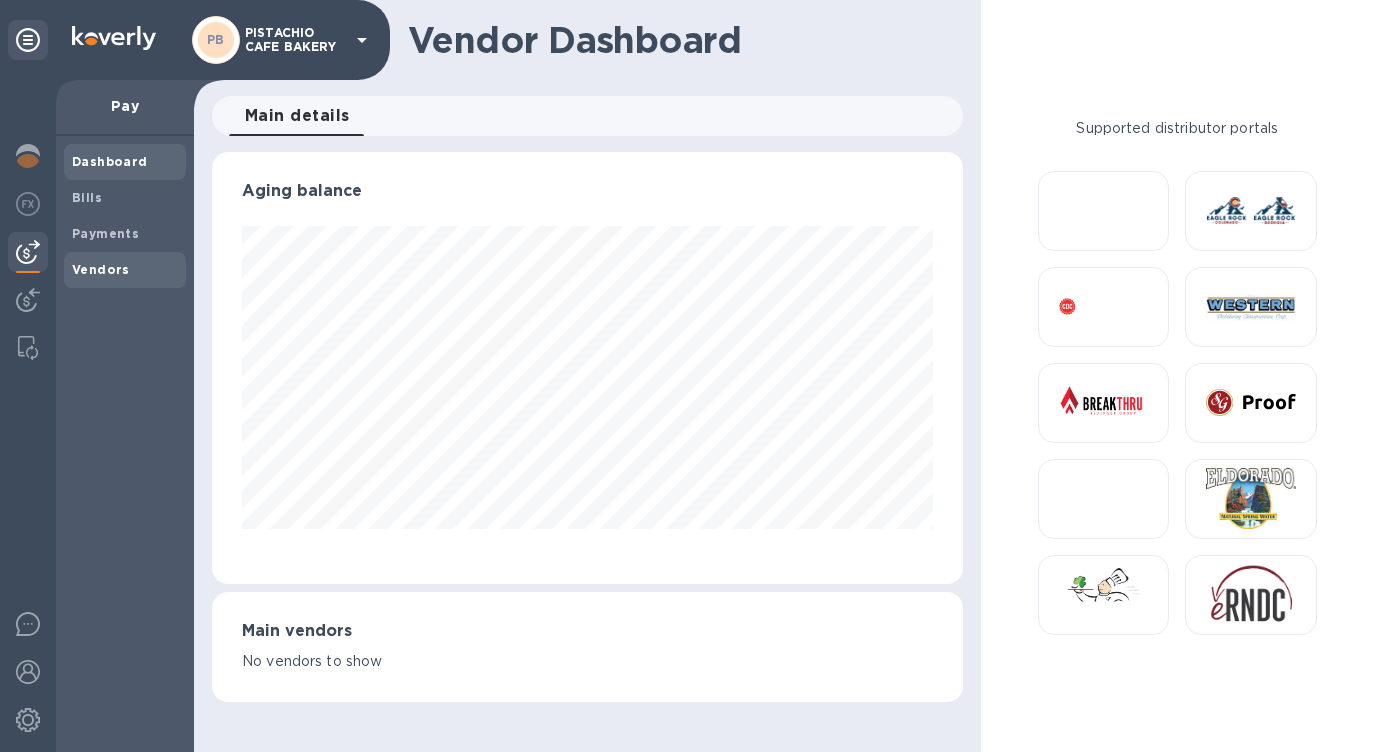 scroll, scrollTop: 999568, scrollLeft: 999249, axis: both 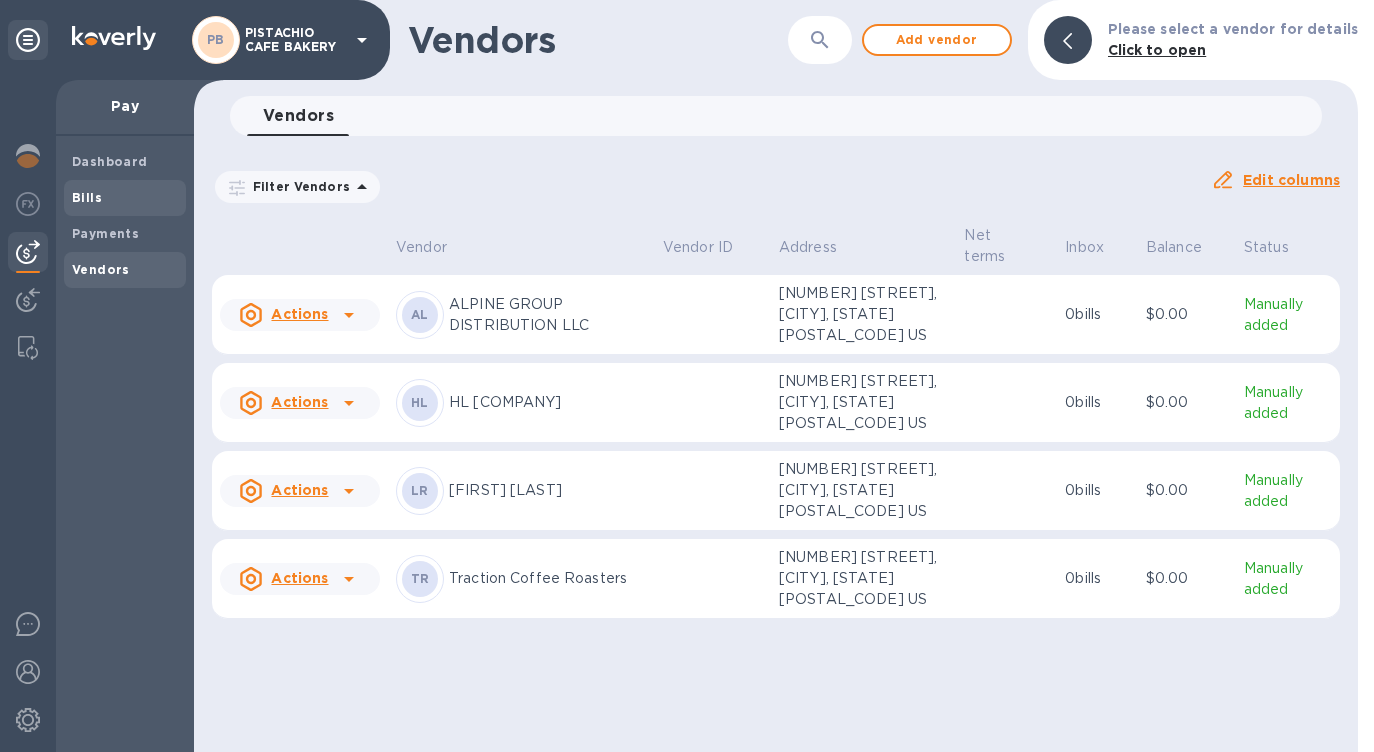 click on "Bills" at bounding box center [87, 197] 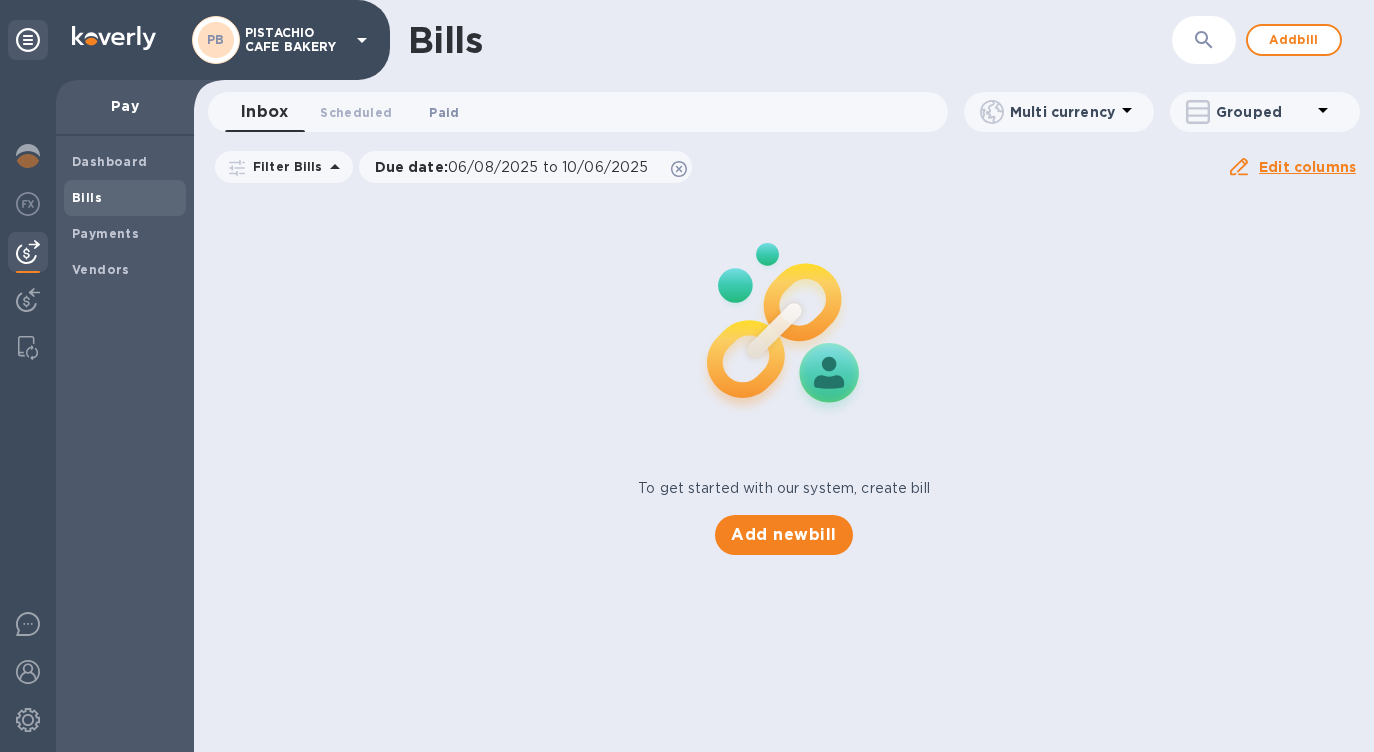 click on "Paid 0" at bounding box center (444, 112) 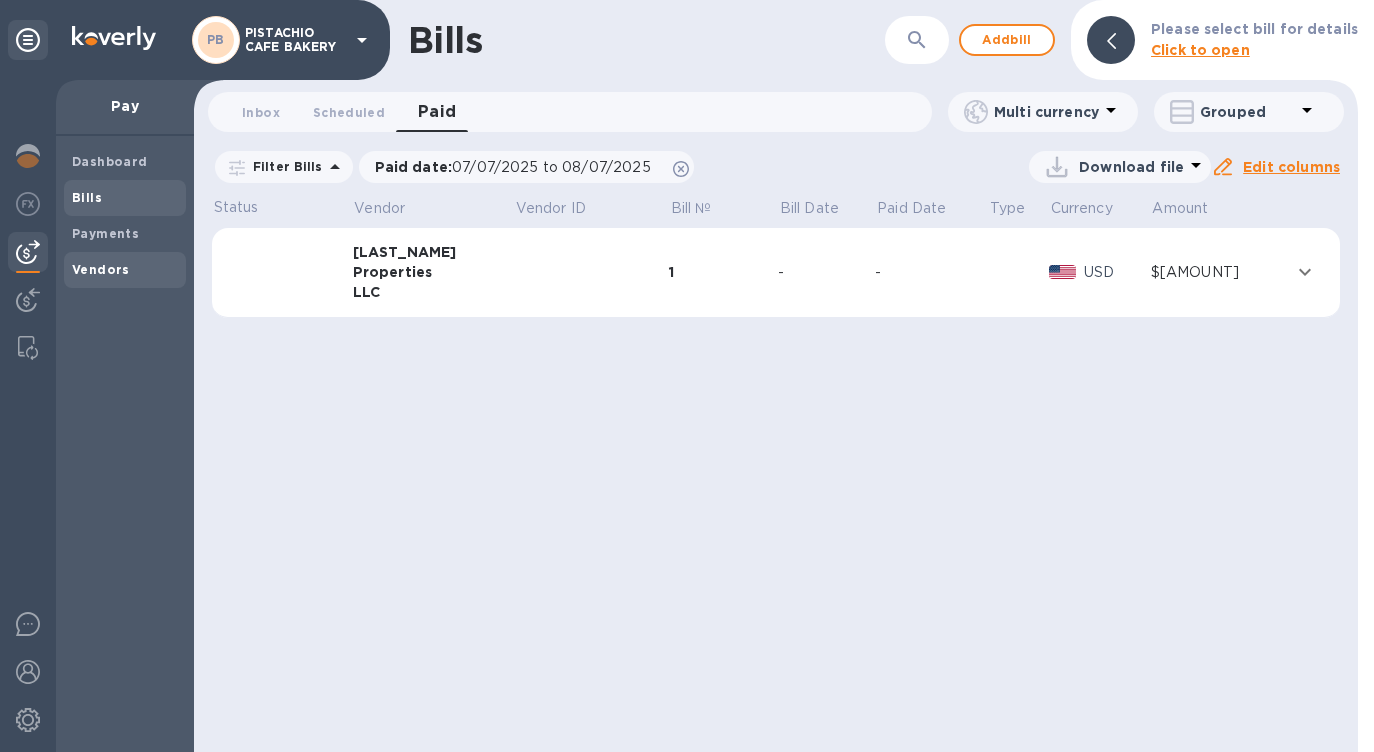 click on "Vendors" at bounding box center (101, 269) 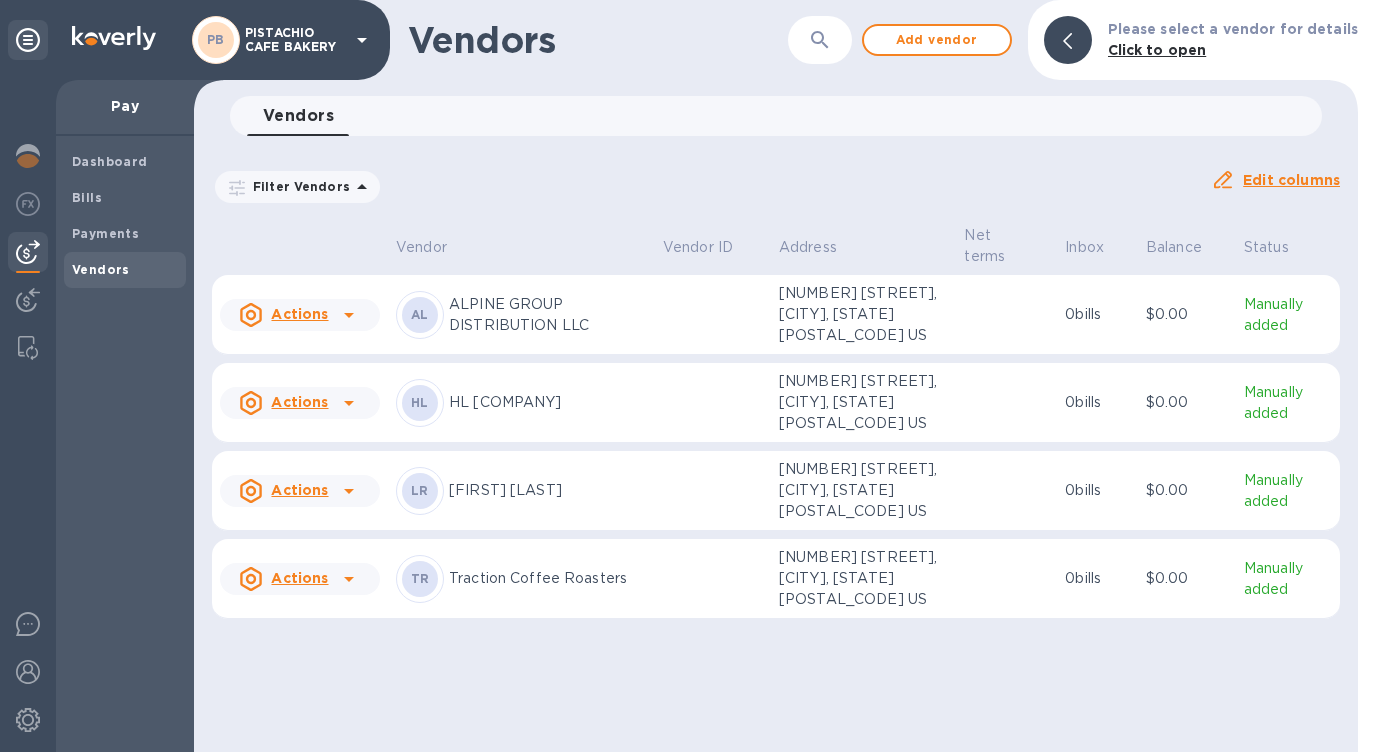click on "HL Huang Properties LLC" at bounding box center (521, 403) 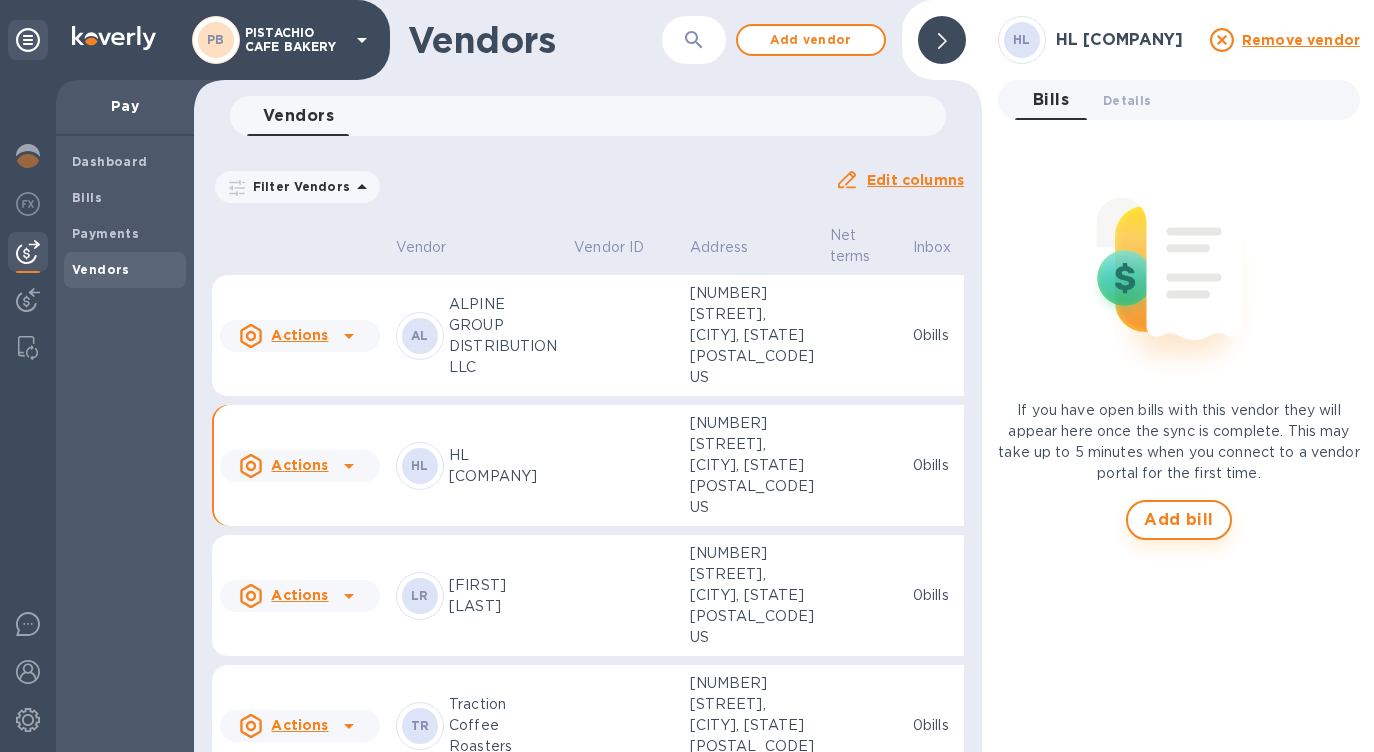 click on "Add bill" at bounding box center [1179, 520] 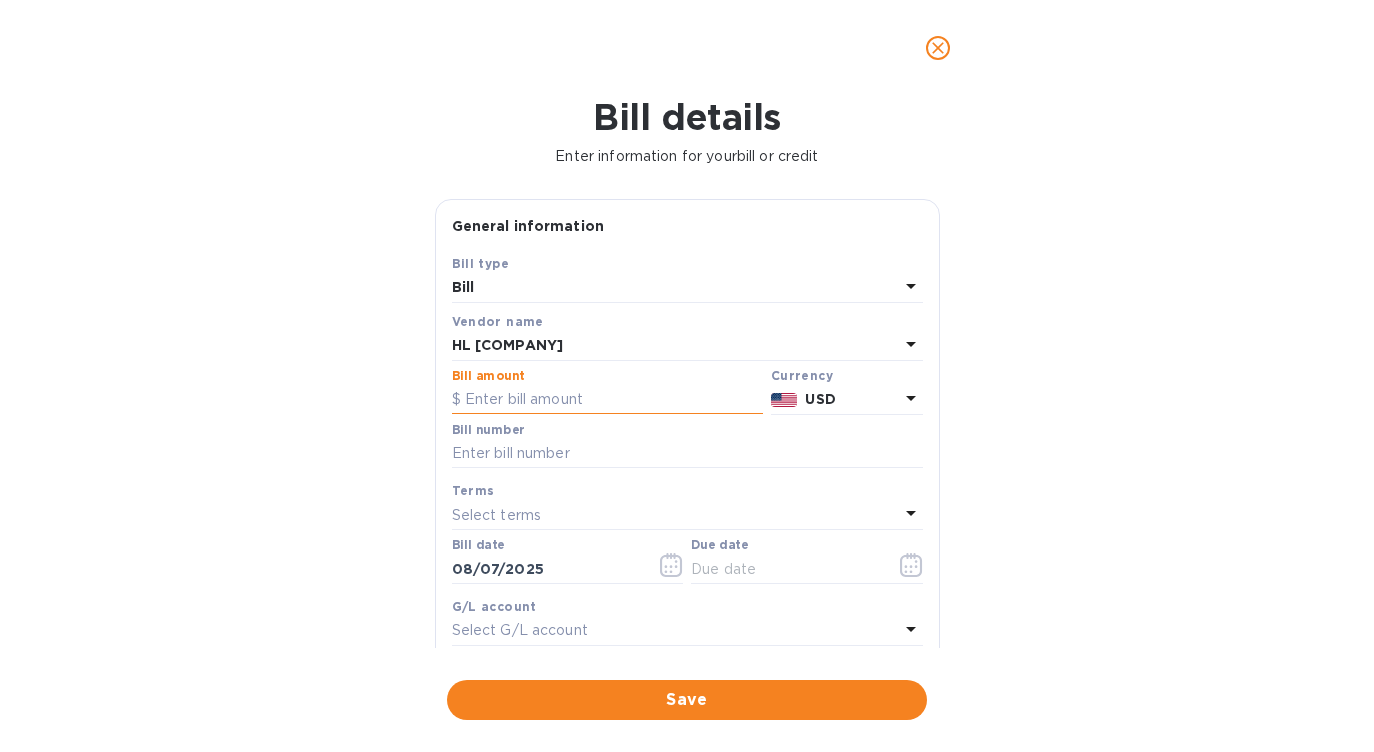click at bounding box center [607, 400] 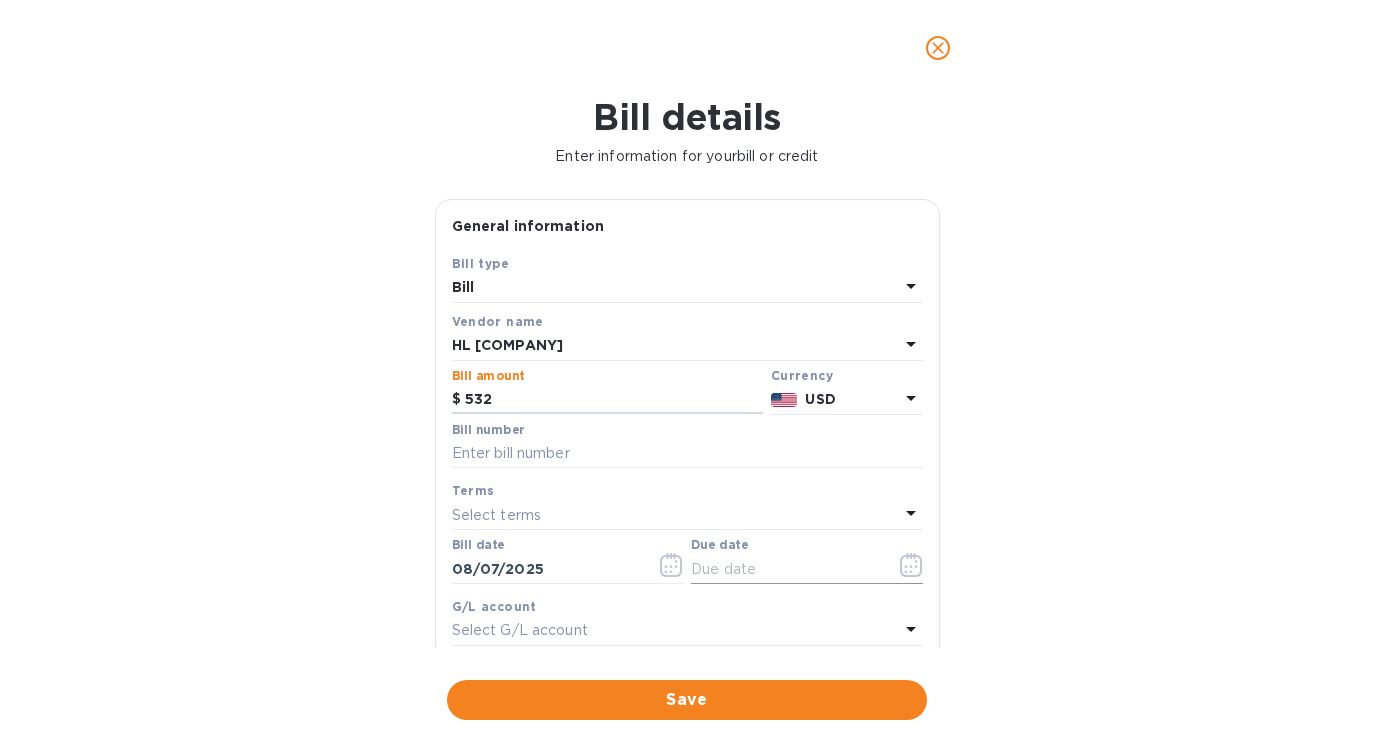 type on "532" 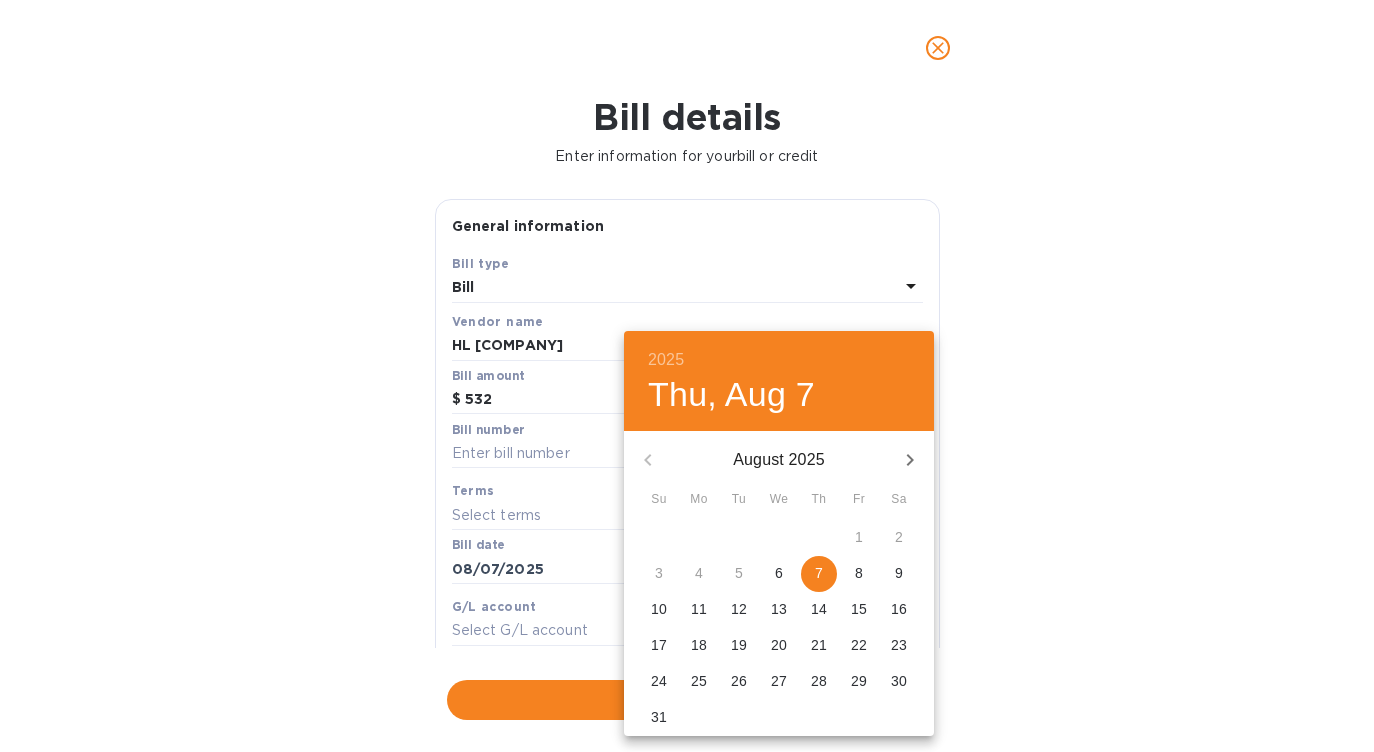 click on "6" at bounding box center (779, 573) 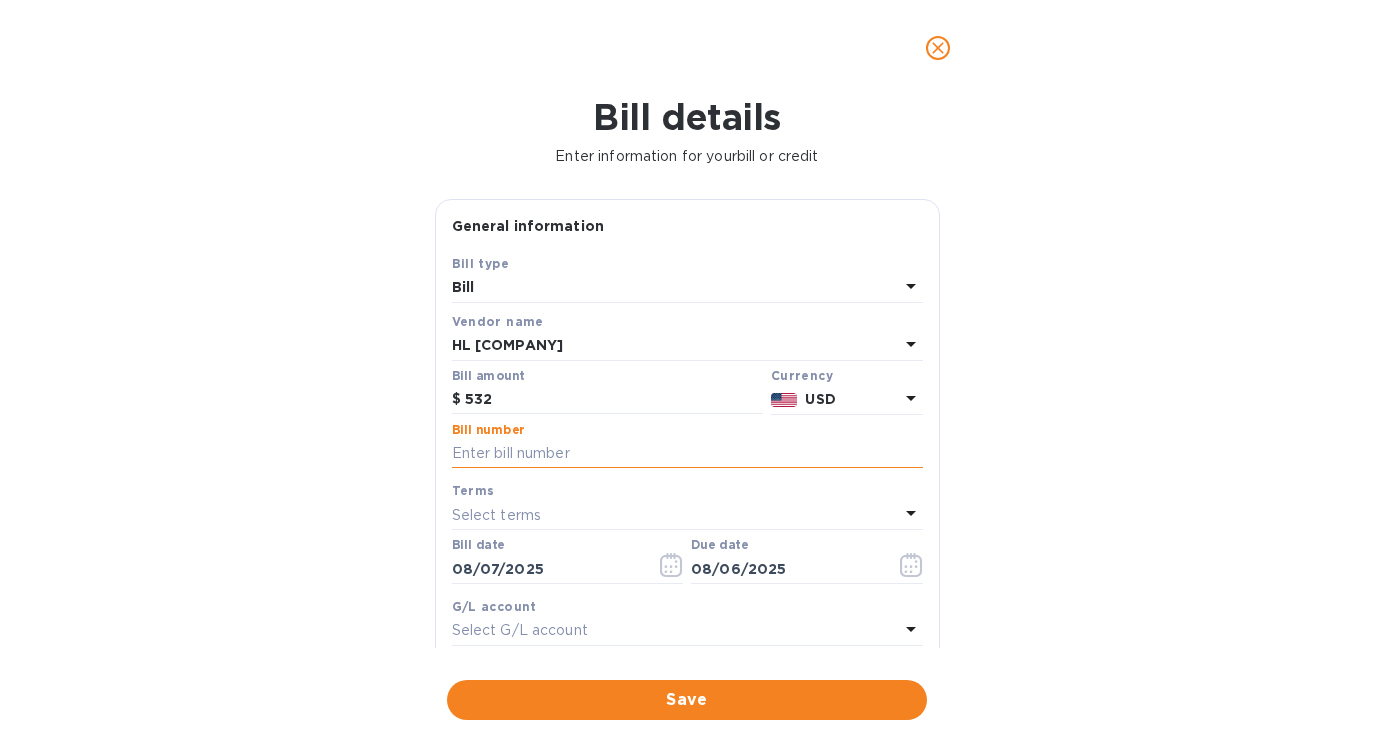 click at bounding box center (687, 454) 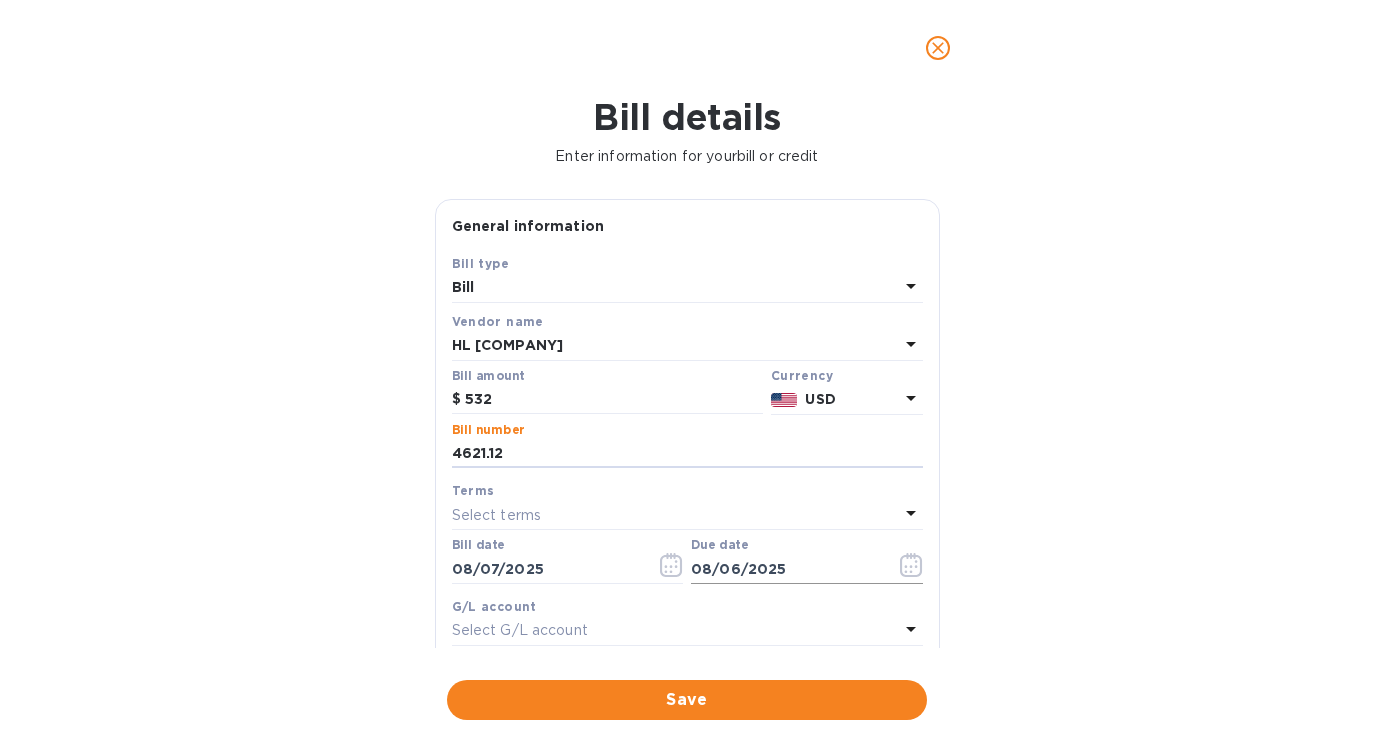 type on "4621.12" 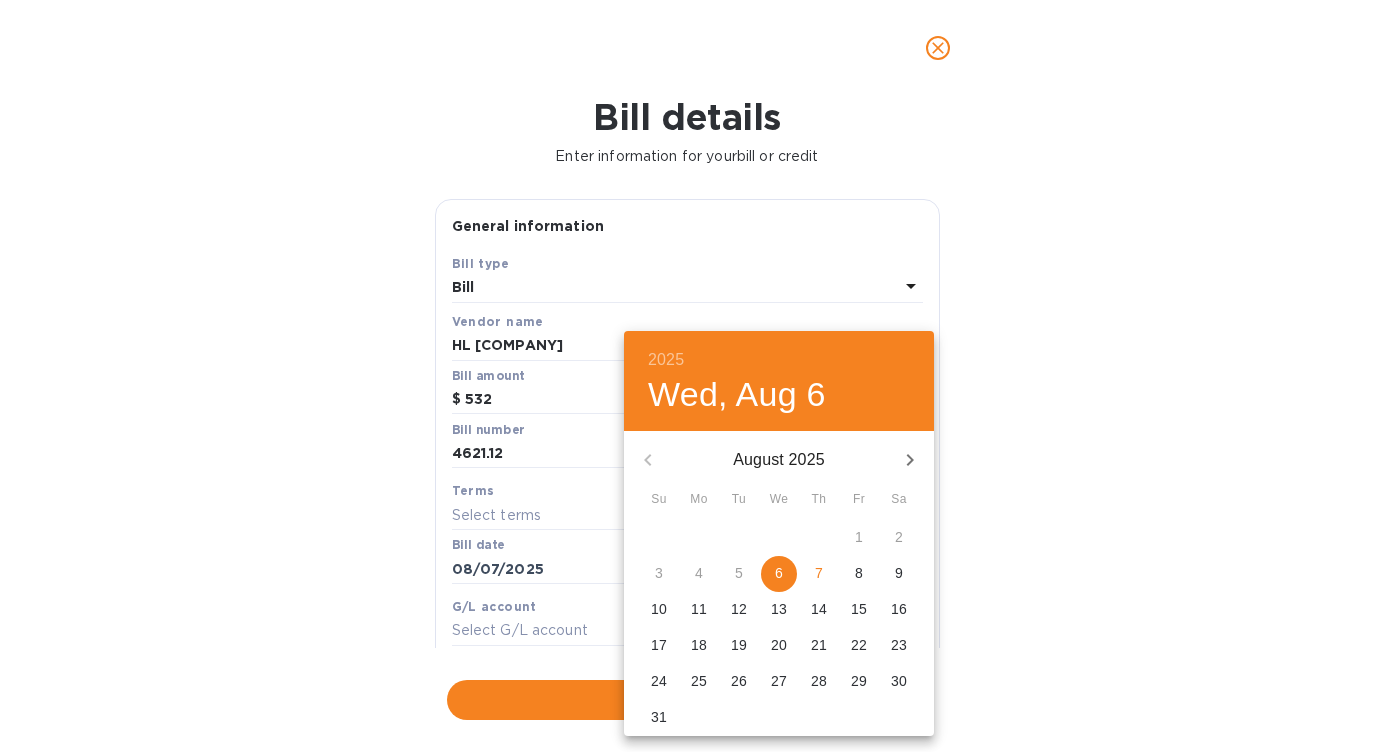 click on "6" at bounding box center (779, 573) 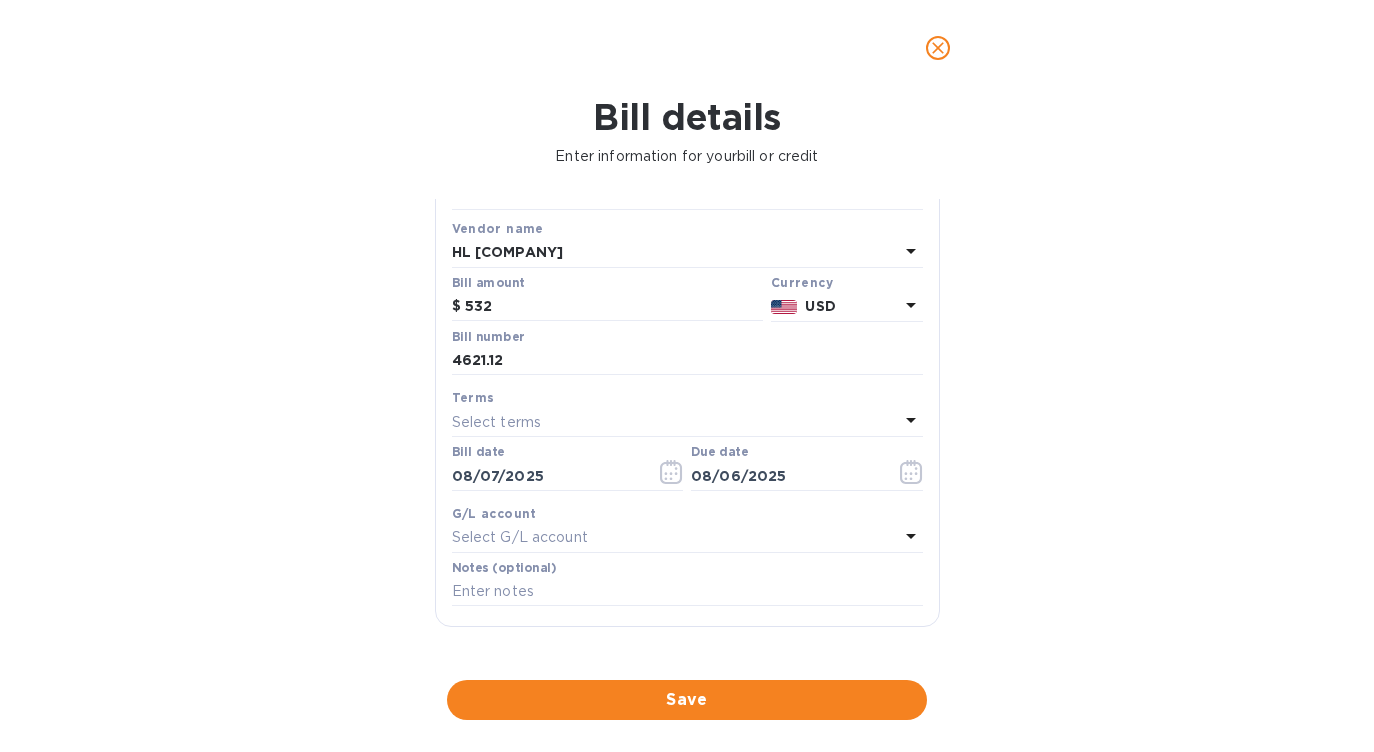 scroll, scrollTop: 94, scrollLeft: 0, axis: vertical 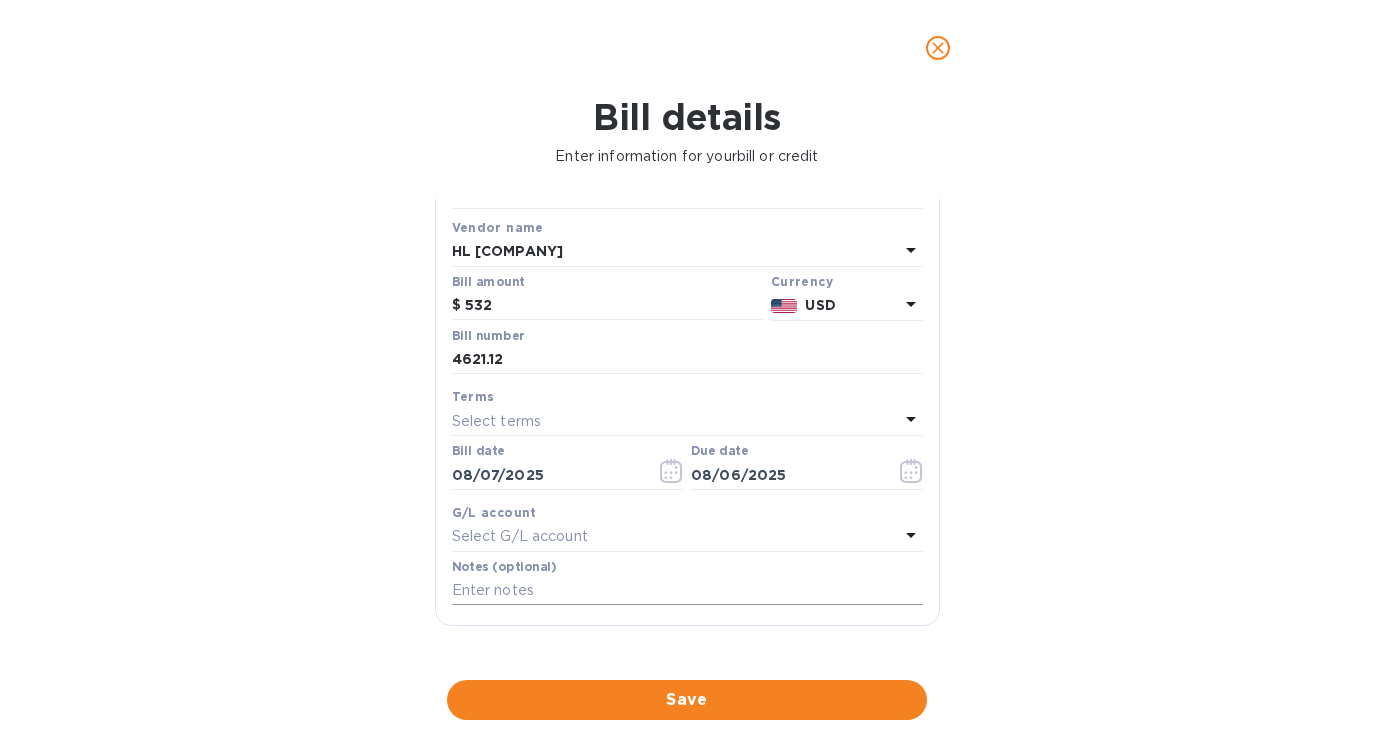 click at bounding box center [687, 591] 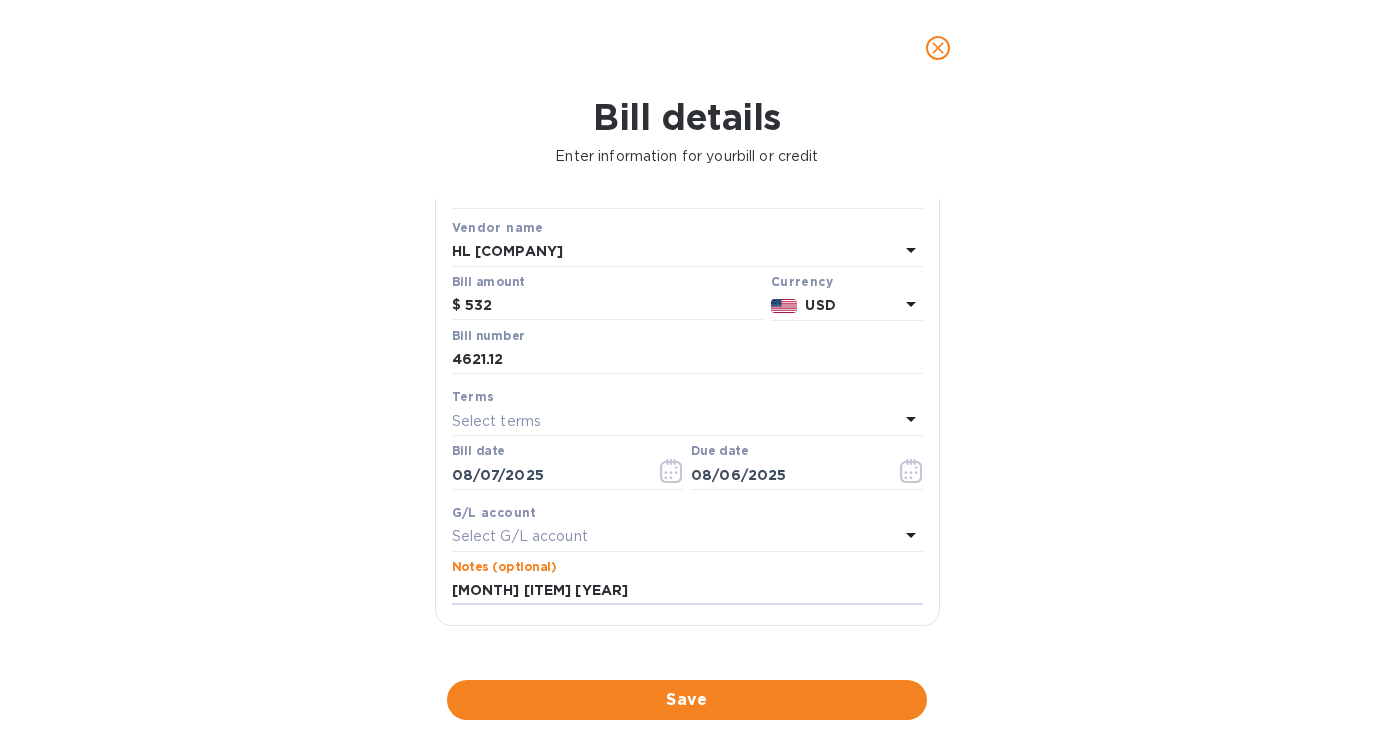 type on "August Rent 2025" 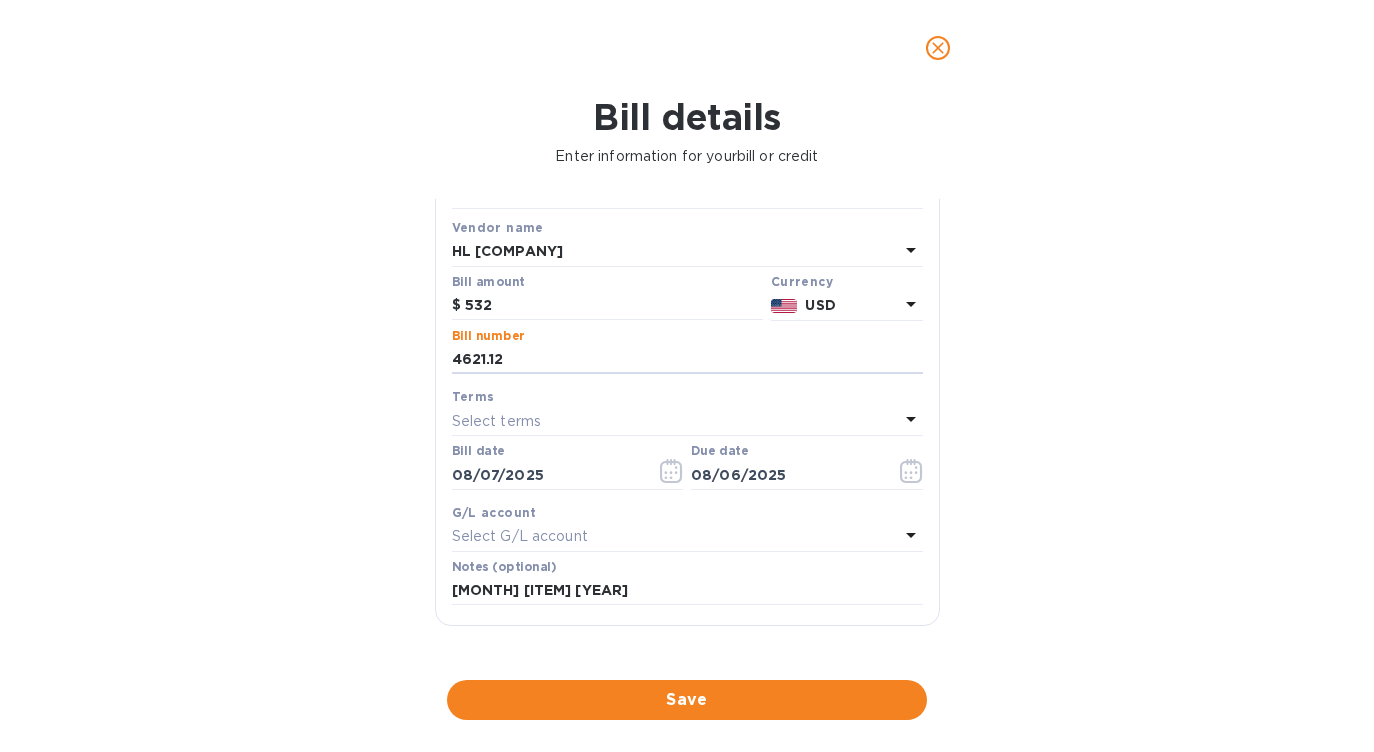 drag, startPoint x: 511, startPoint y: 351, endPoint x: 423, endPoint y: 348, distance: 88.051125 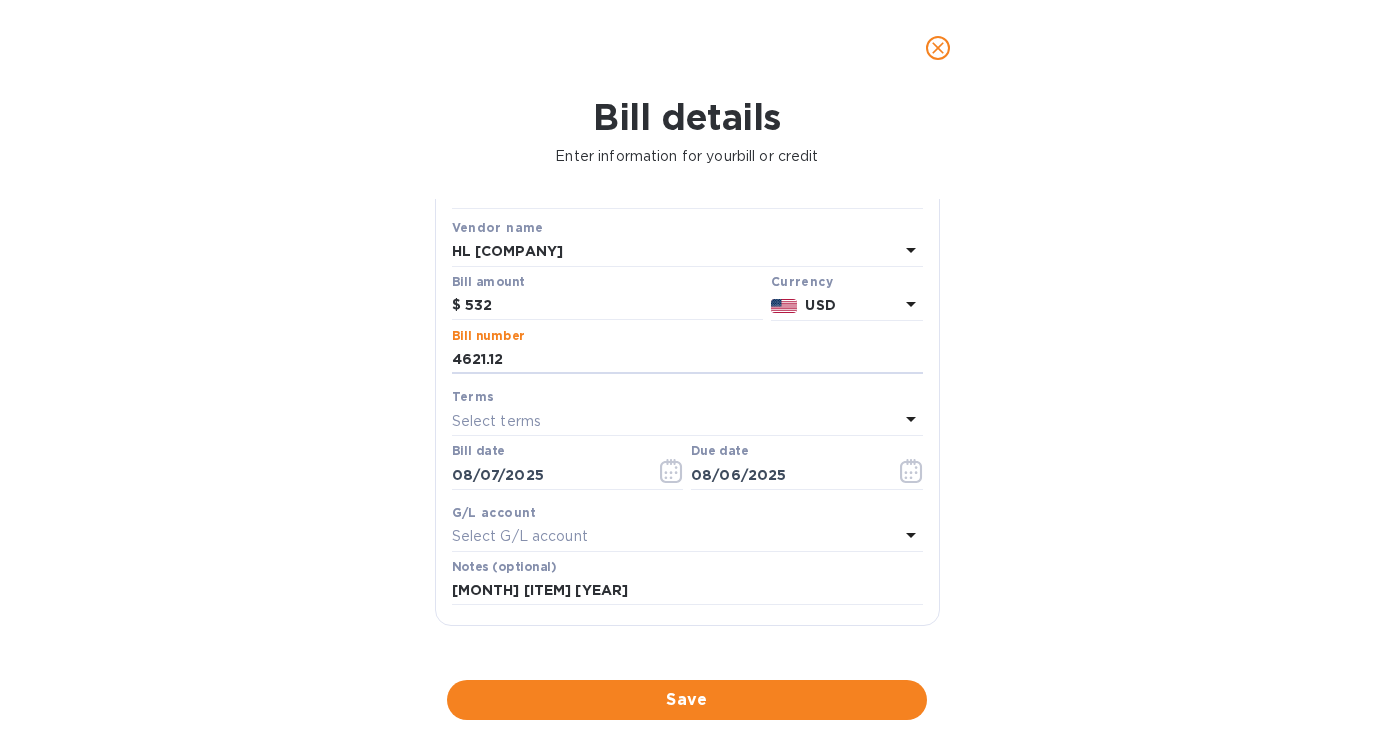 click on "General information Save Bill type Bill Vendor name Huang Properties LLC Bill amount $ 532 Currency USD Bill number 4621.12   Terms Select terms Bill date 08/07/2025   Due date 08/06/2025   G/L account Select G/L account Notes (optional) August Rent 2025   Bill  image Choose  a bill  and   drag it here" at bounding box center (687, 423) 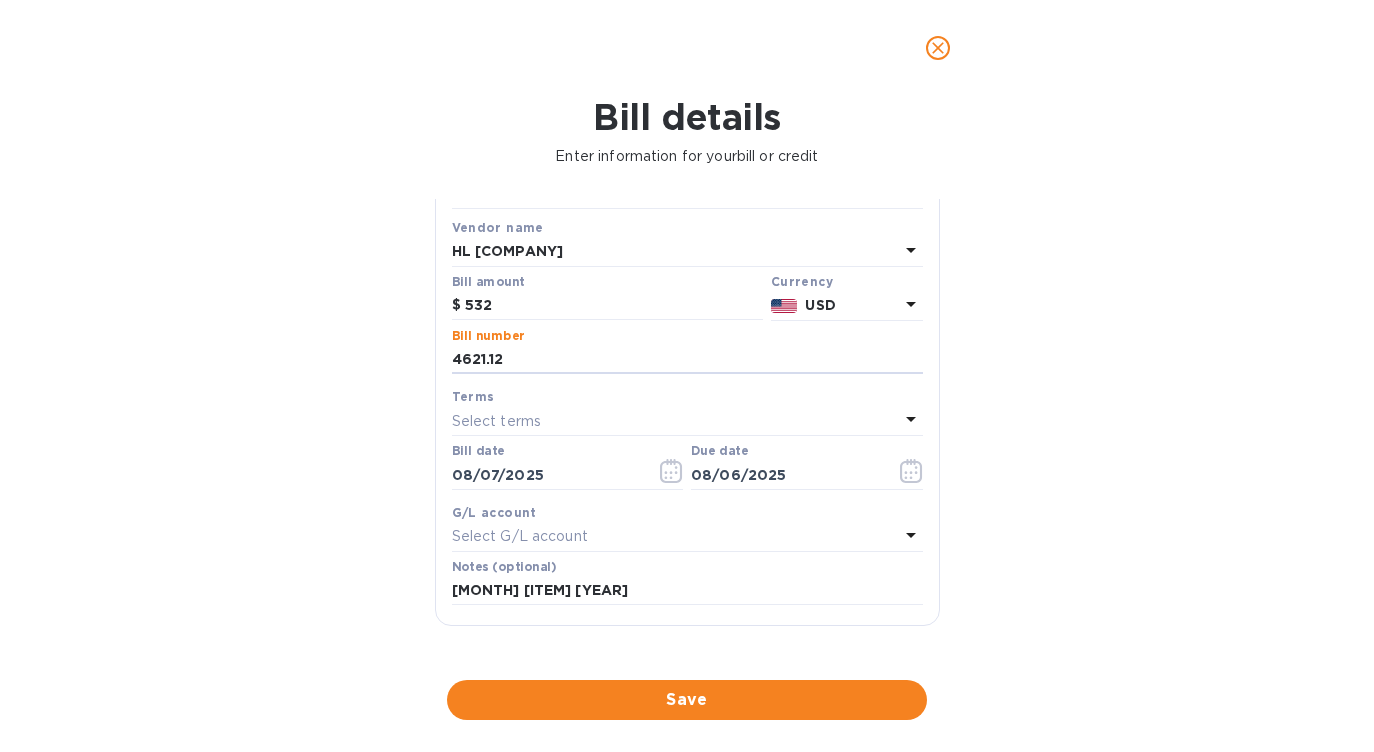 drag, startPoint x: 521, startPoint y: 368, endPoint x: 434, endPoint y: 362, distance: 87.20665 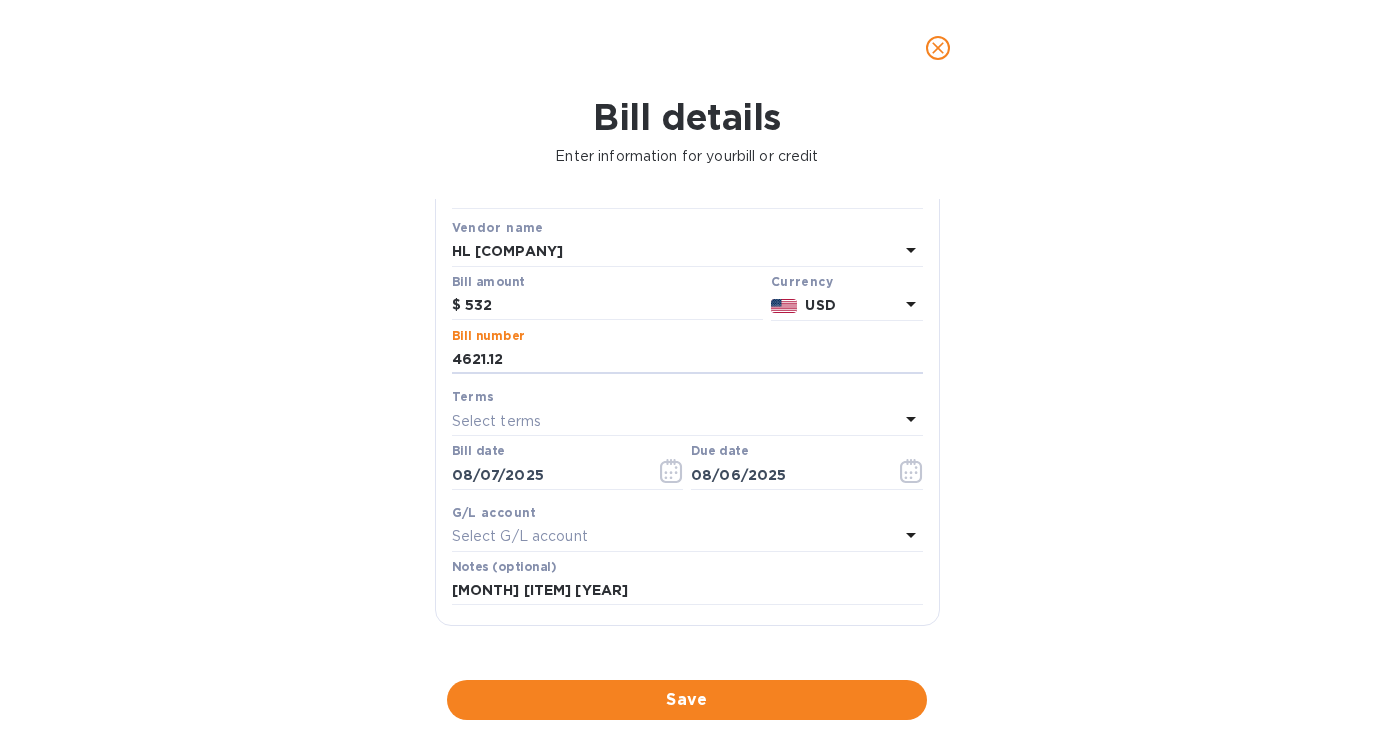 click on "Save Bill type Bill Vendor name Huang Properties LLC Bill amount $ 532 Currency USD Bill number 4621.12   Terms Select terms Bill date 08/07/2025   Due date 08/06/2025   G/L account Select G/L account Notes (optional) August Rent 2025" at bounding box center (687, 392) 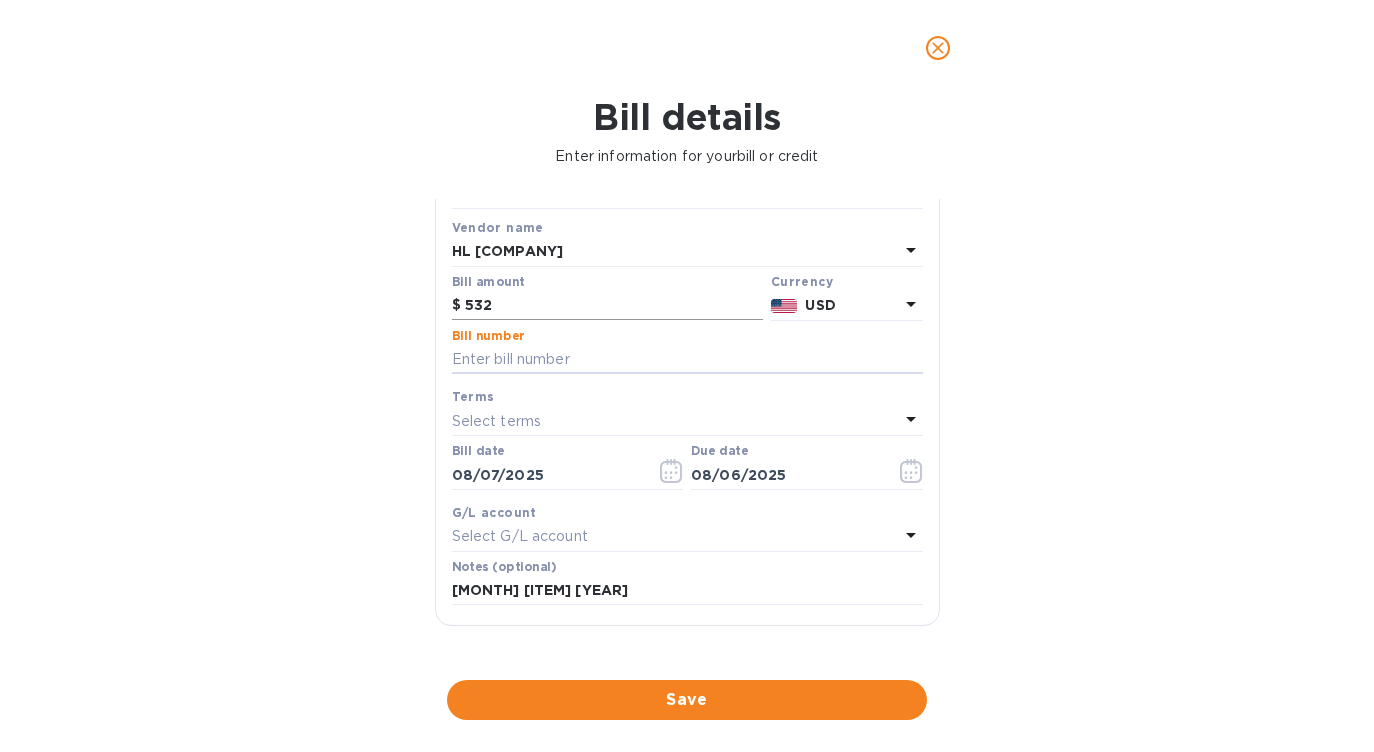 type 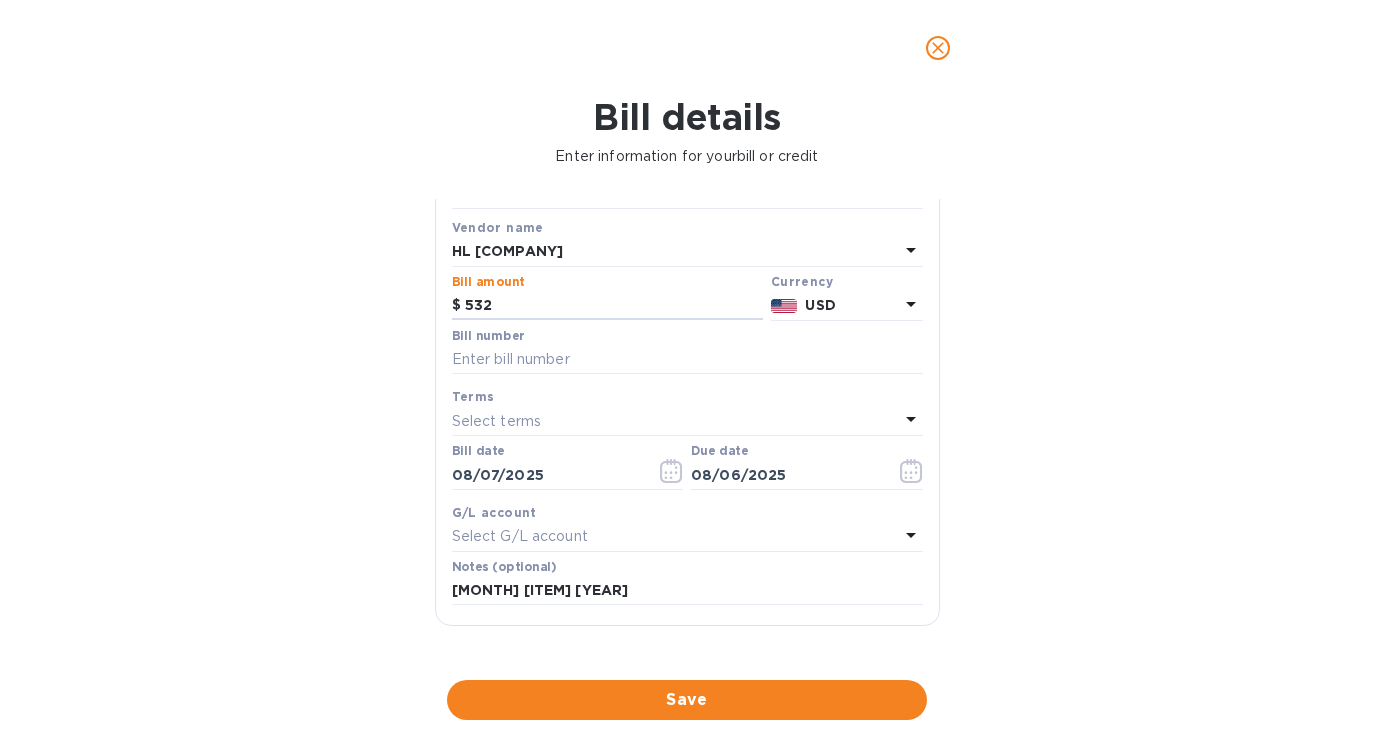 drag, startPoint x: 516, startPoint y: 309, endPoint x: 365, endPoint y: 300, distance: 151.26797 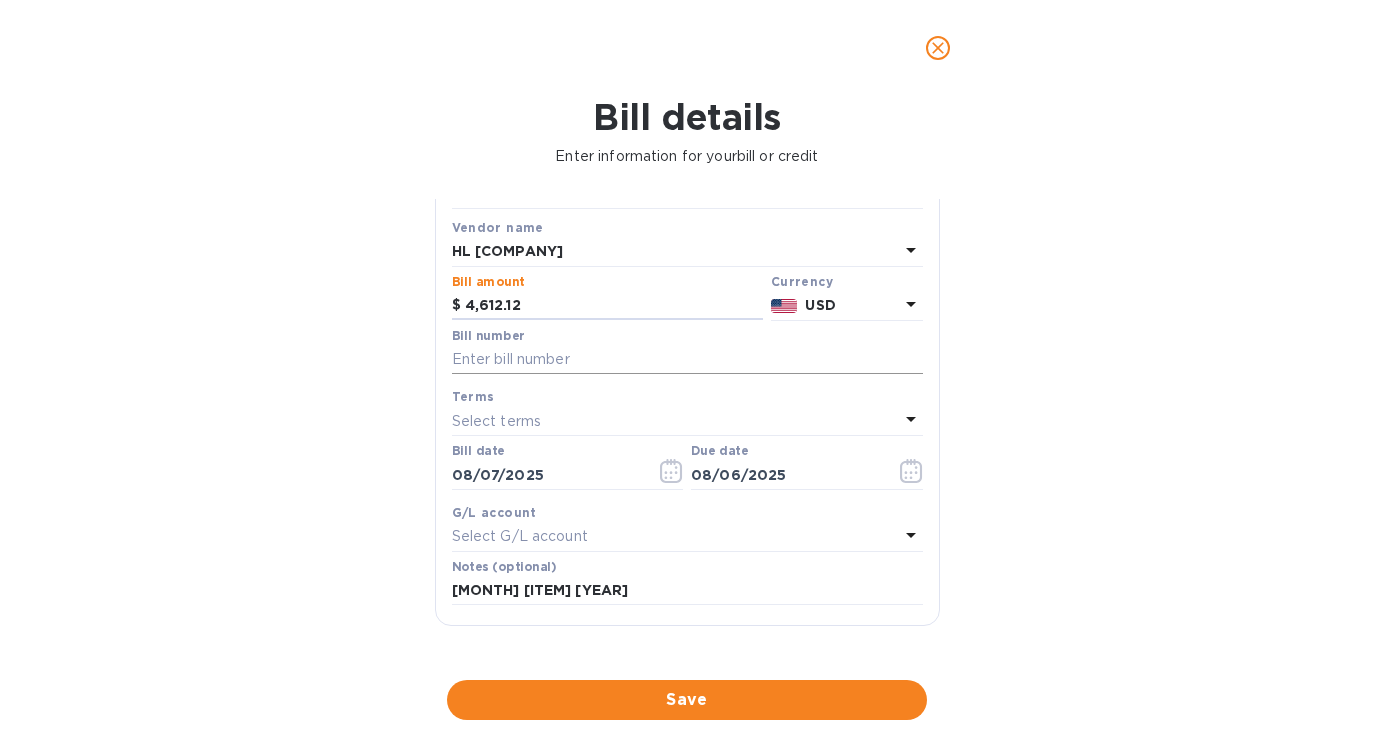 type on "4,612.12" 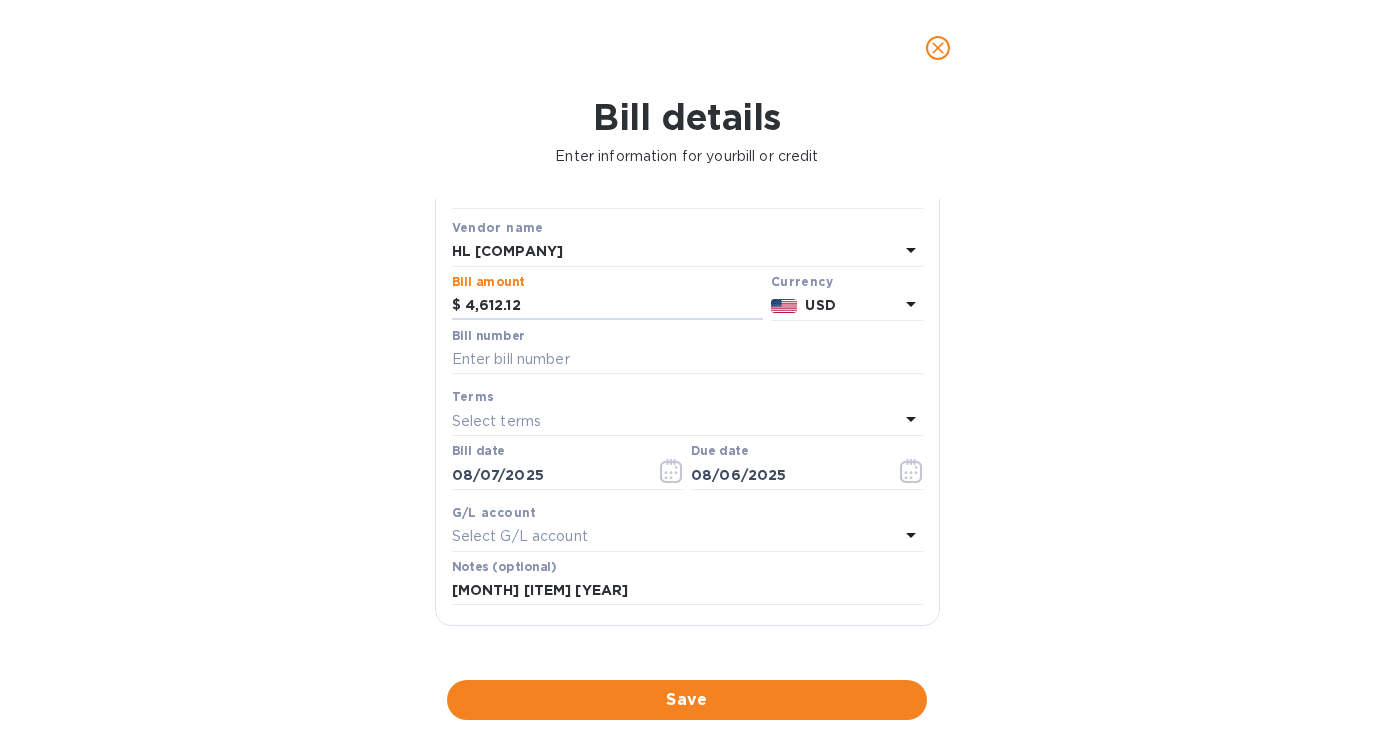 click on "Bill number" at bounding box center (687, 354) 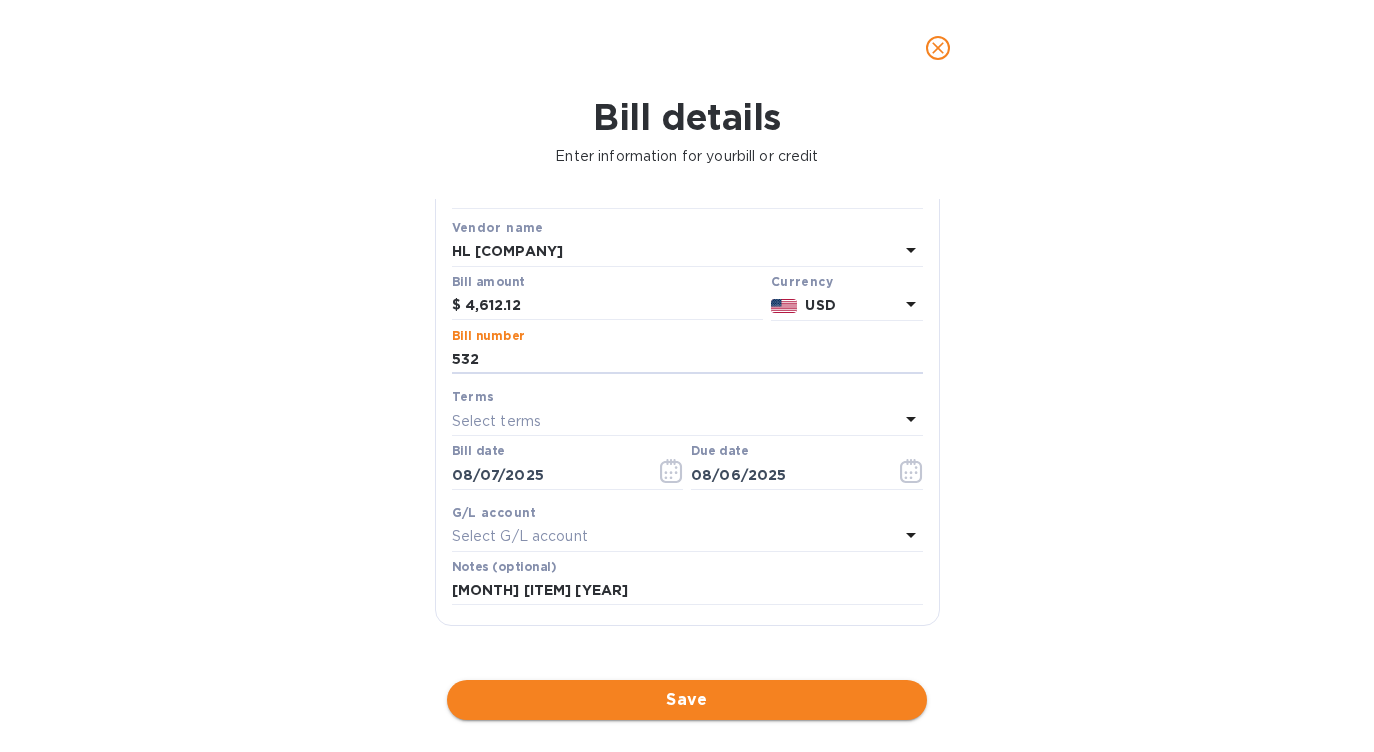 type on "532" 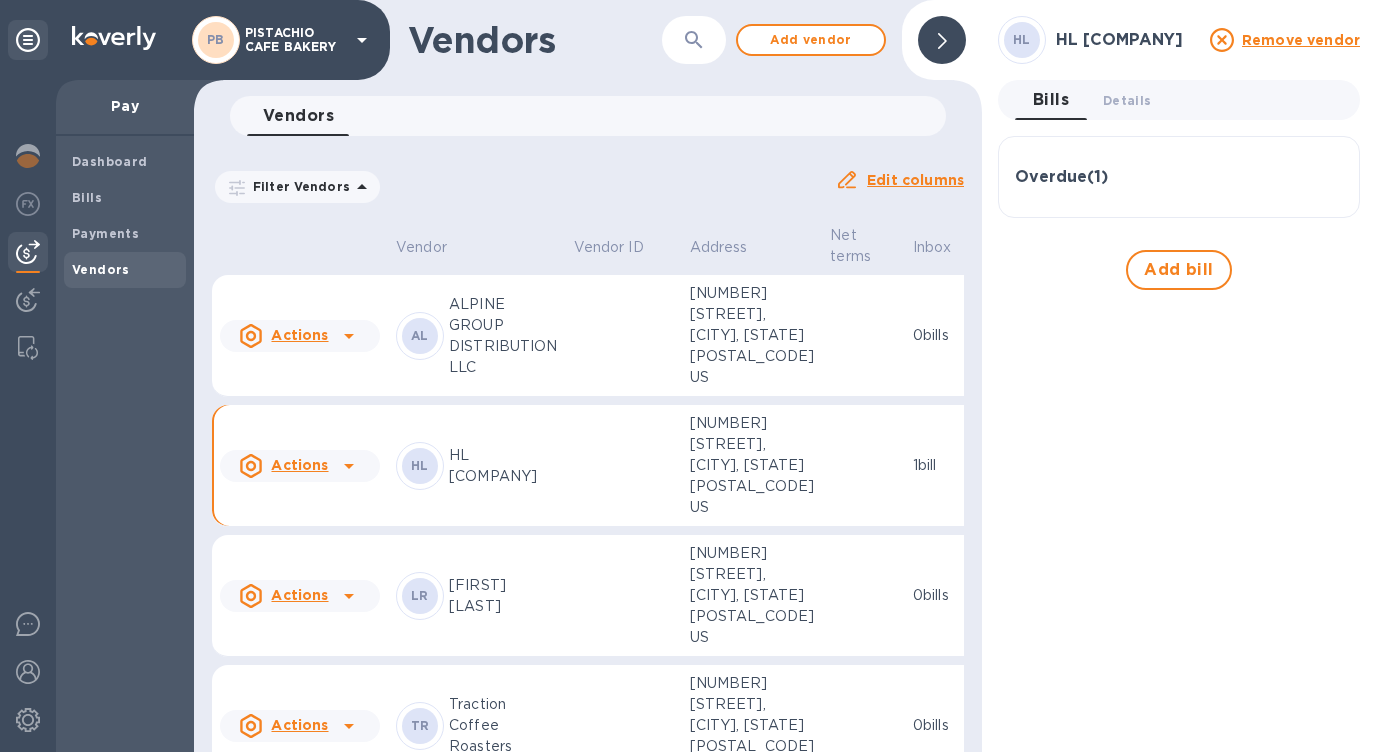 click on "Overdue  ( 1 )" at bounding box center (1179, 177) 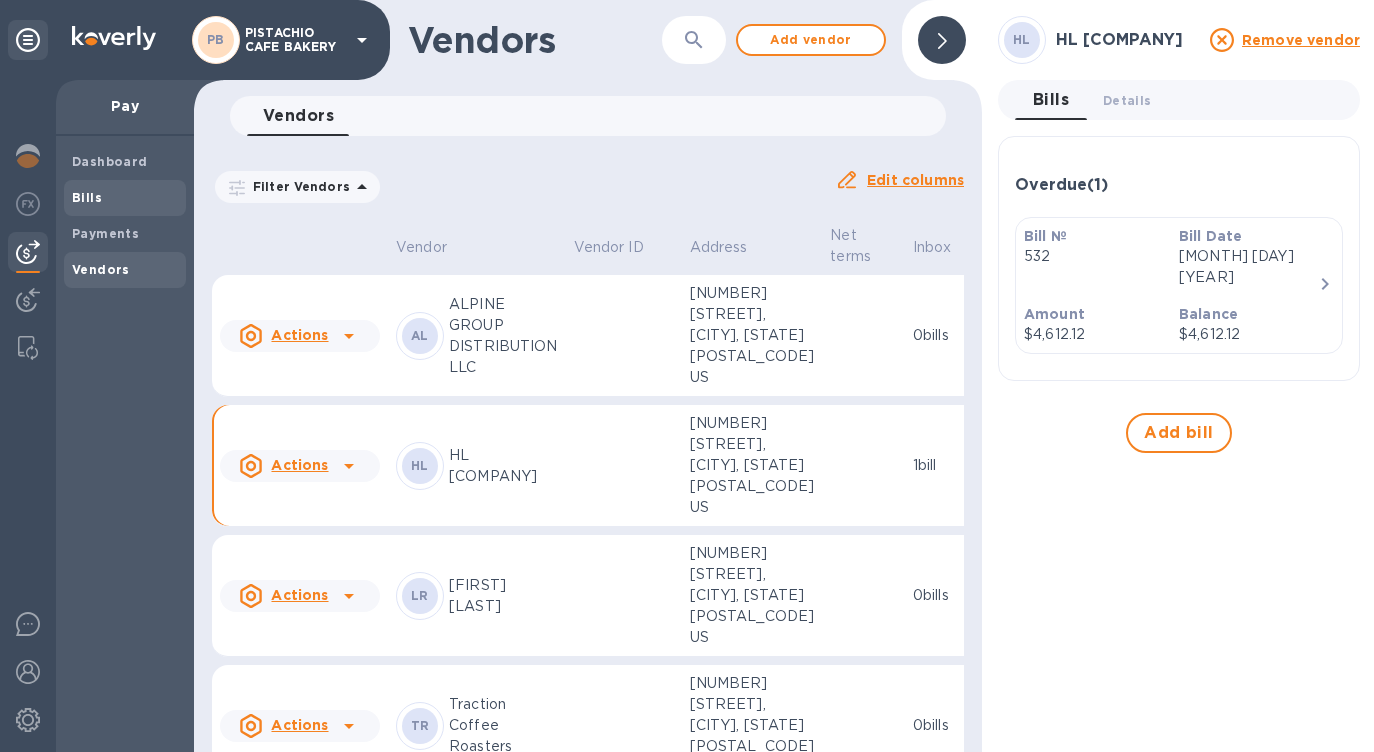 click on "Bills" at bounding box center [125, 198] 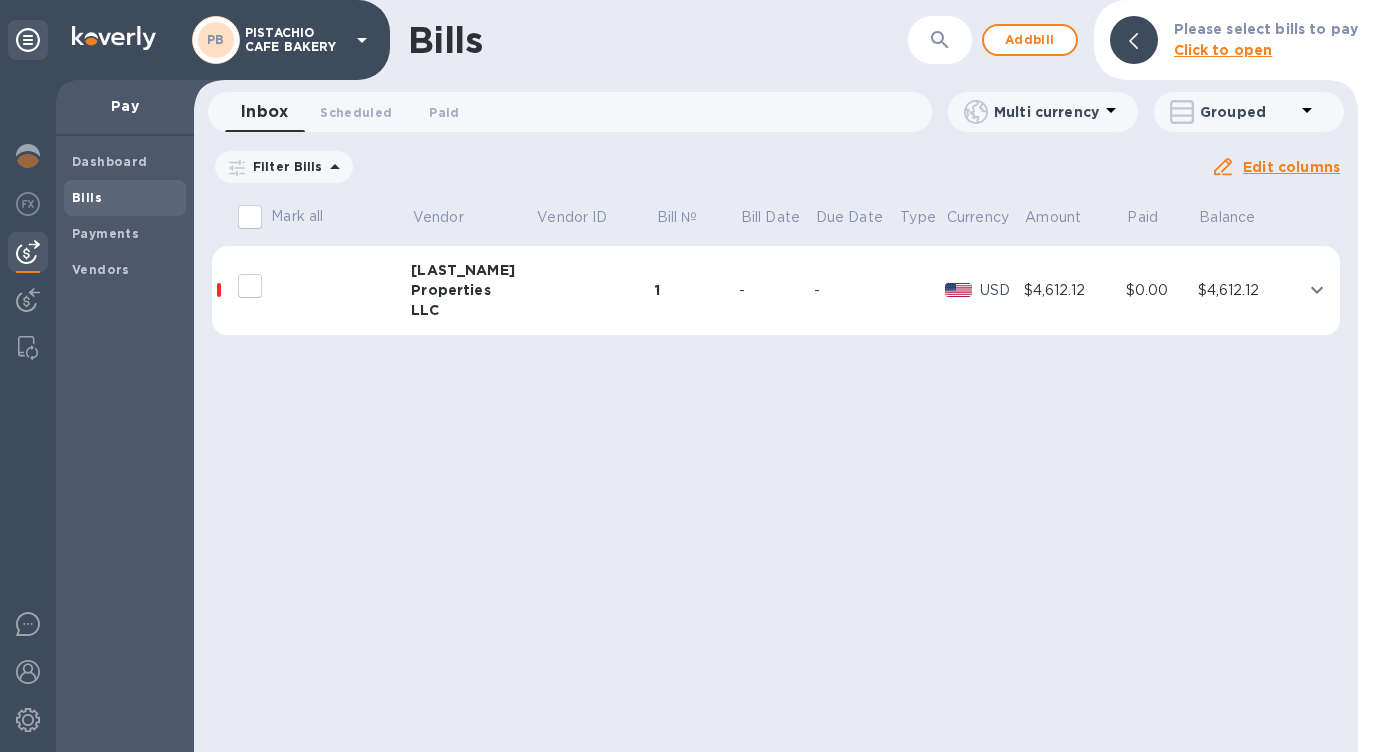 click at bounding box center (323, 291) 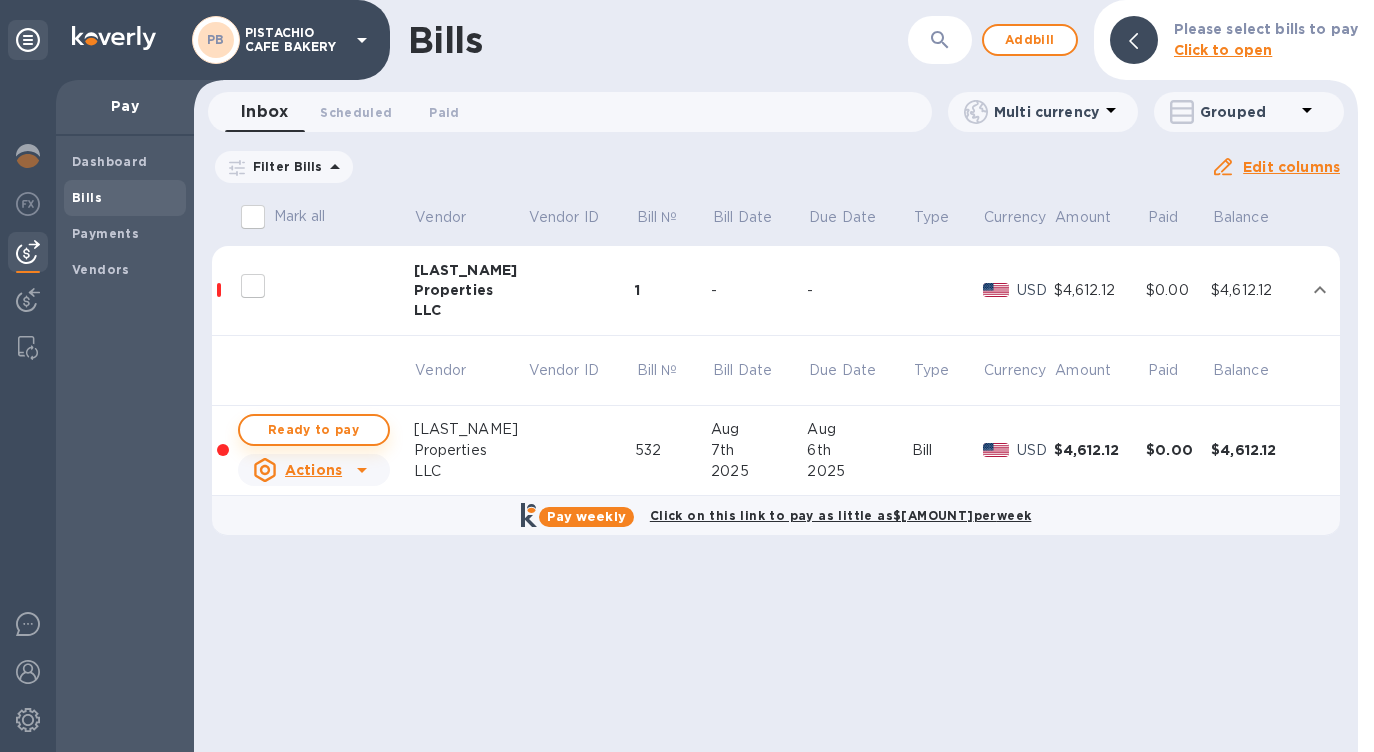 click on "Ready to pay" at bounding box center [314, 430] 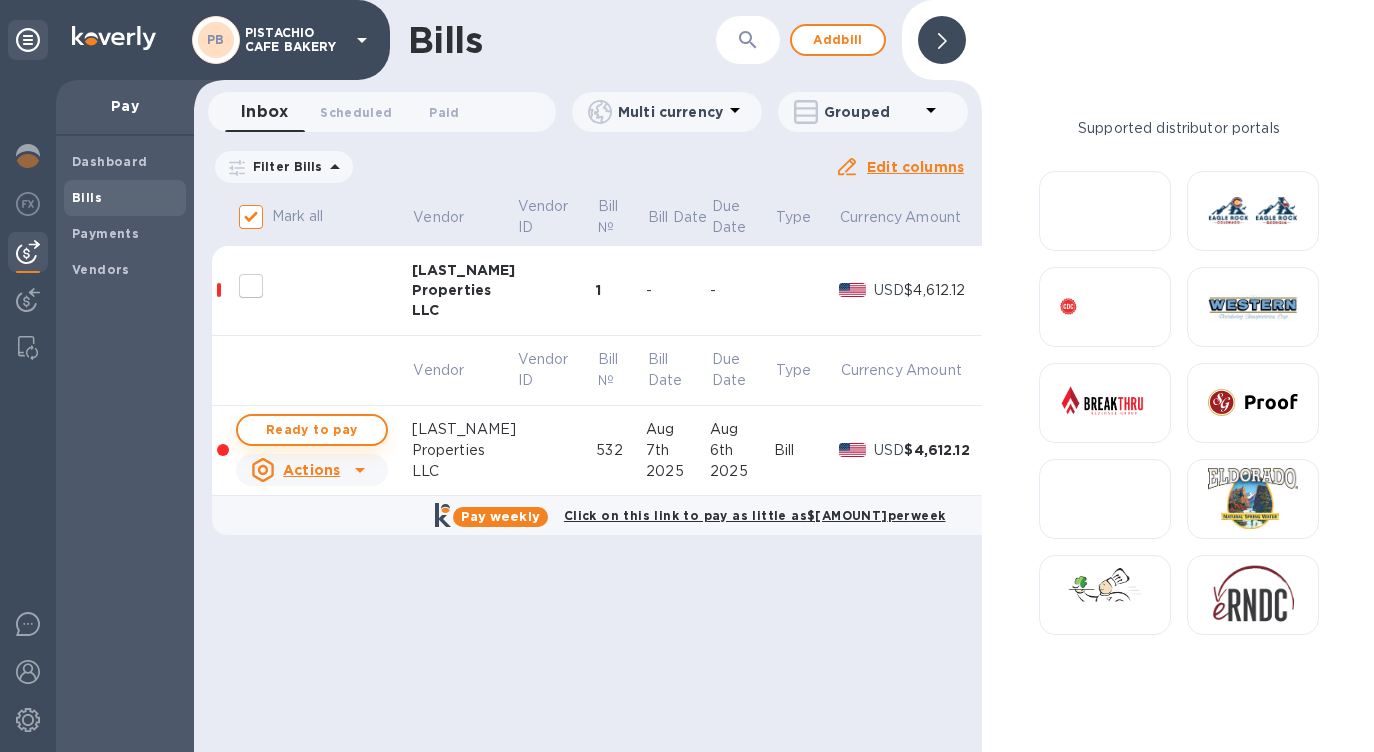 checkbox on "true" 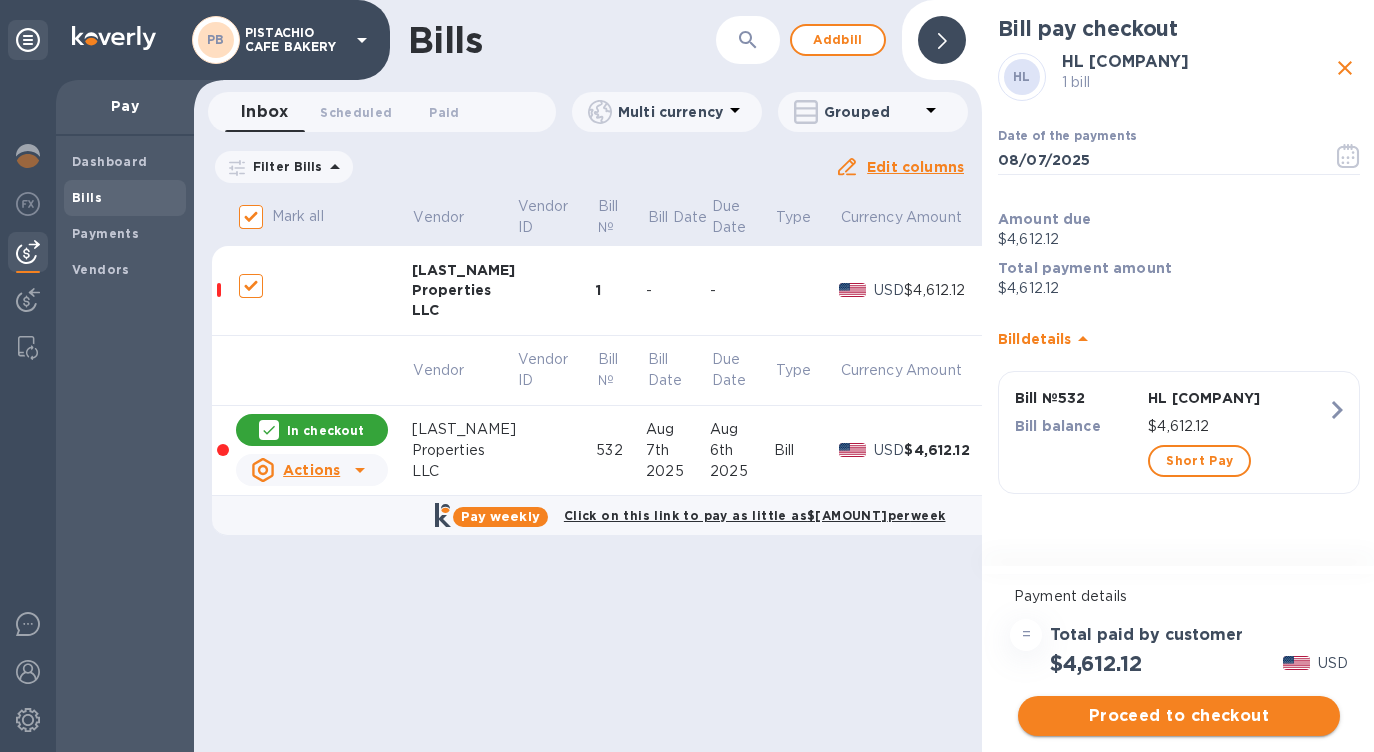 click on "Proceed to checkout" at bounding box center [1179, 716] 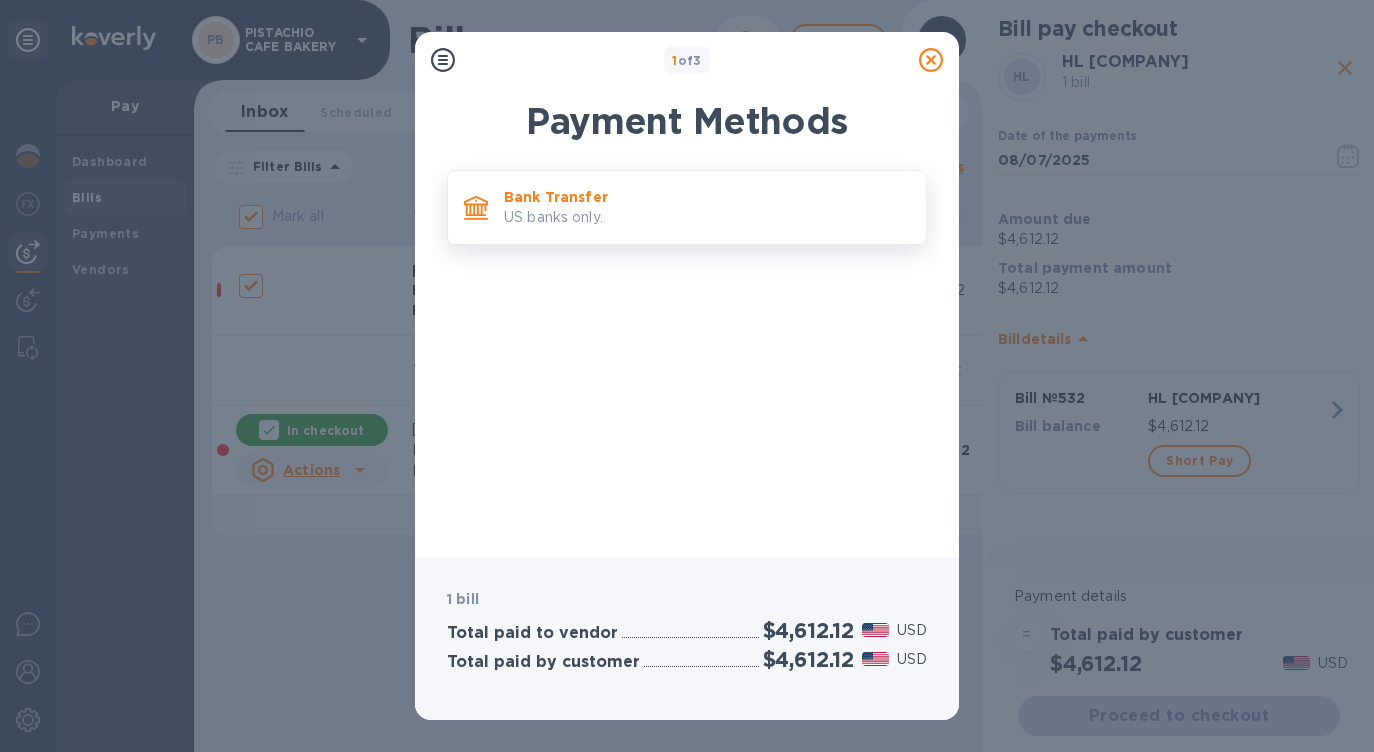 click on "Bank Transfer" at bounding box center [707, 197] 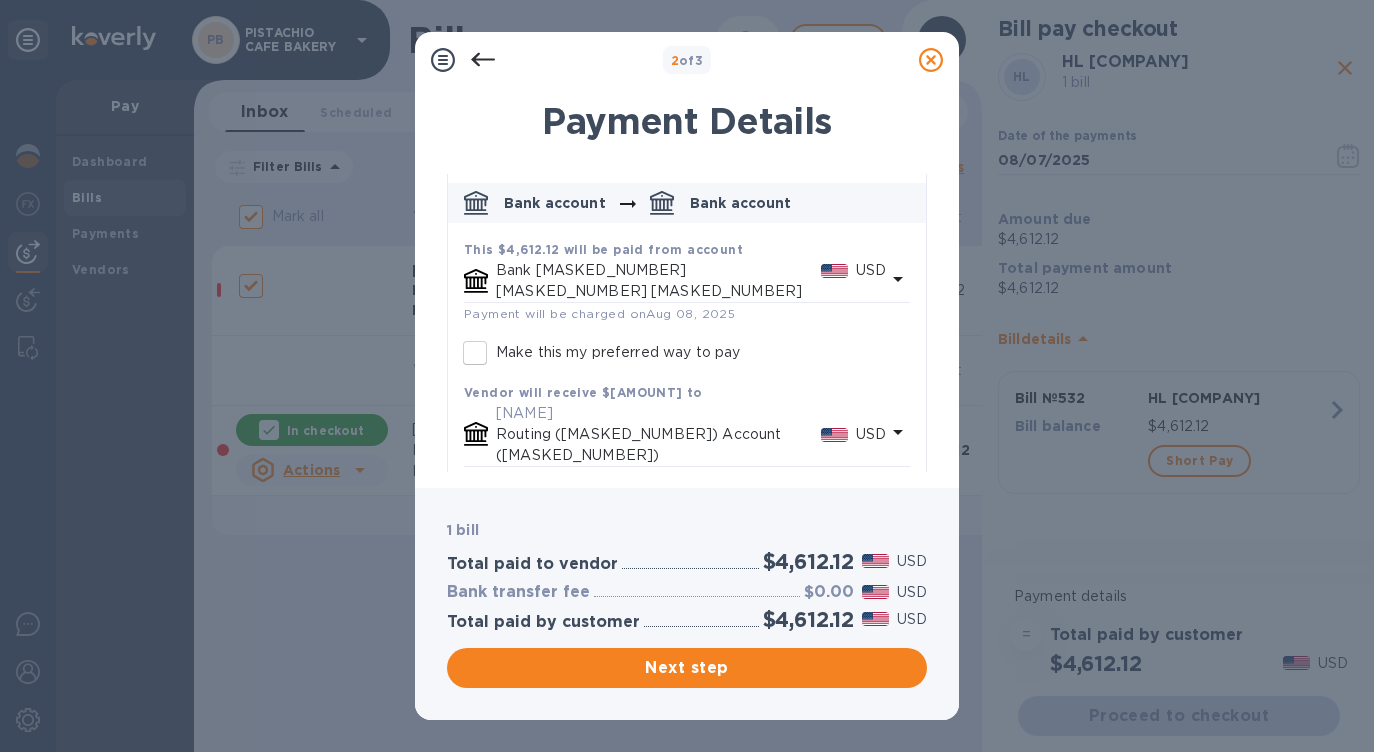 scroll, scrollTop: 87, scrollLeft: 0, axis: vertical 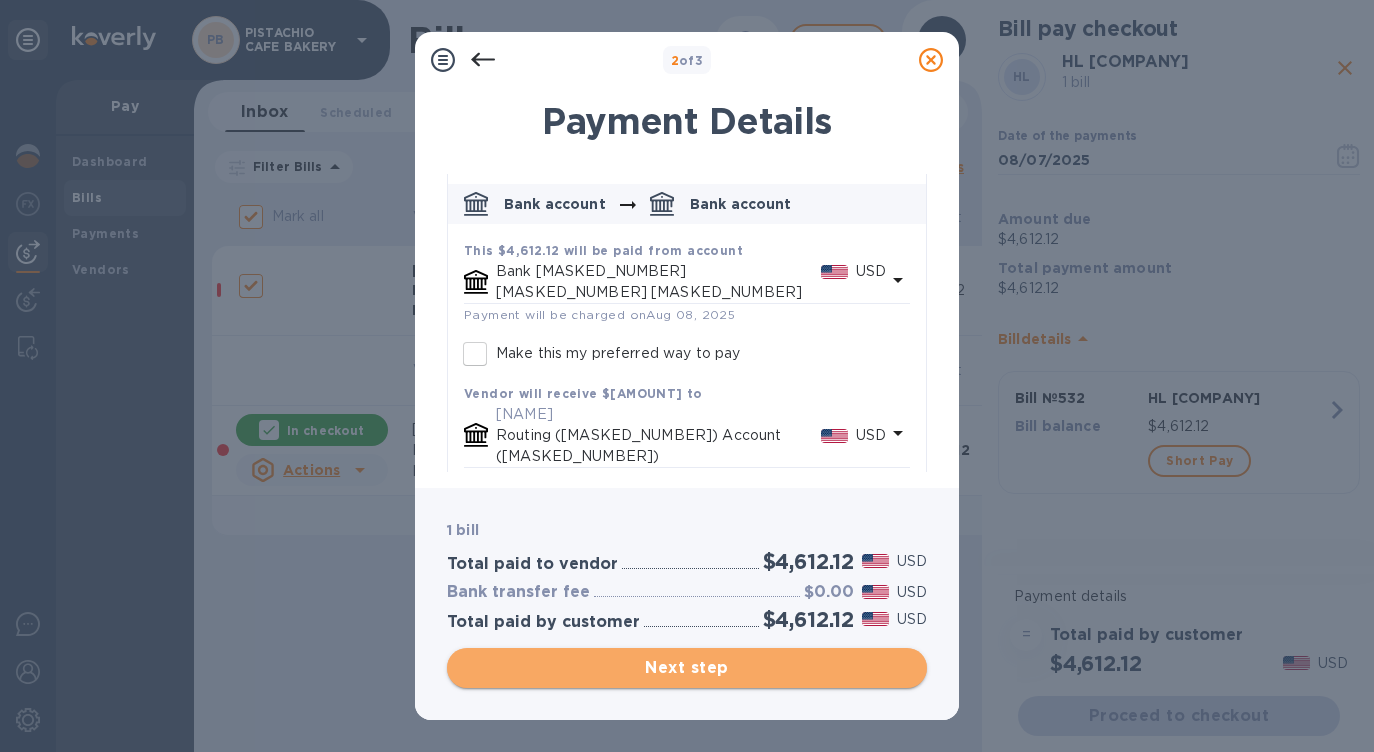 click on "Next step" at bounding box center (687, 668) 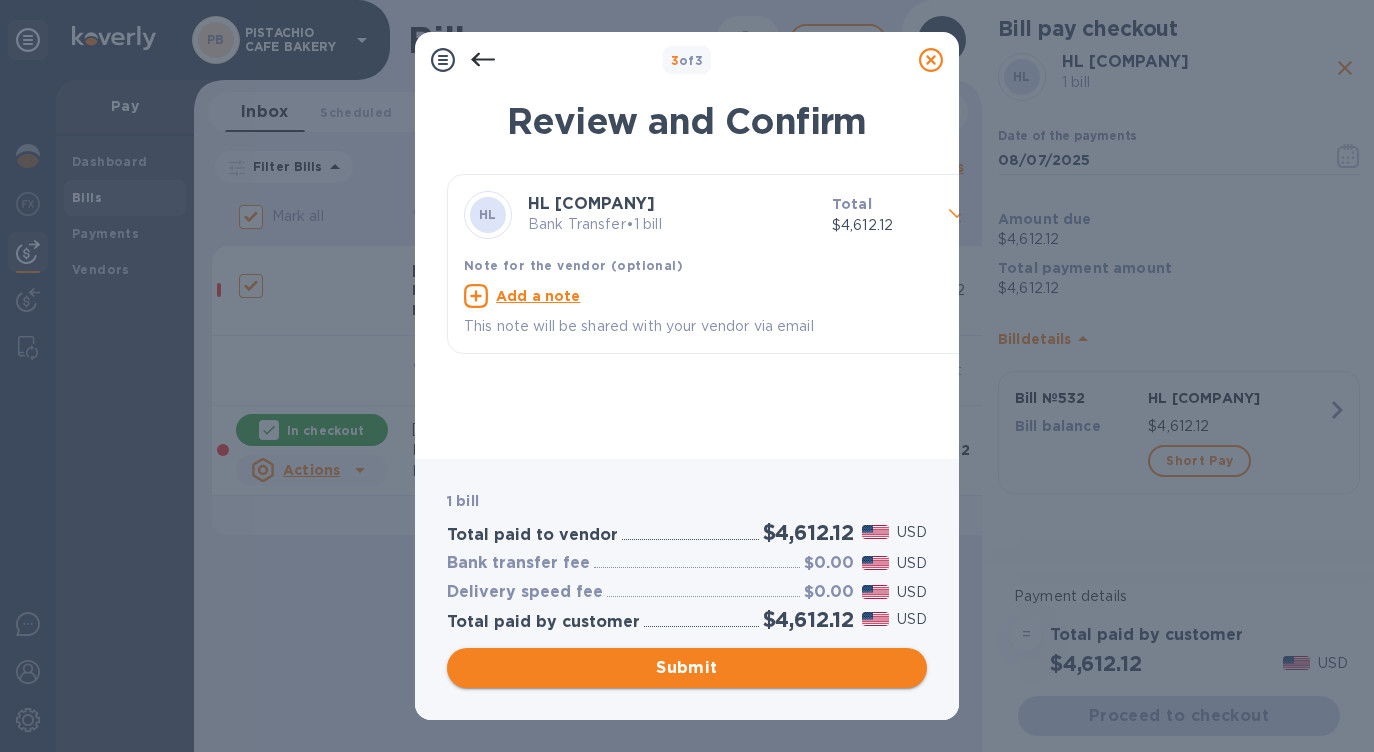 click on "Submit" at bounding box center [687, 668] 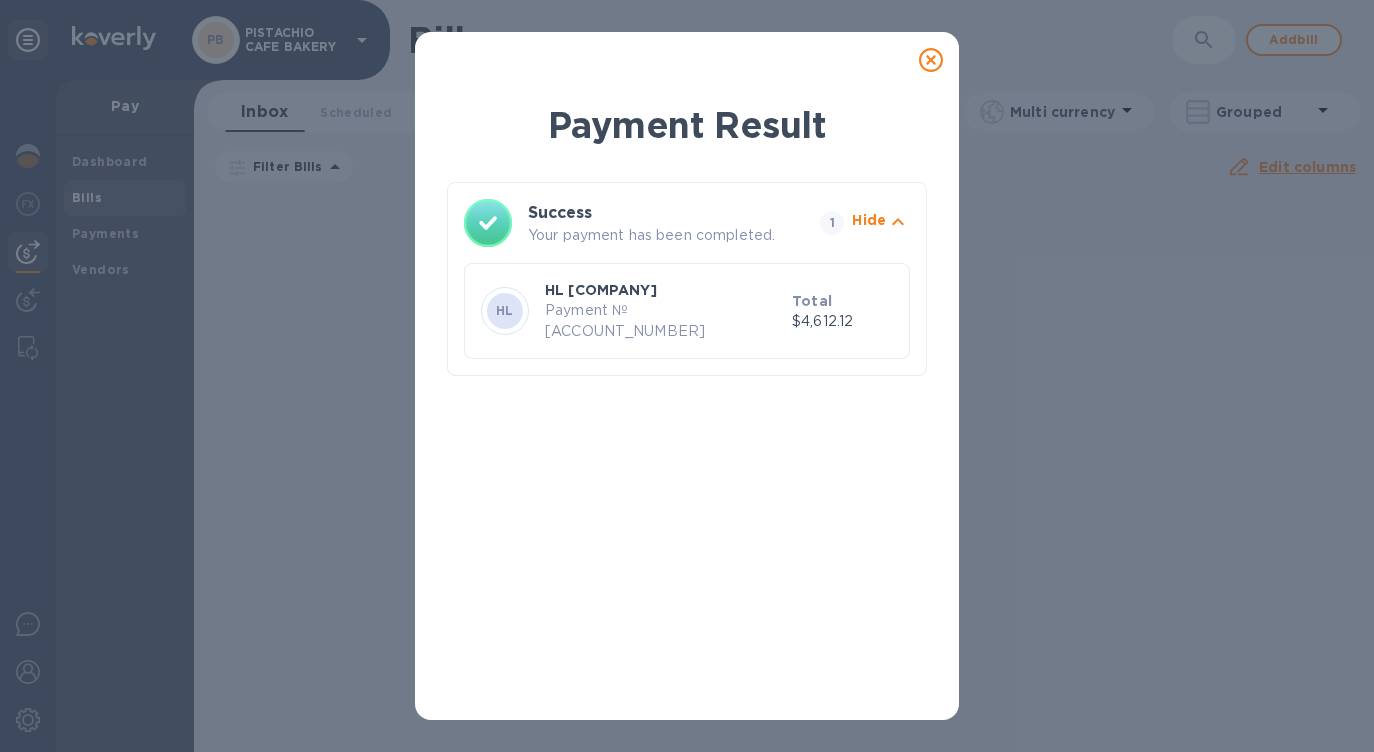 click 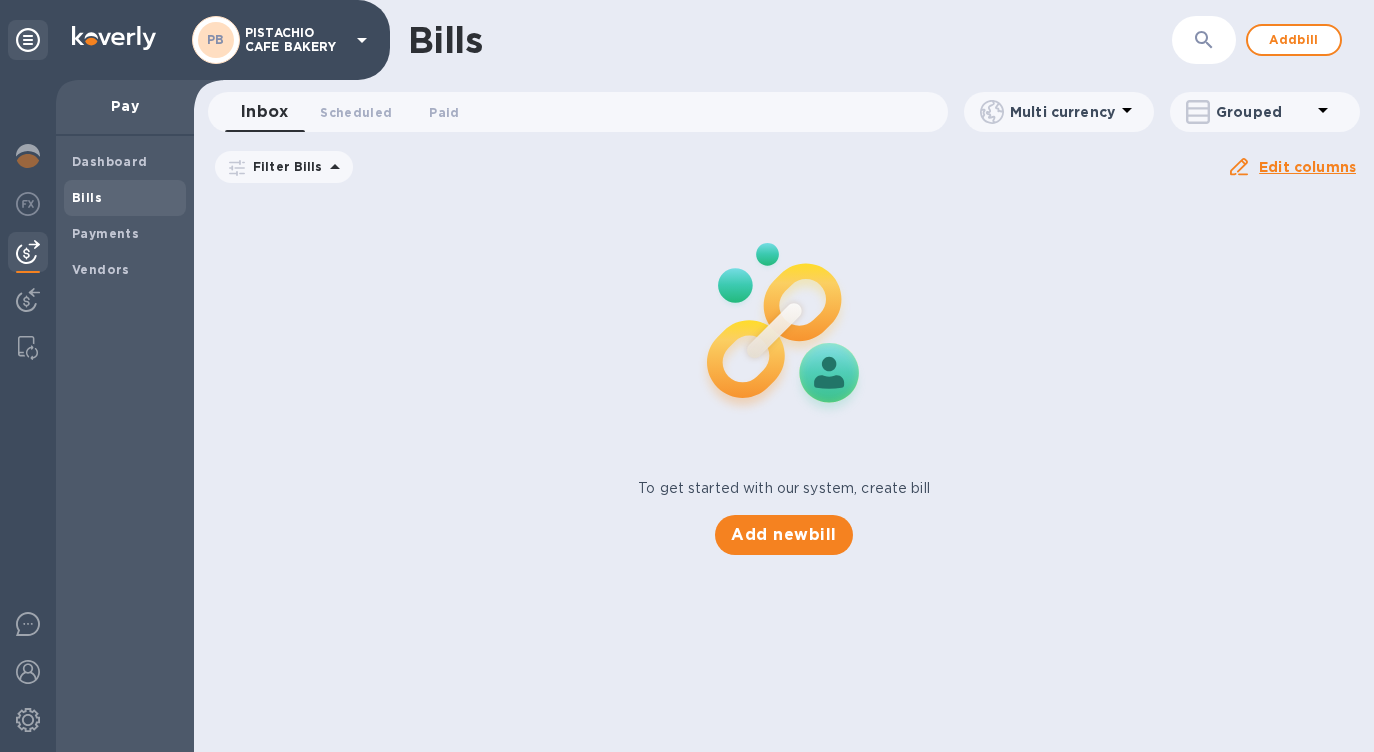 click on "PB PISTACHIO CAFE BAKERY" at bounding box center [283, 40] 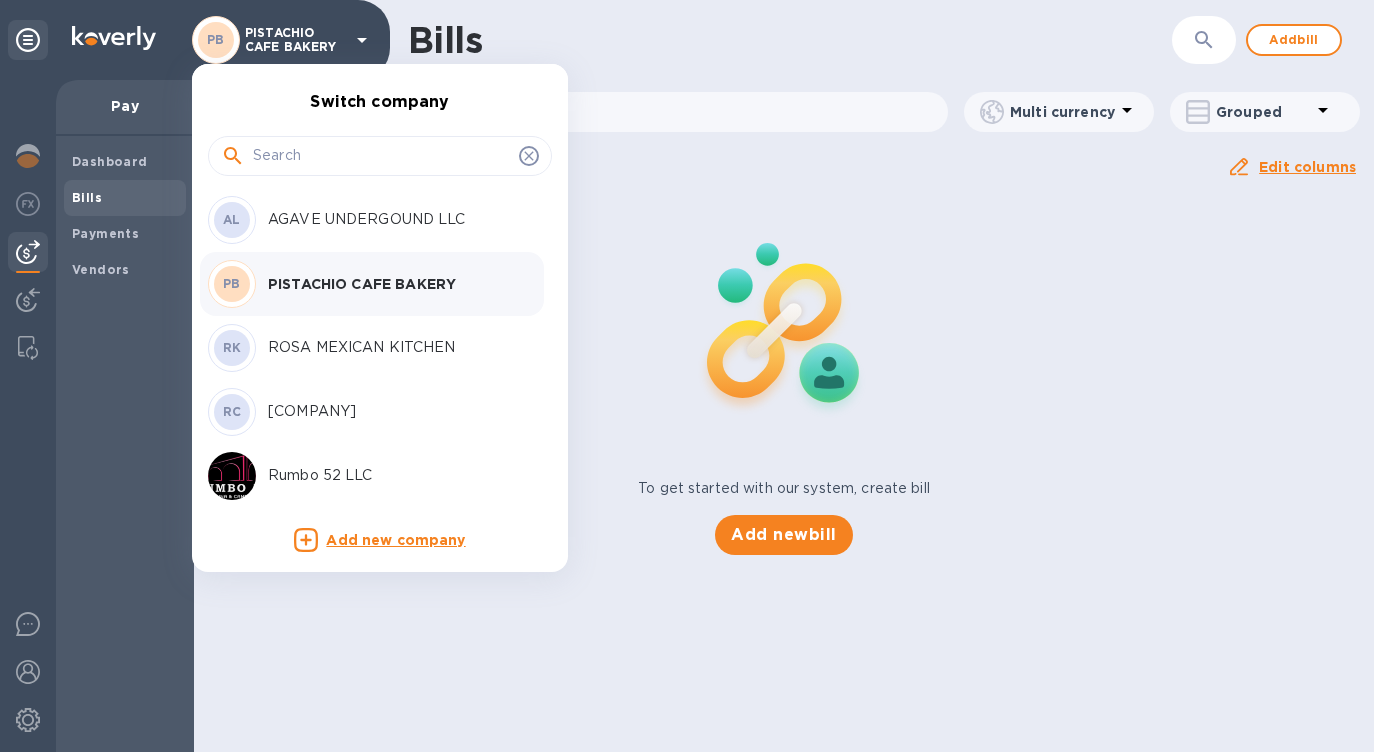 click on "Rosa Mexican Kitchen and Cantina" at bounding box center [394, 411] 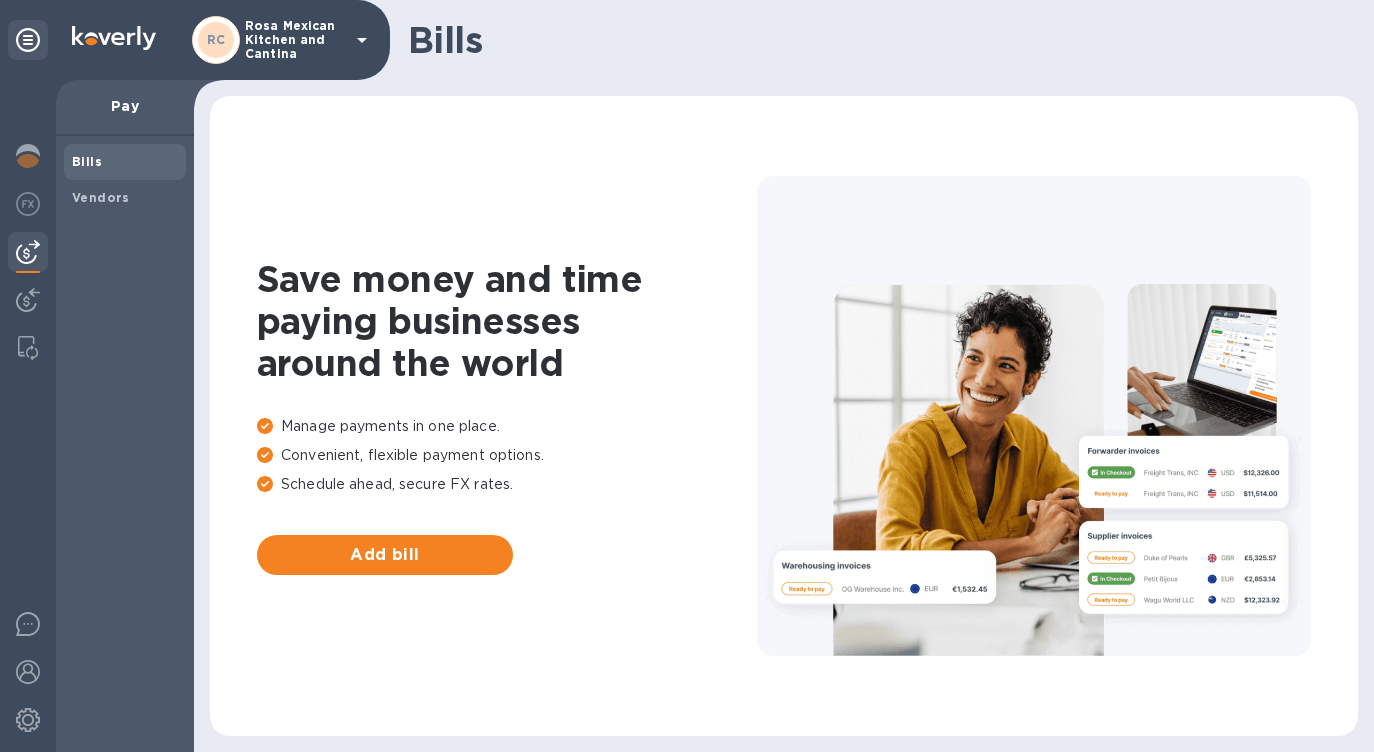 scroll, scrollTop: 0, scrollLeft: 0, axis: both 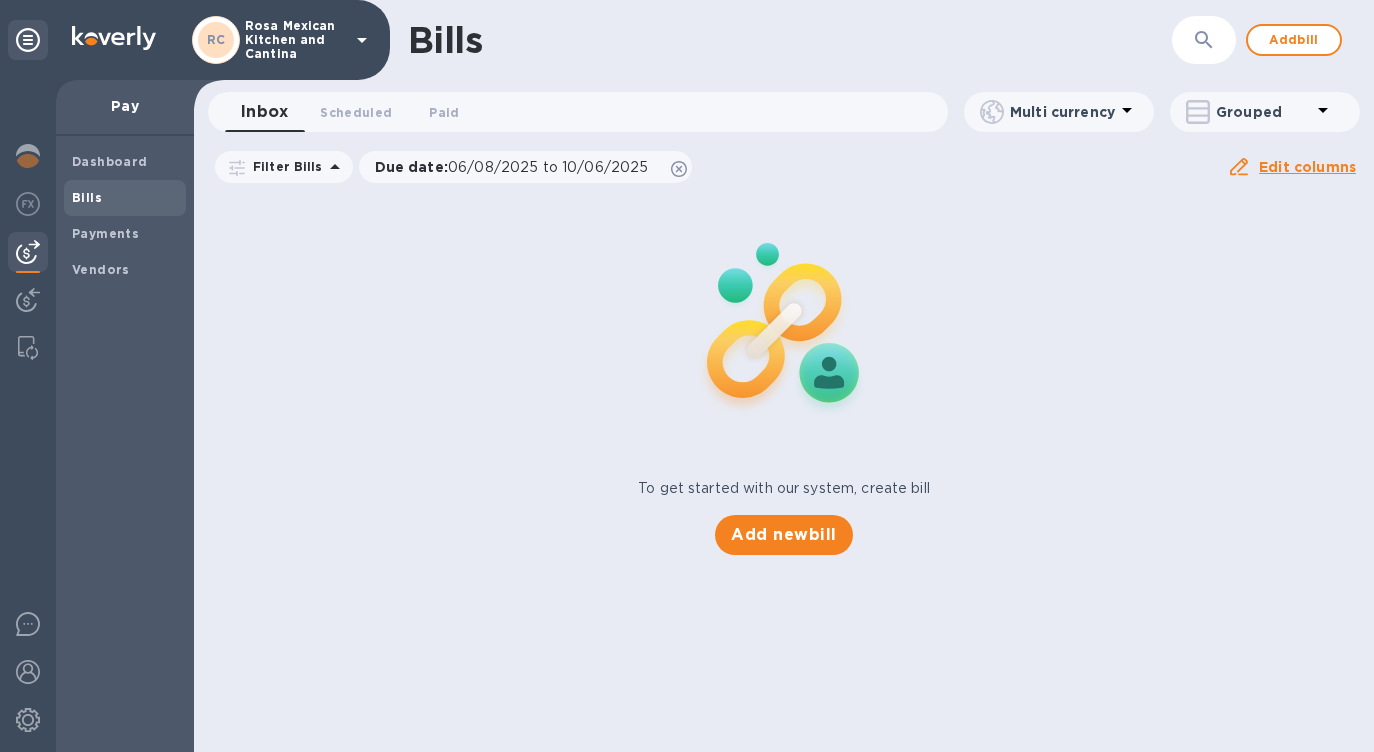click on "Rosa Mexican Kitchen and Cantina" at bounding box center (295, 40) 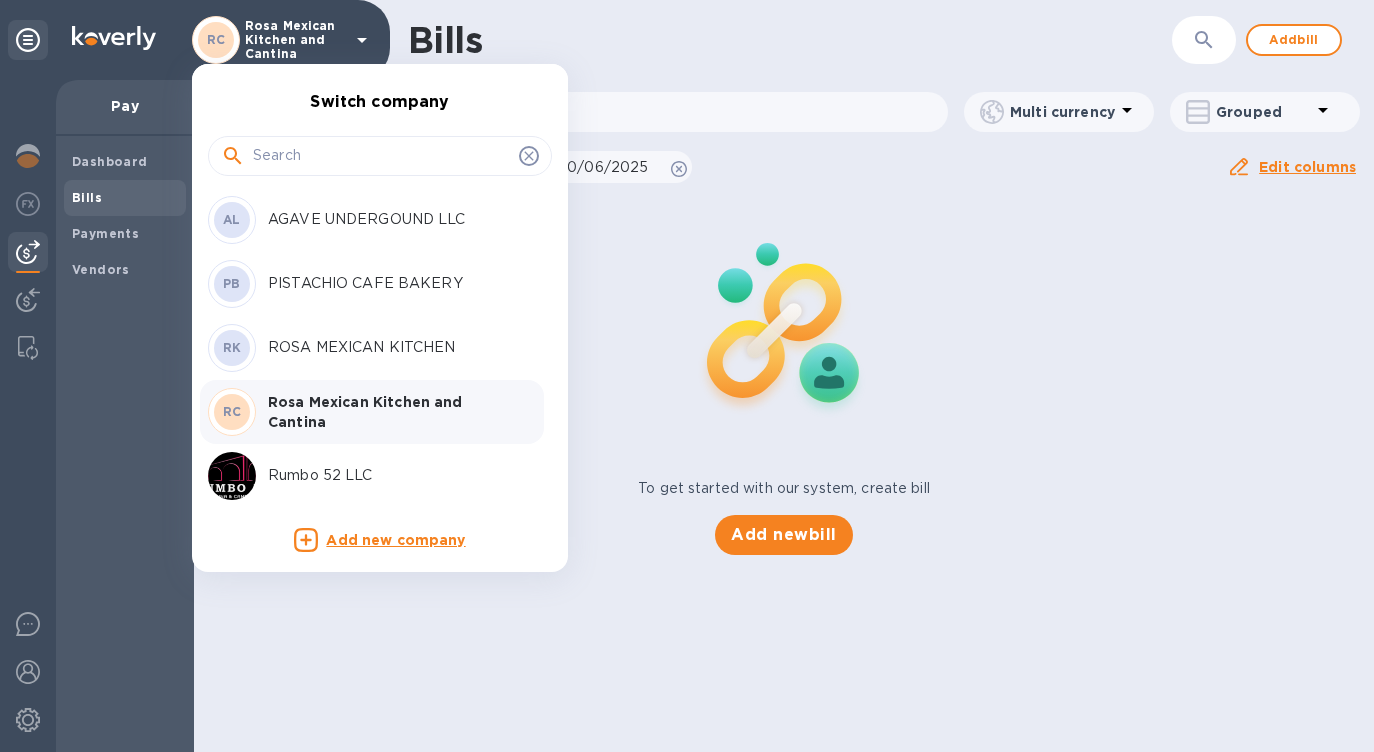 click on "RK ROSA MEXICAN KITCHEN" at bounding box center [364, 348] 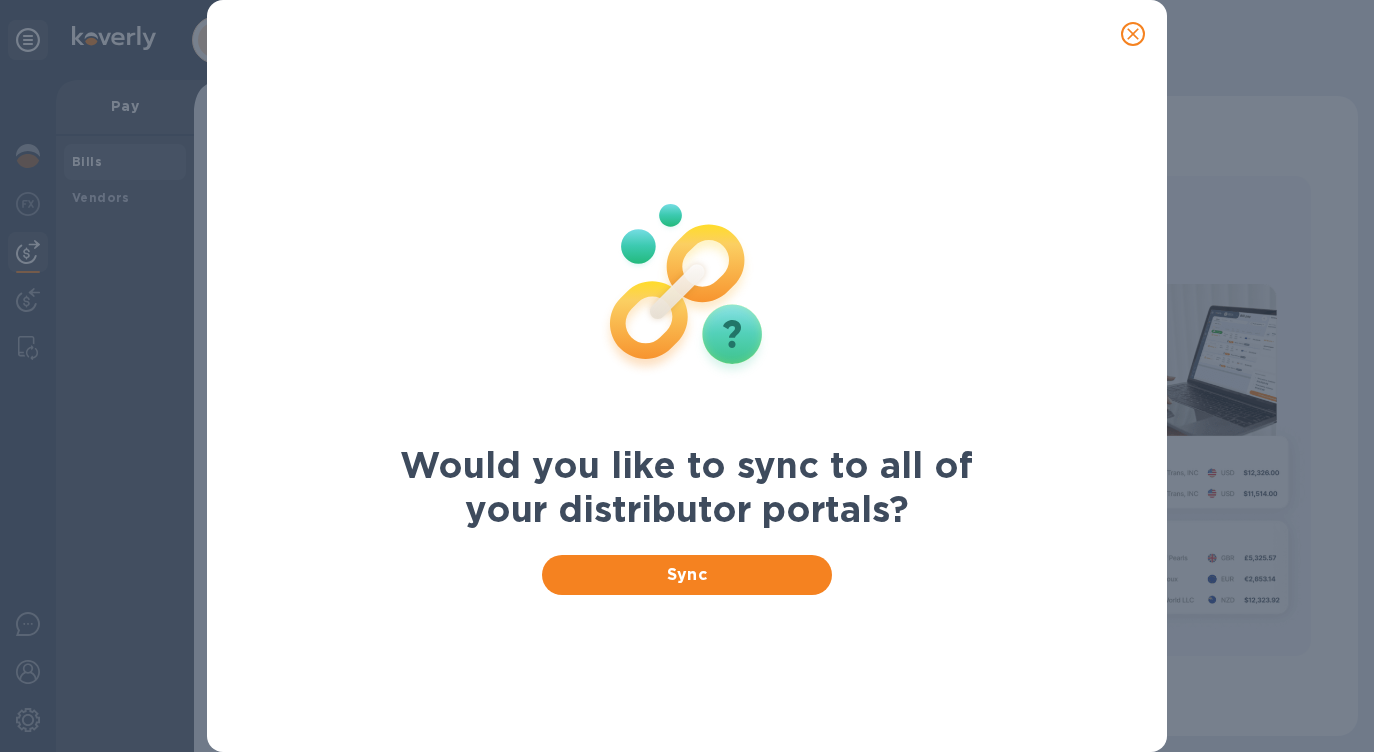 scroll, scrollTop: 0, scrollLeft: 0, axis: both 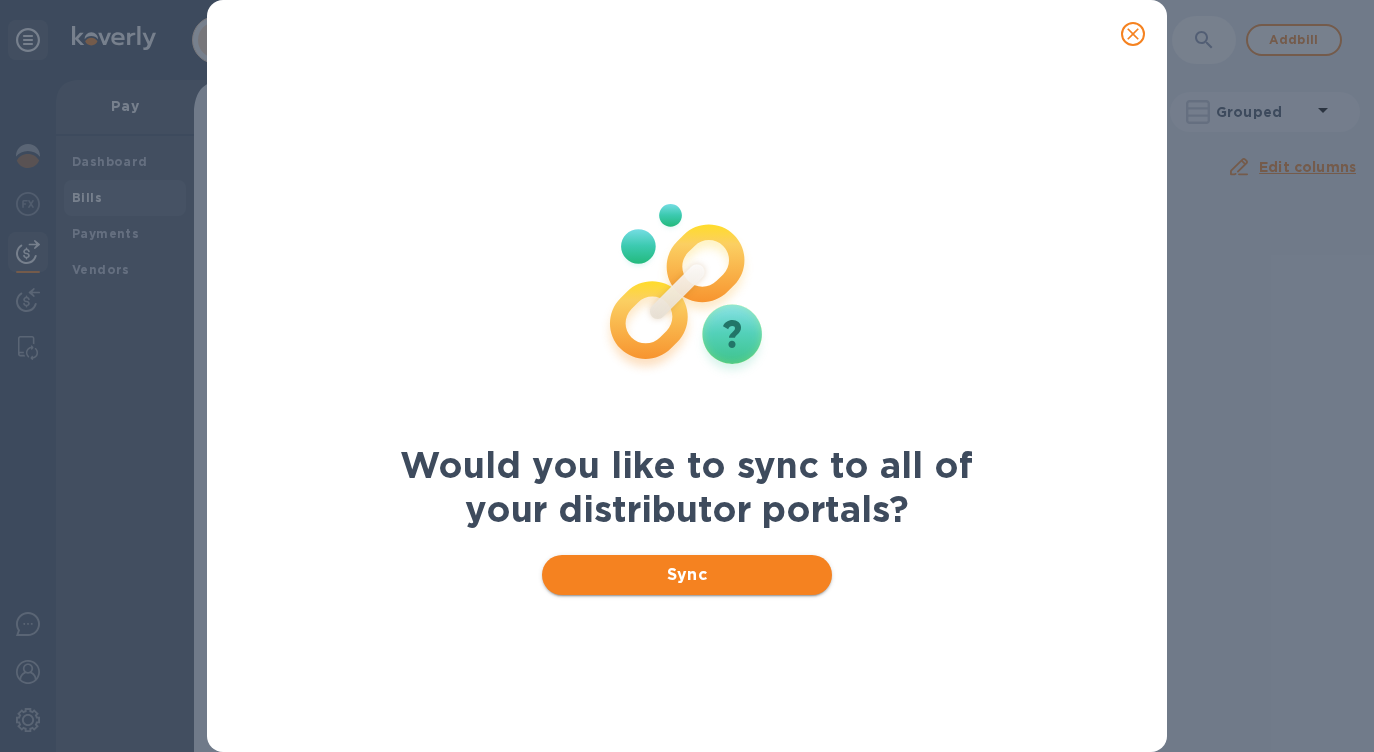 click on "Sync" at bounding box center [687, 575] 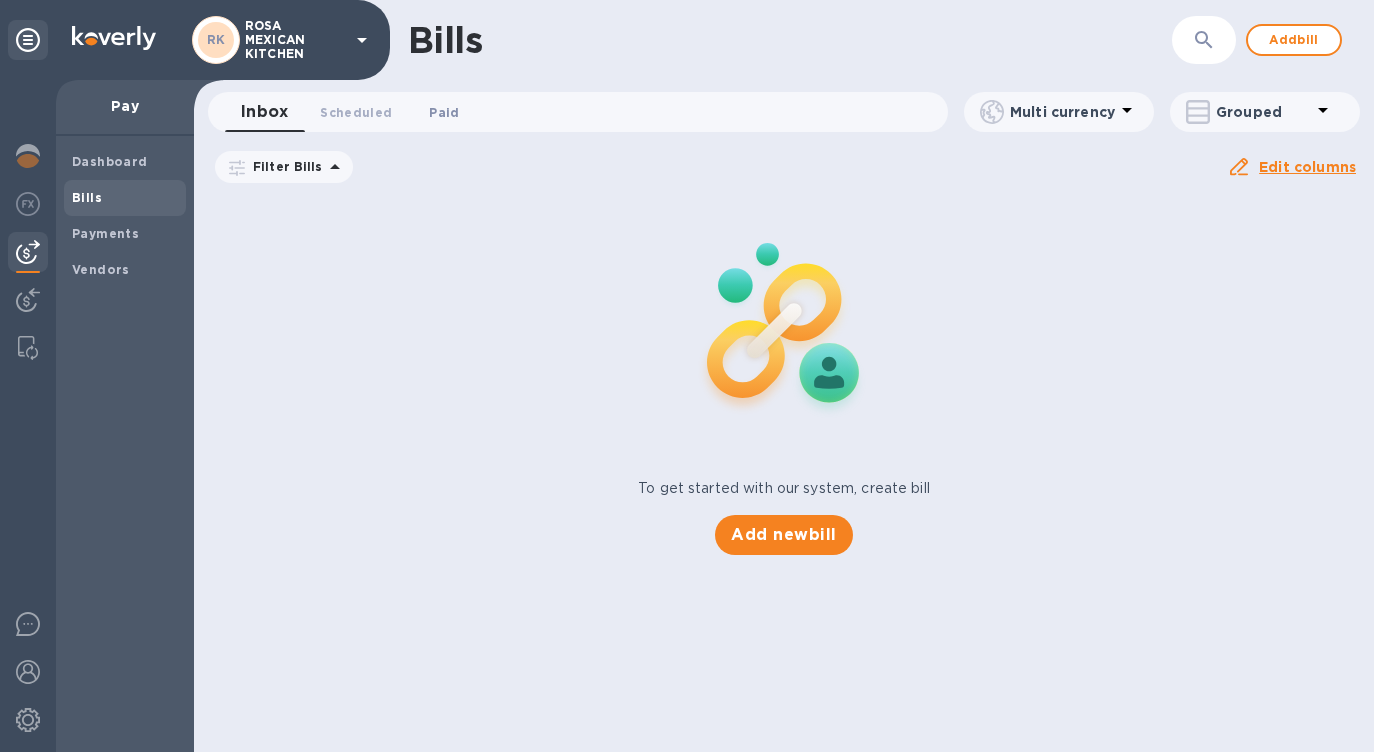 click on "Paid 0" at bounding box center (444, 112) 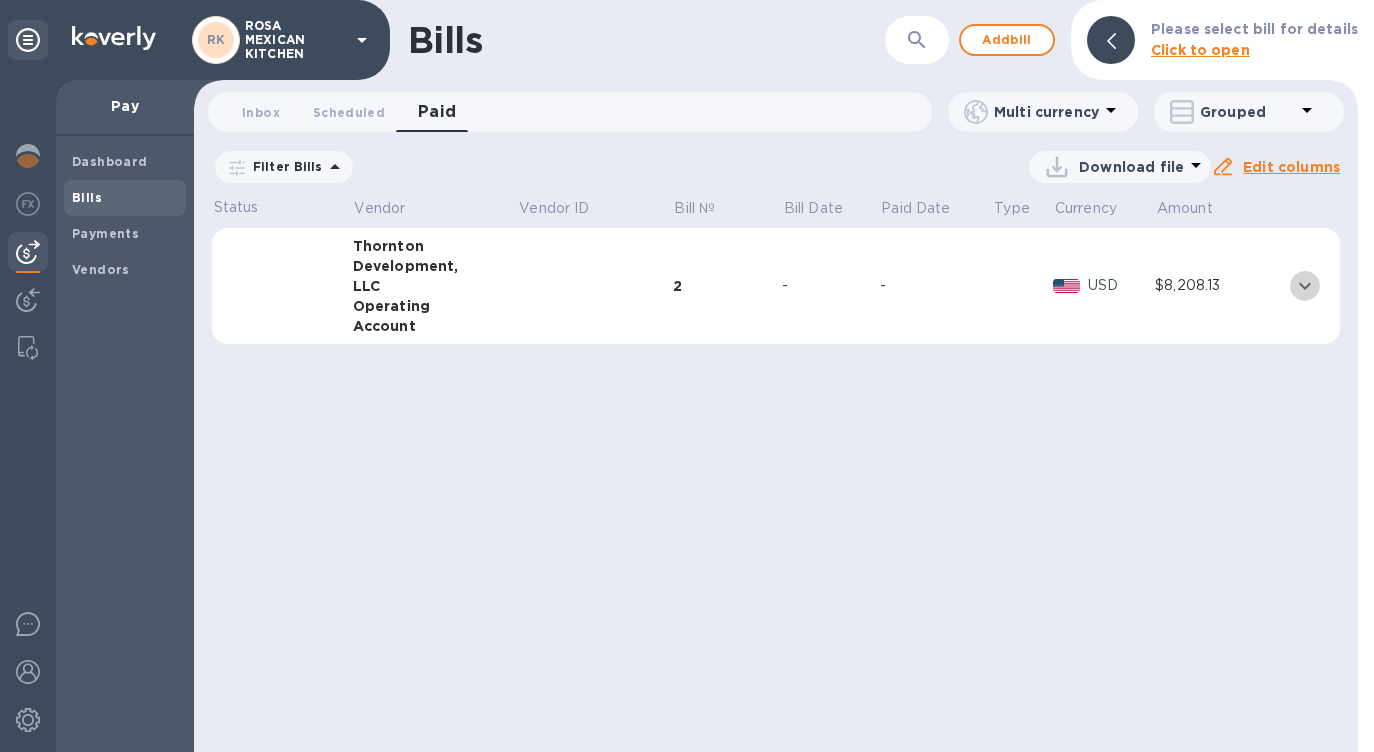 click 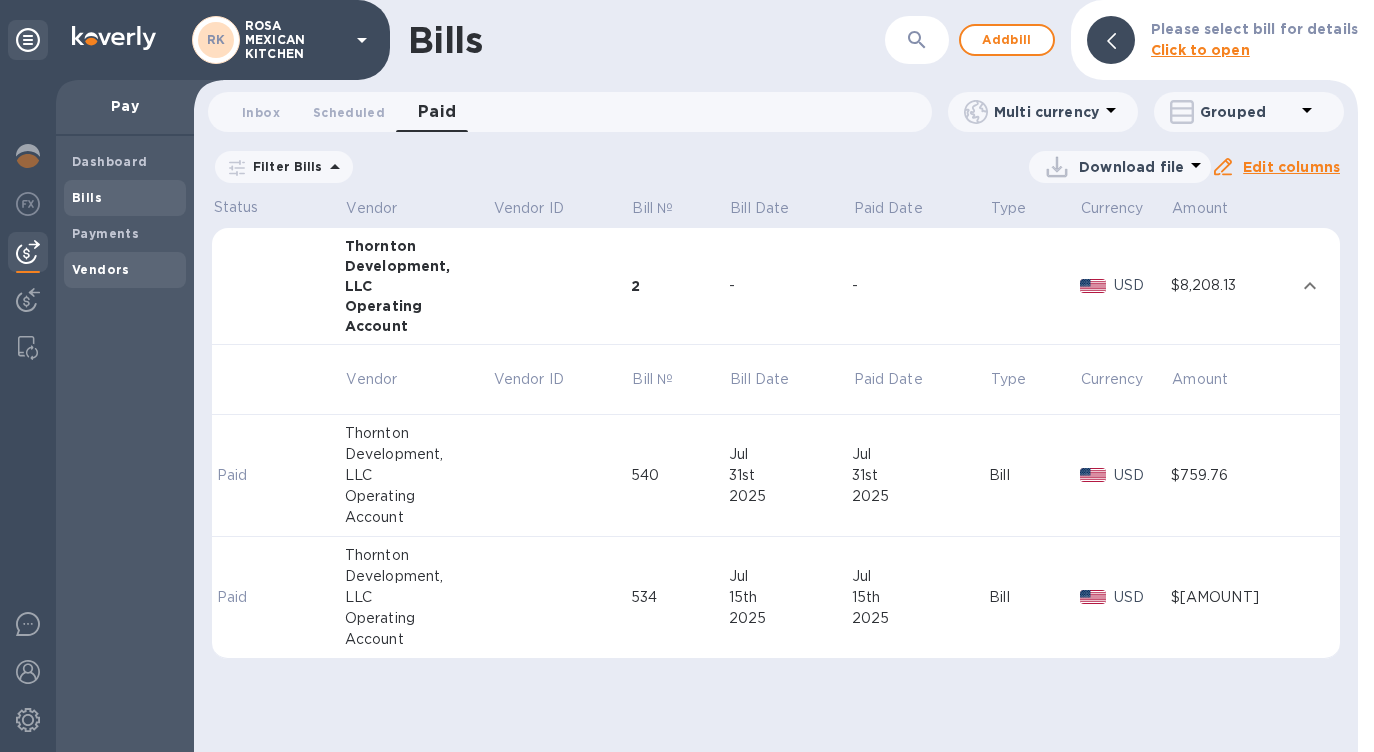 click on "Vendors" at bounding box center (101, 269) 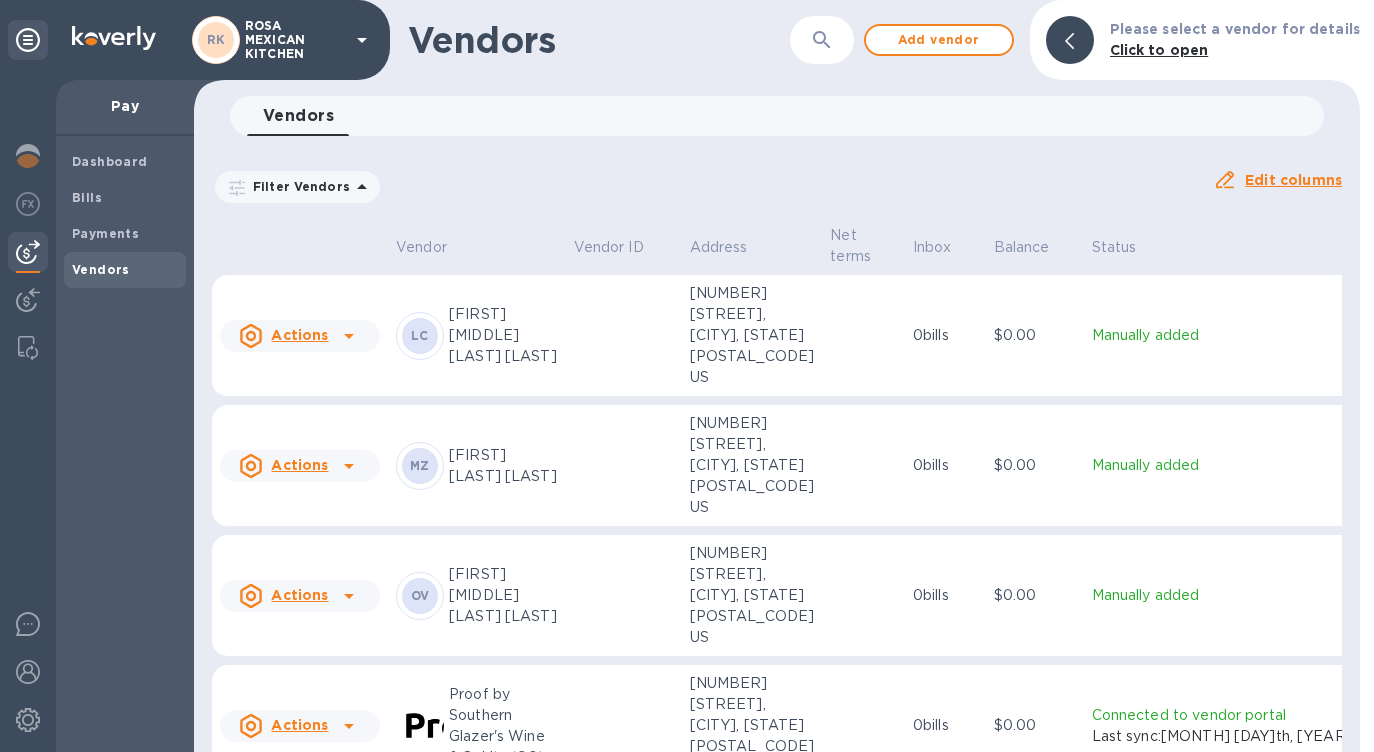 scroll, scrollTop: 1982, scrollLeft: 0, axis: vertical 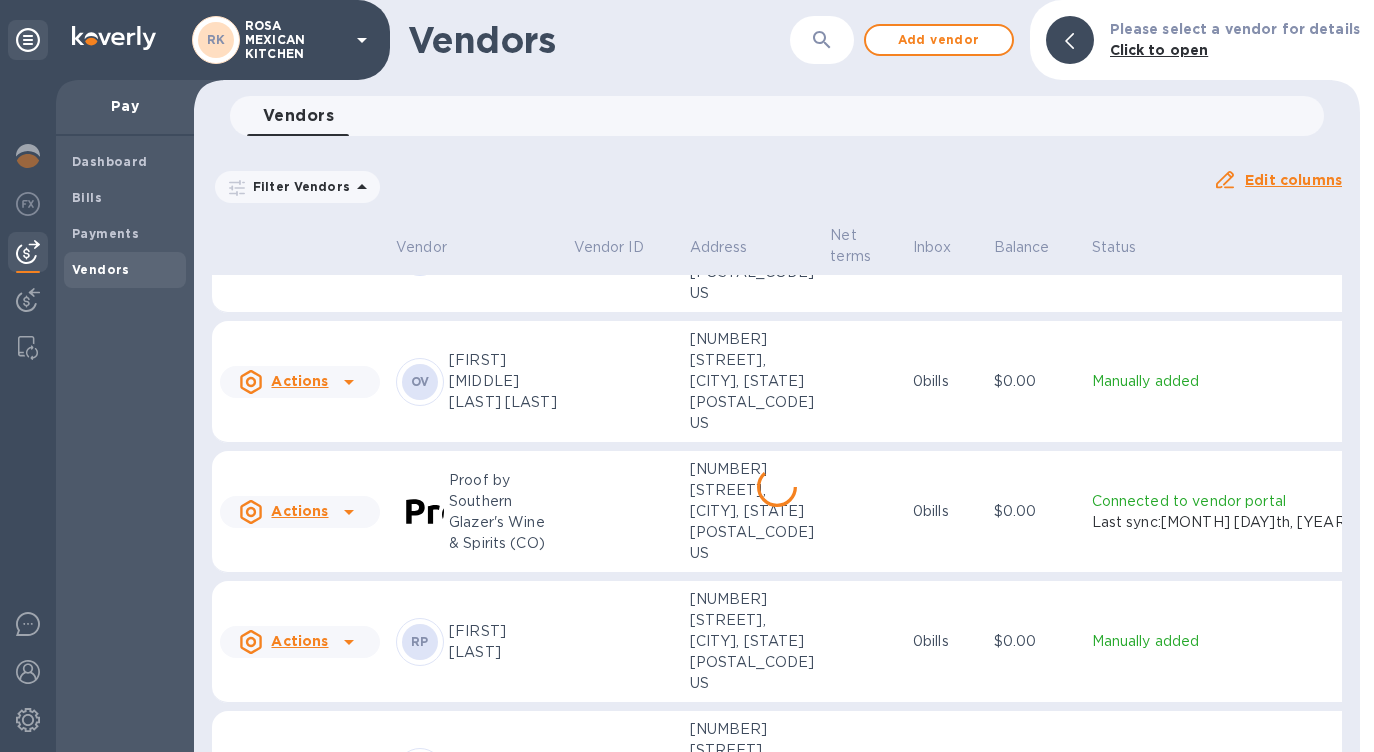 click on "Thornton Development, LLC  Operating Account" at bounding box center [503, 1053] 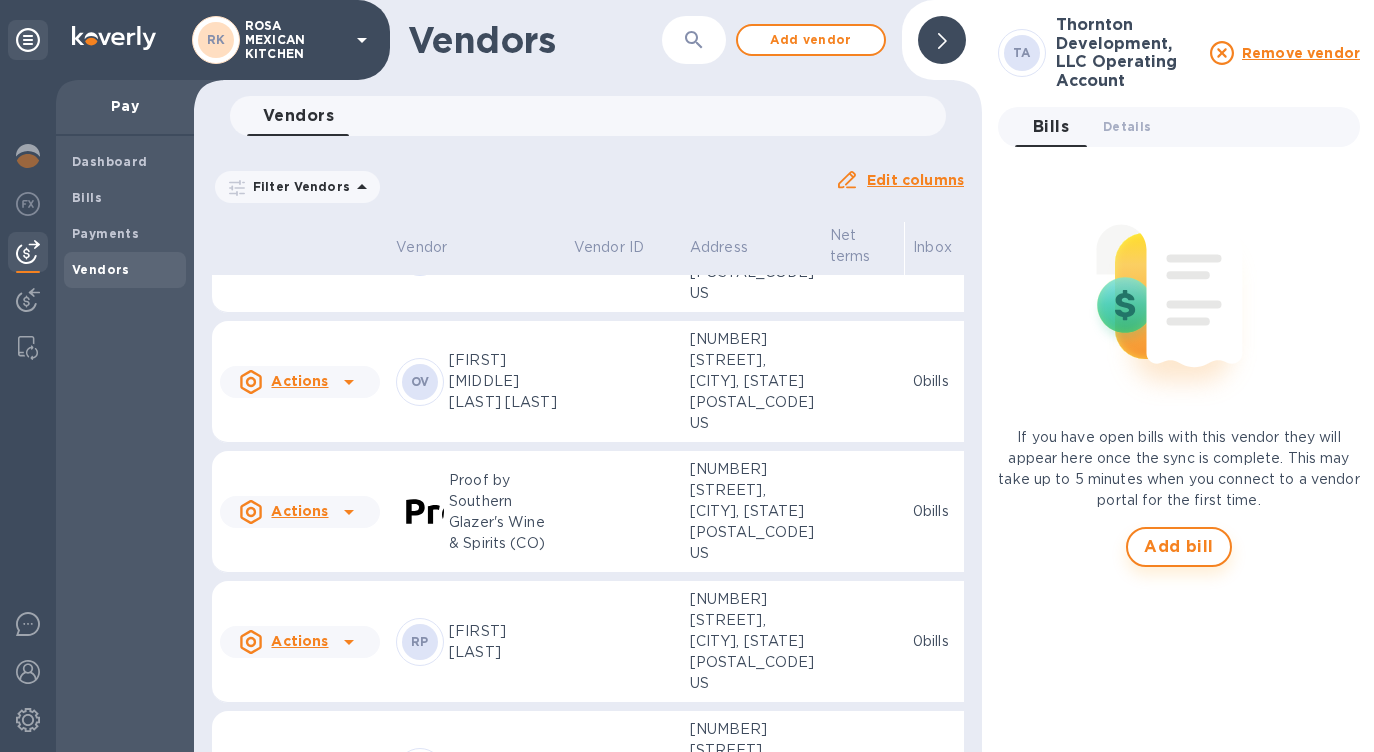 click on "Add bill" at bounding box center (1179, 547) 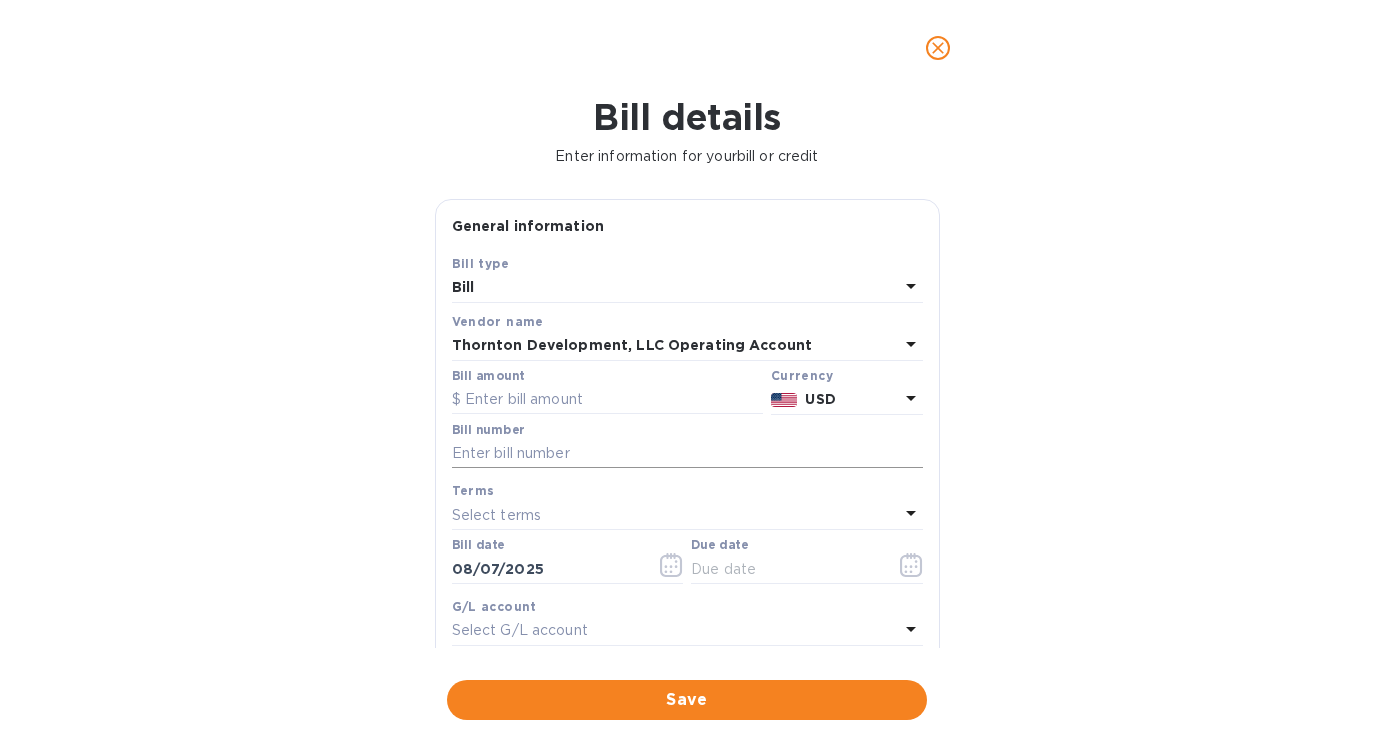 click at bounding box center (687, 454) 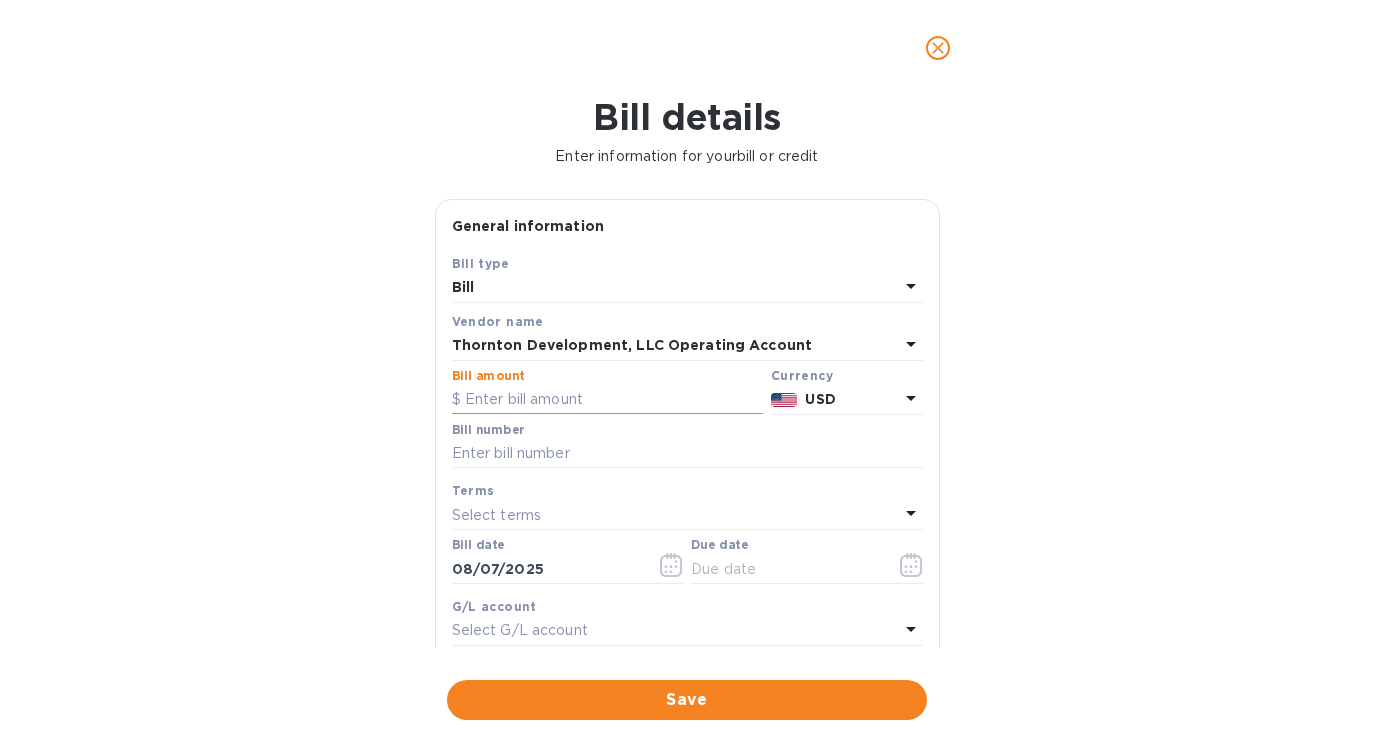click at bounding box center [607, 400] 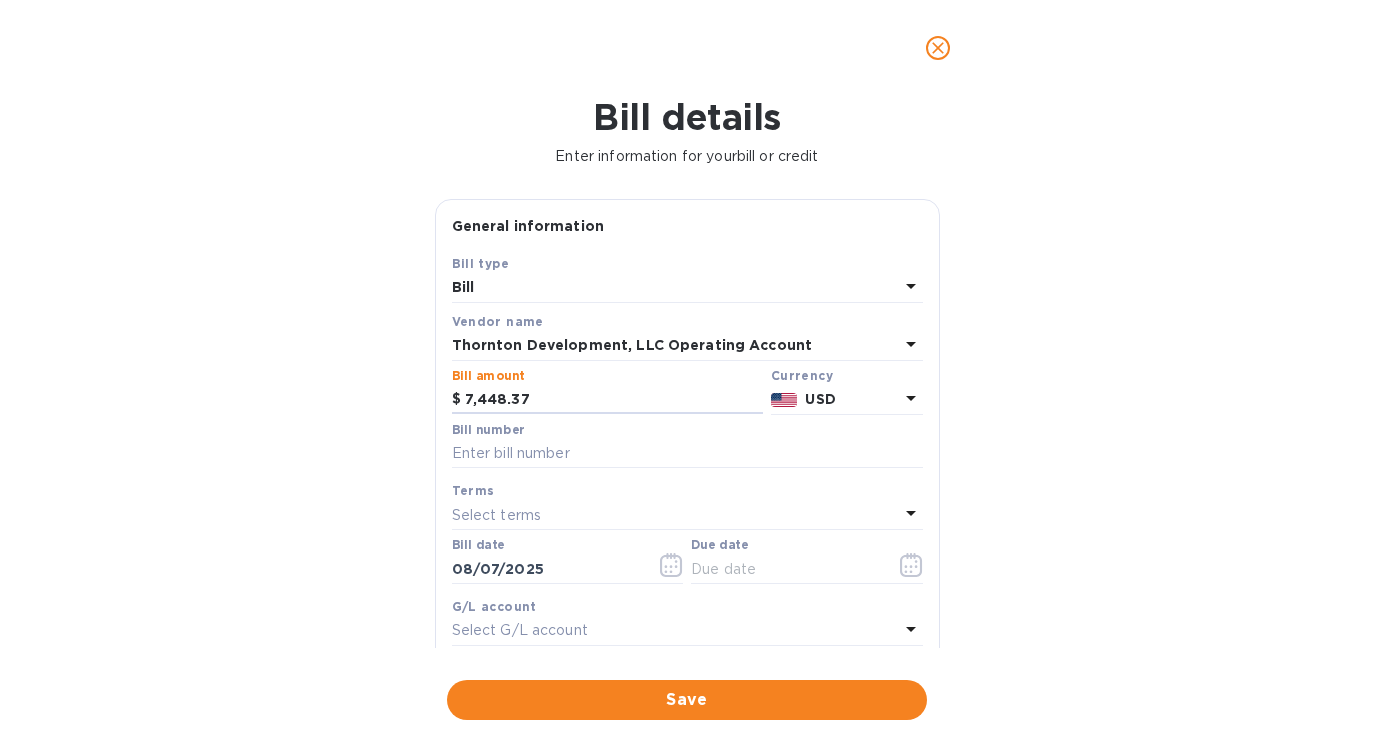 type on "7,448.37" 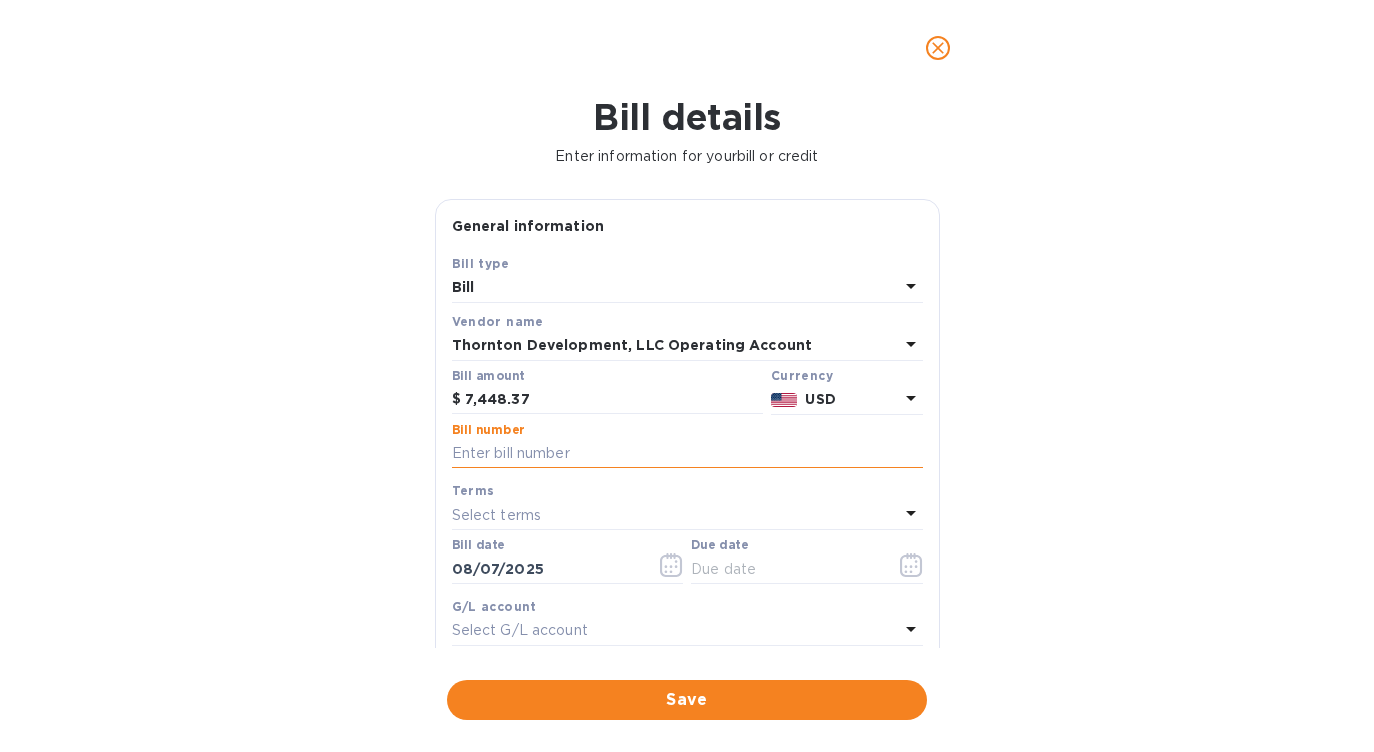 click at bounding box center (687, 454) 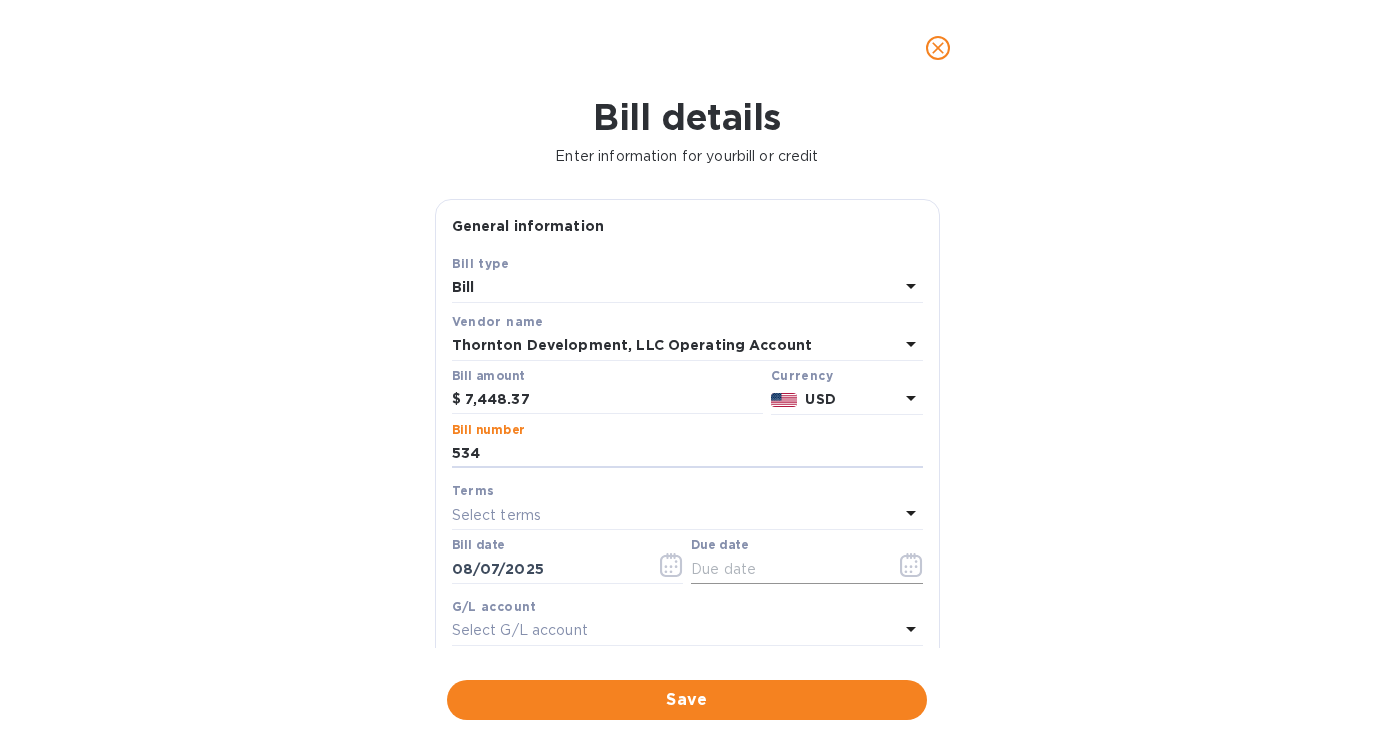 type on "534" 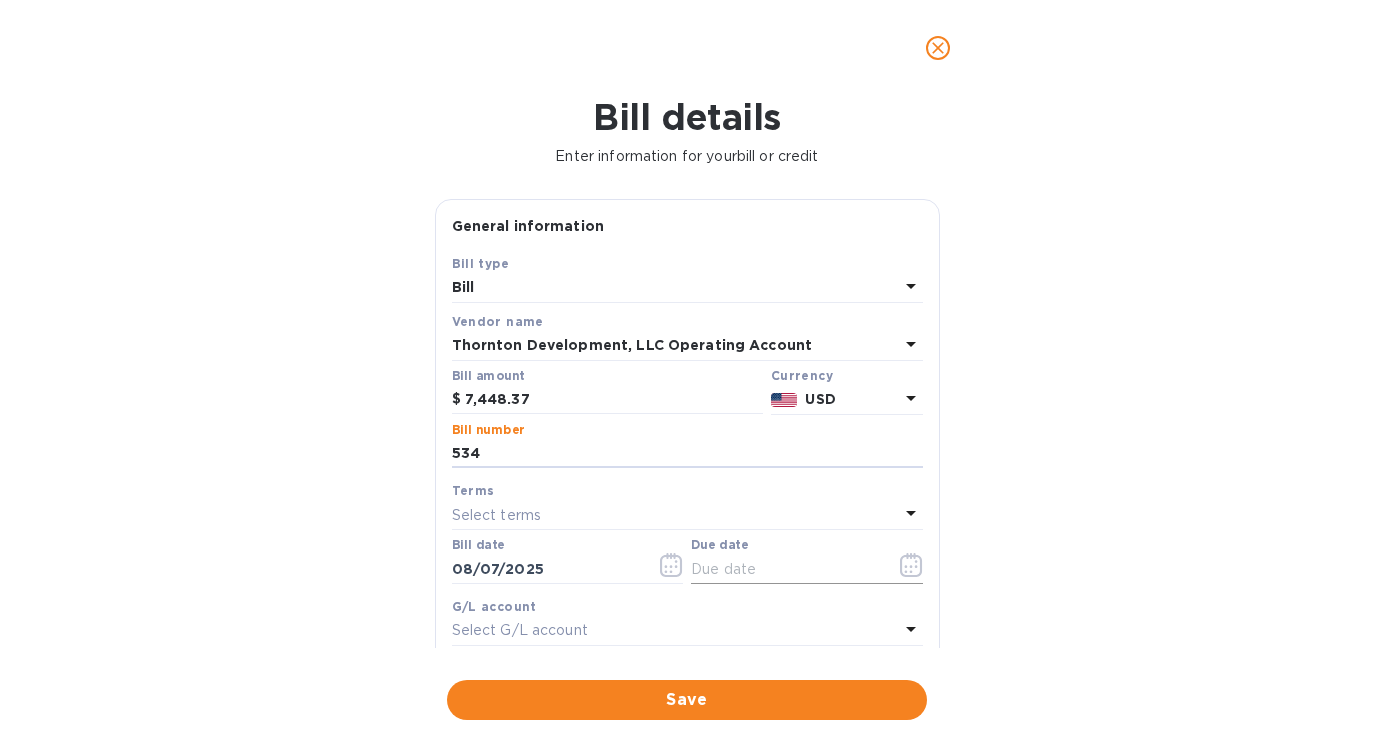 click 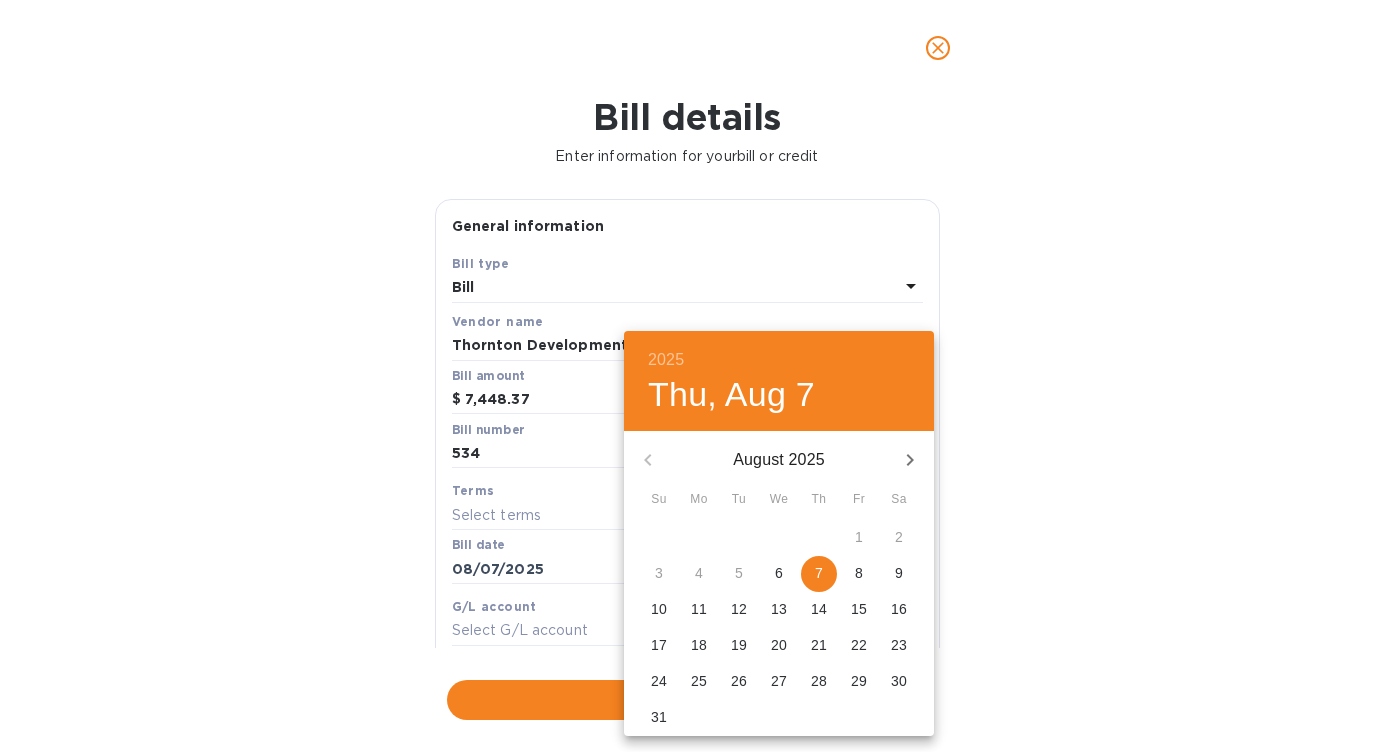 click on "11" at bounding box center [699, 609] 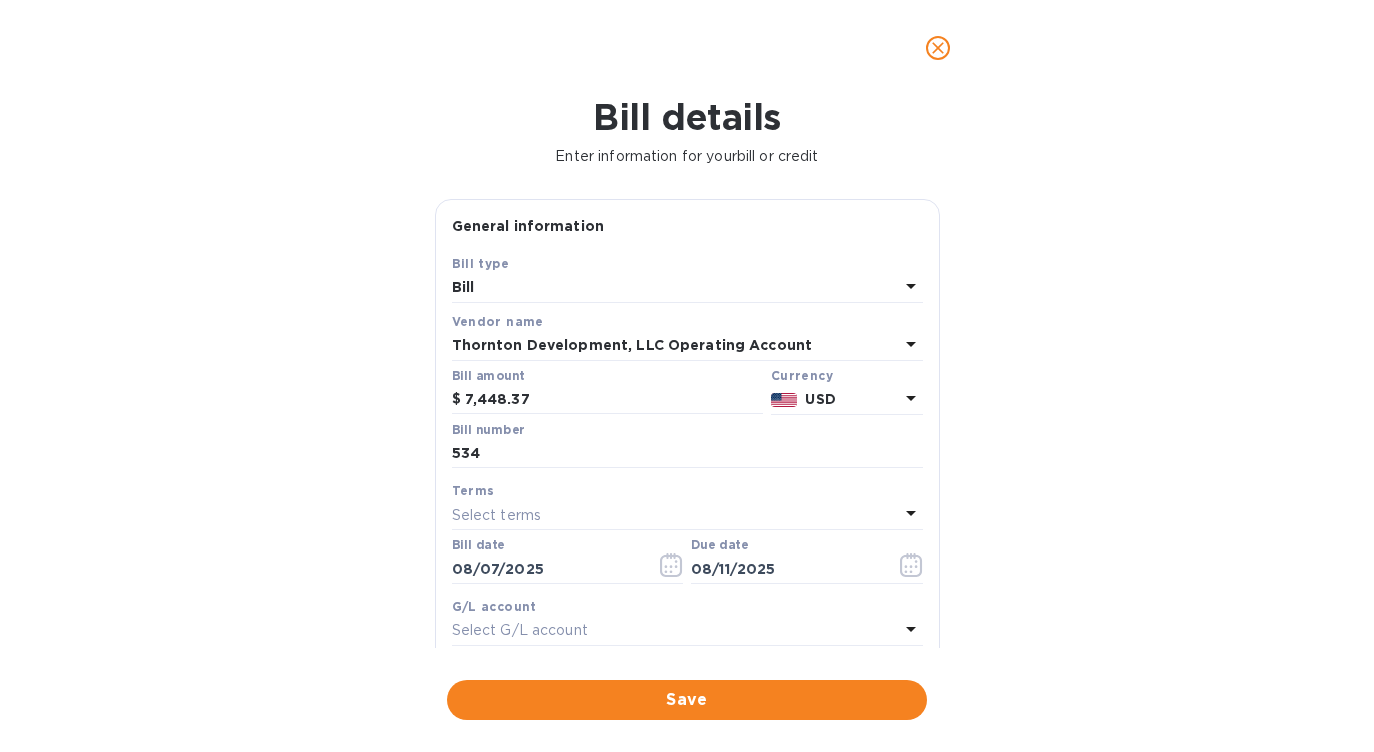 scroll, scrollTop: 115, scrollLeft: 0, axis: vertical 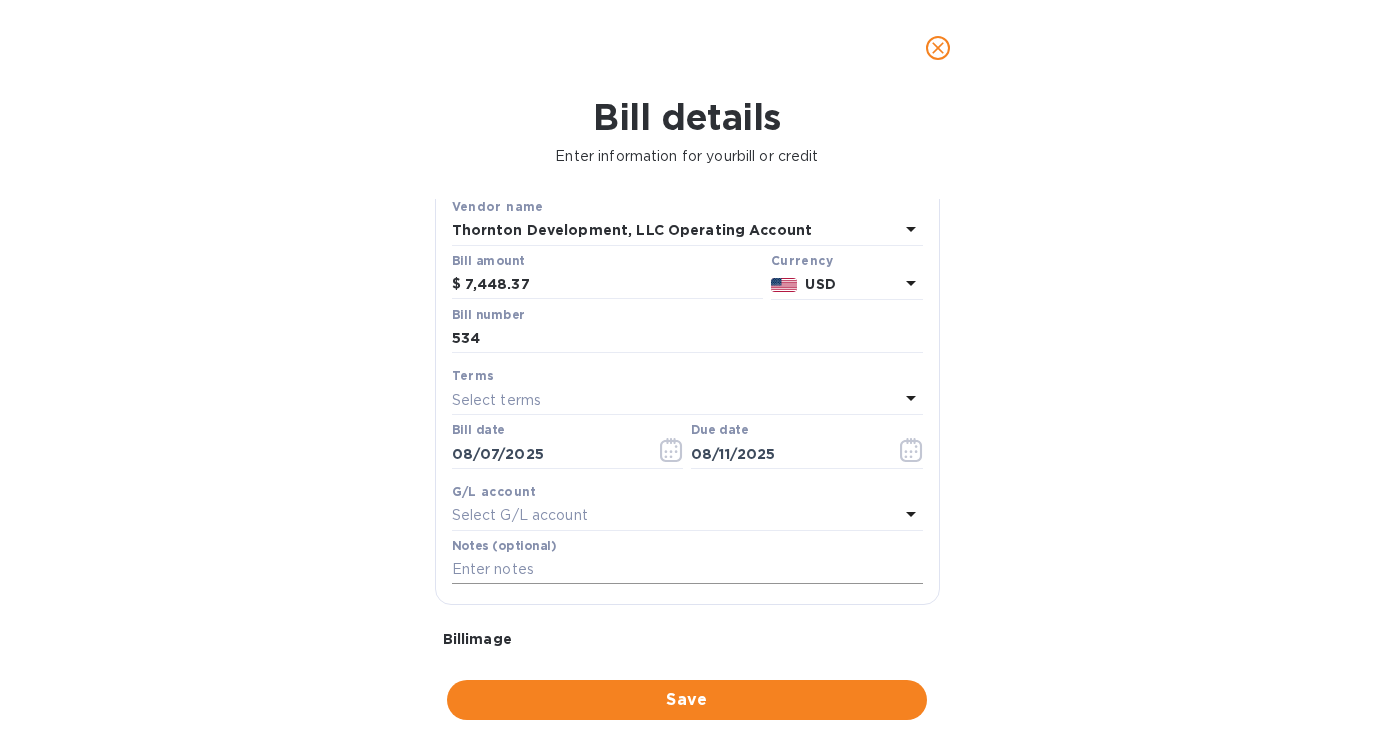 click at bounding box center [687, 570] 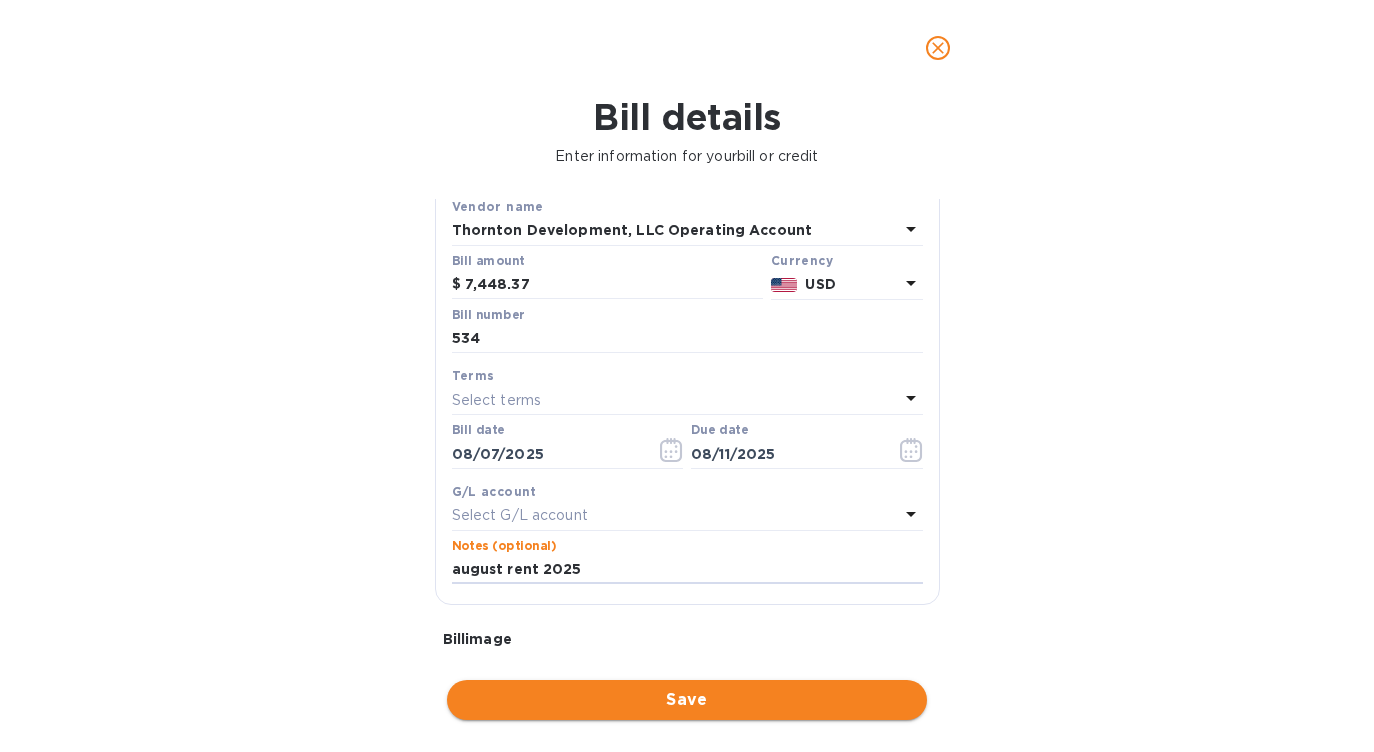 type on "august rent 2025" 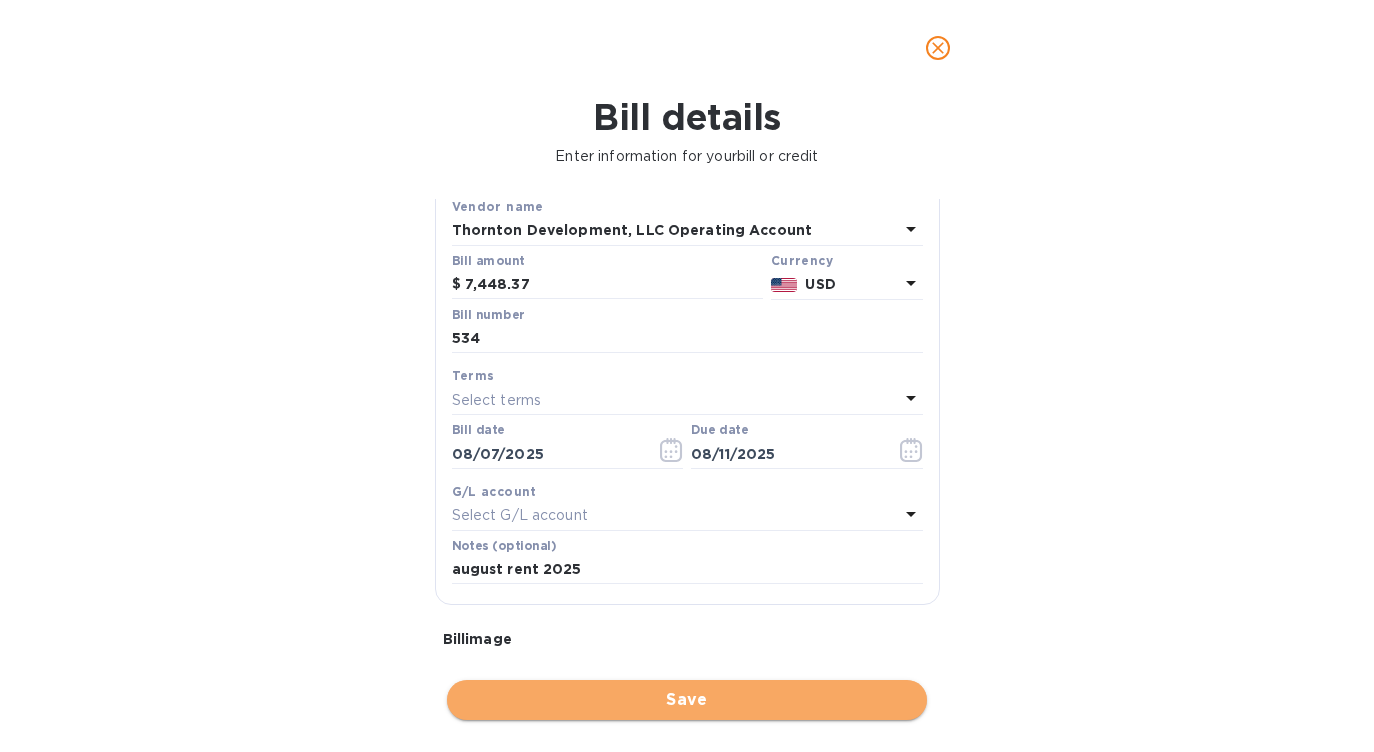 click on "Save" at bounding box center [687, 700] 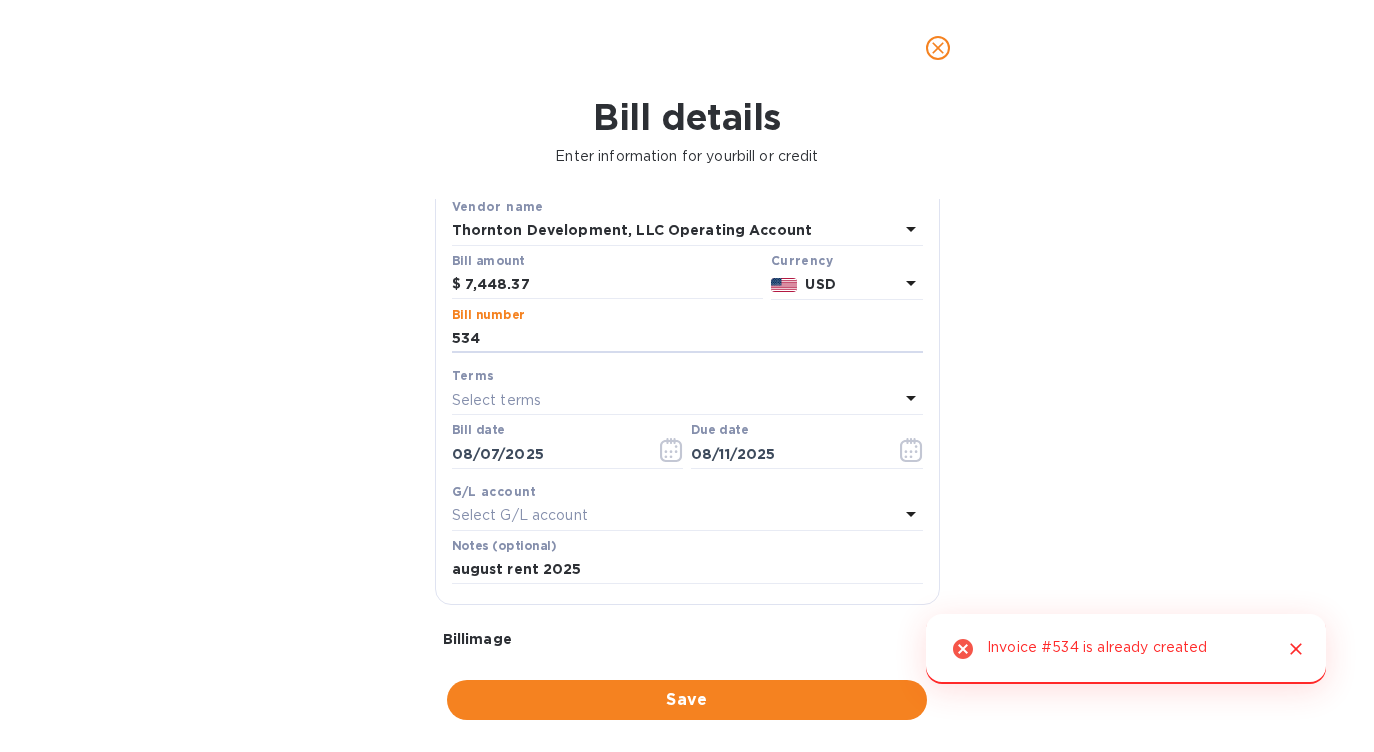 drag, startPoint x: 521, startPoint y: 351, endPoint x: 420, endPoint y: 341, distance: 101.49384 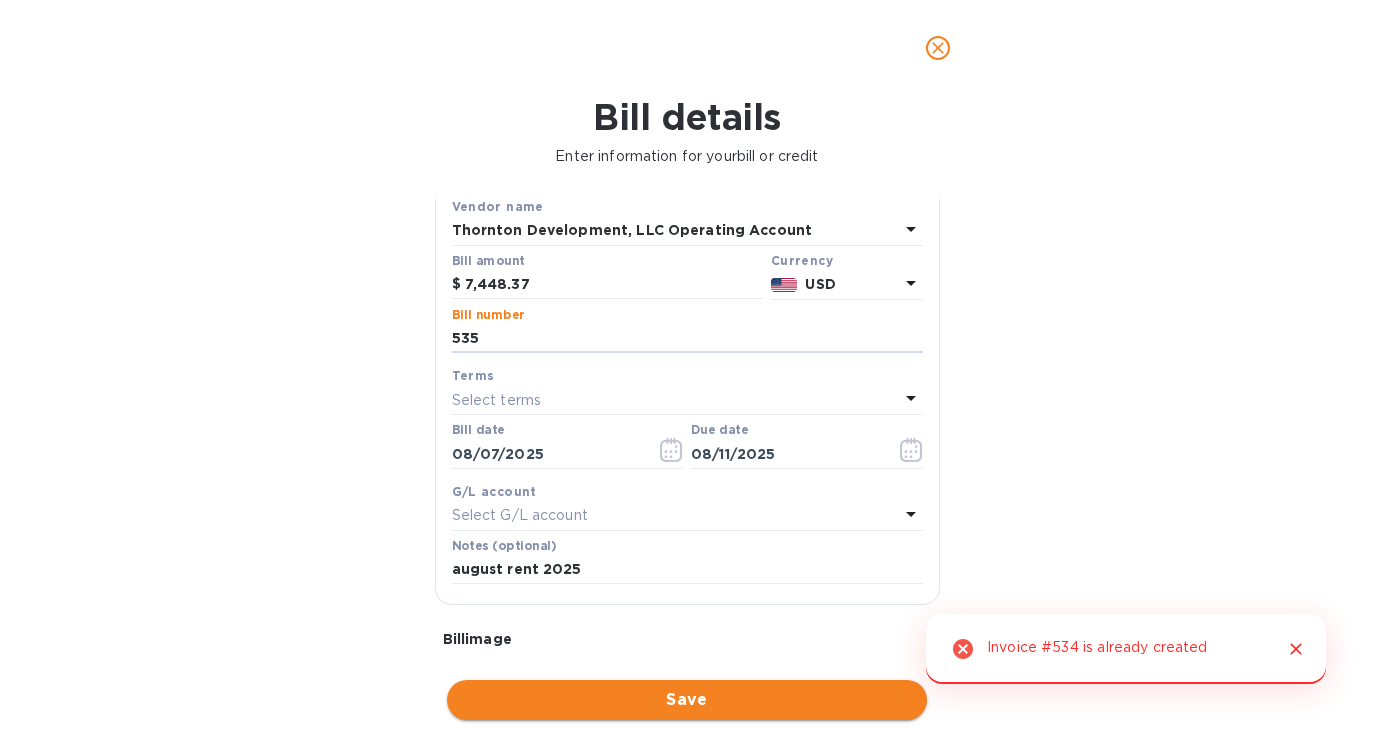 type on "535" 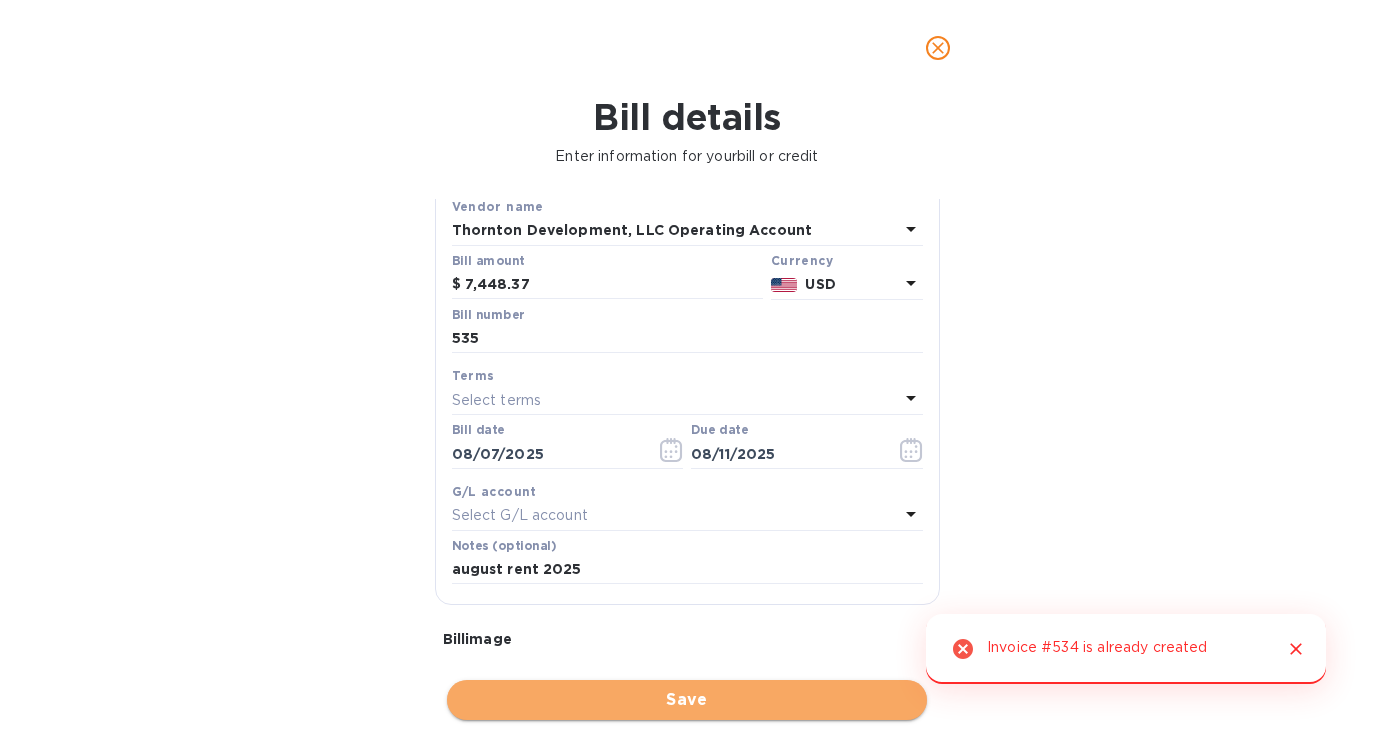 click on "Save" at bounding box center [687, 700] 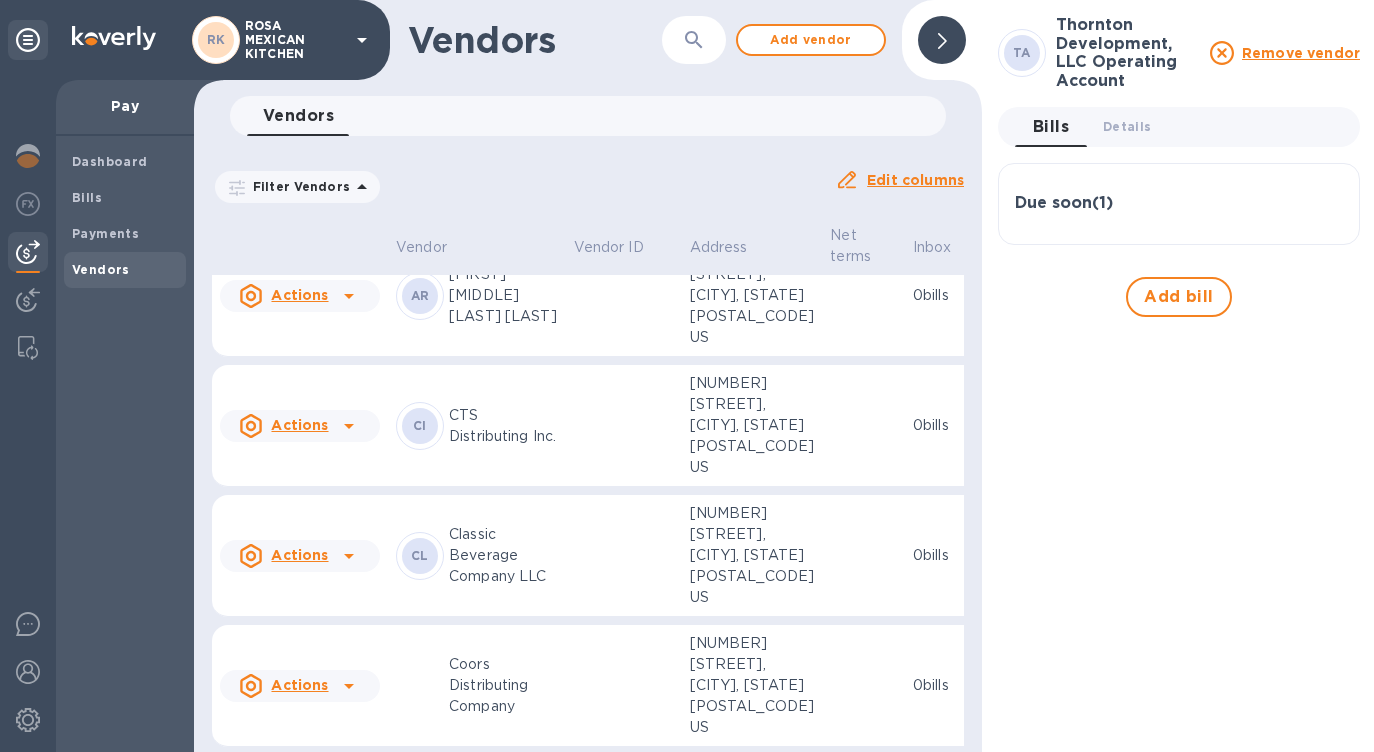 scroll, scrollTop: 0, scrollLeft: 0, axis: both 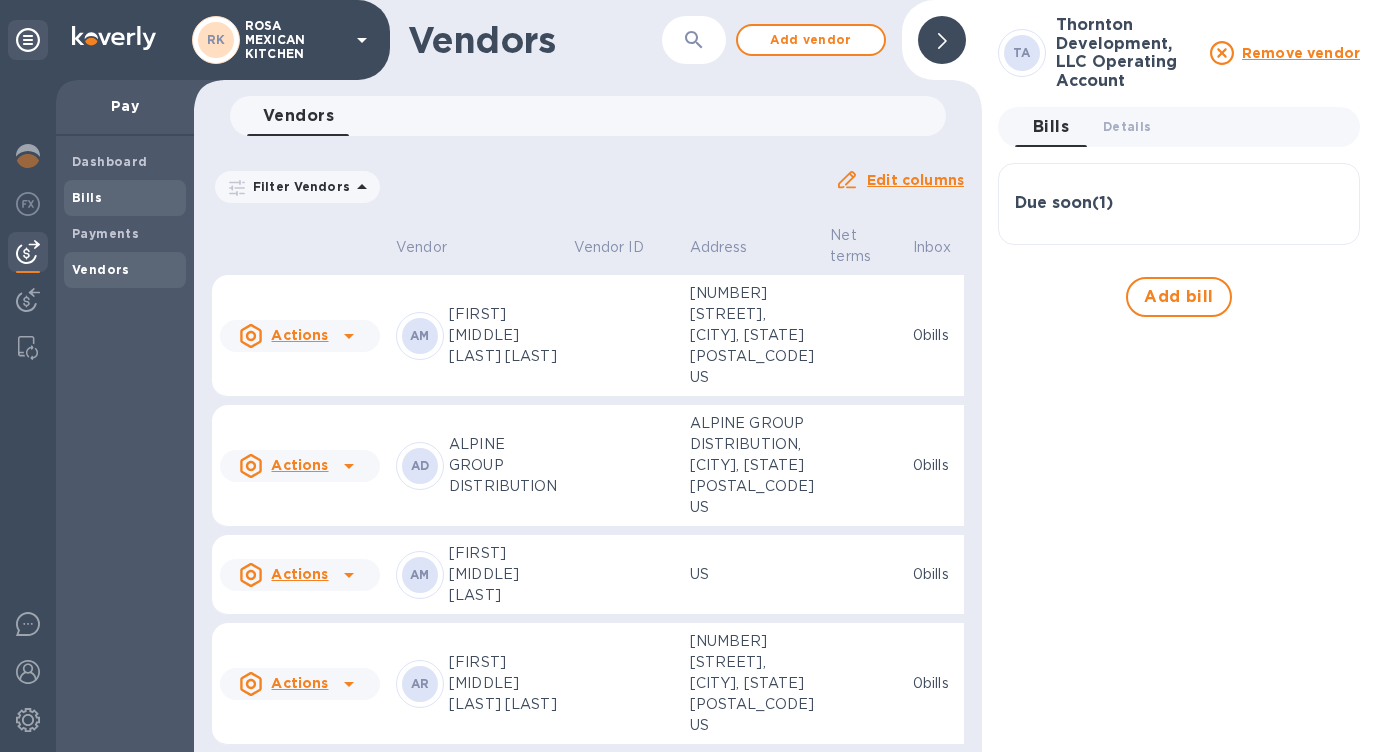 click on "Bills" at bounding box center (125, 198) 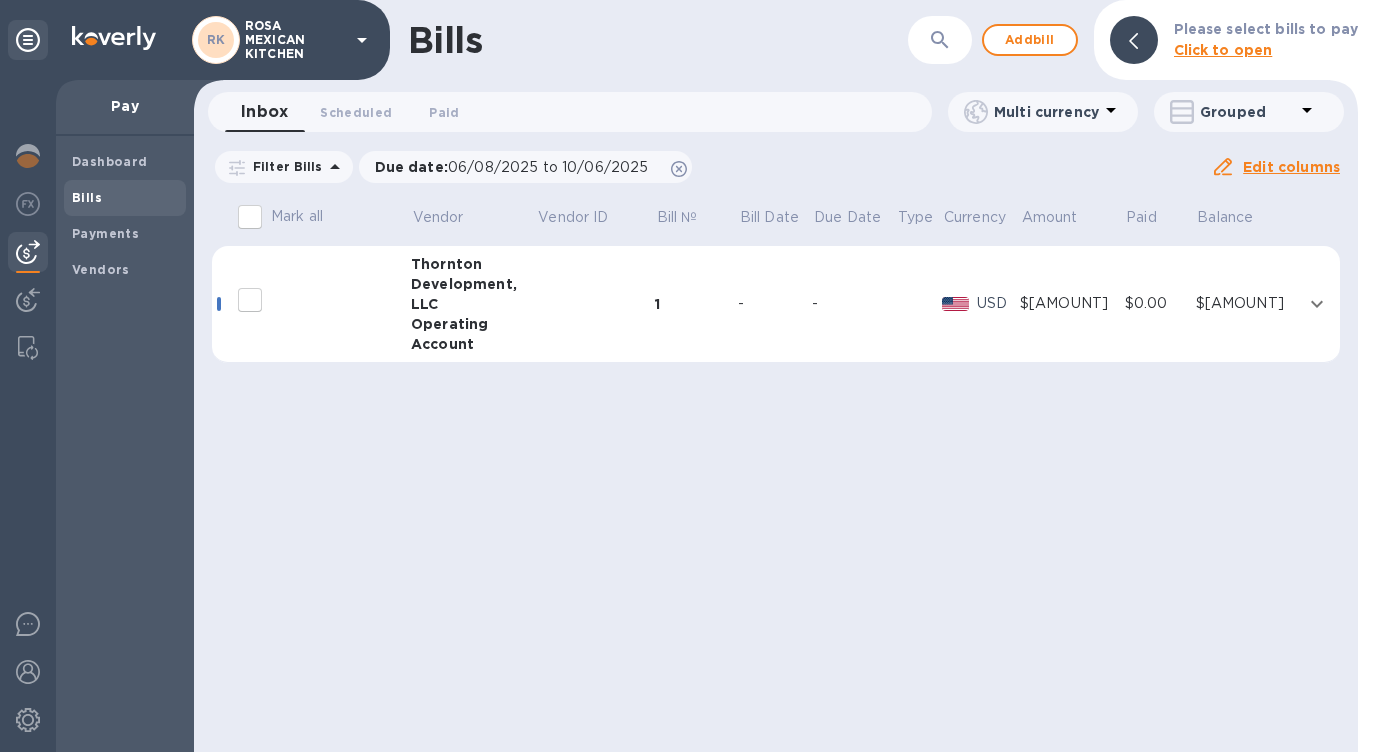 click at bounding box center (250, 300) 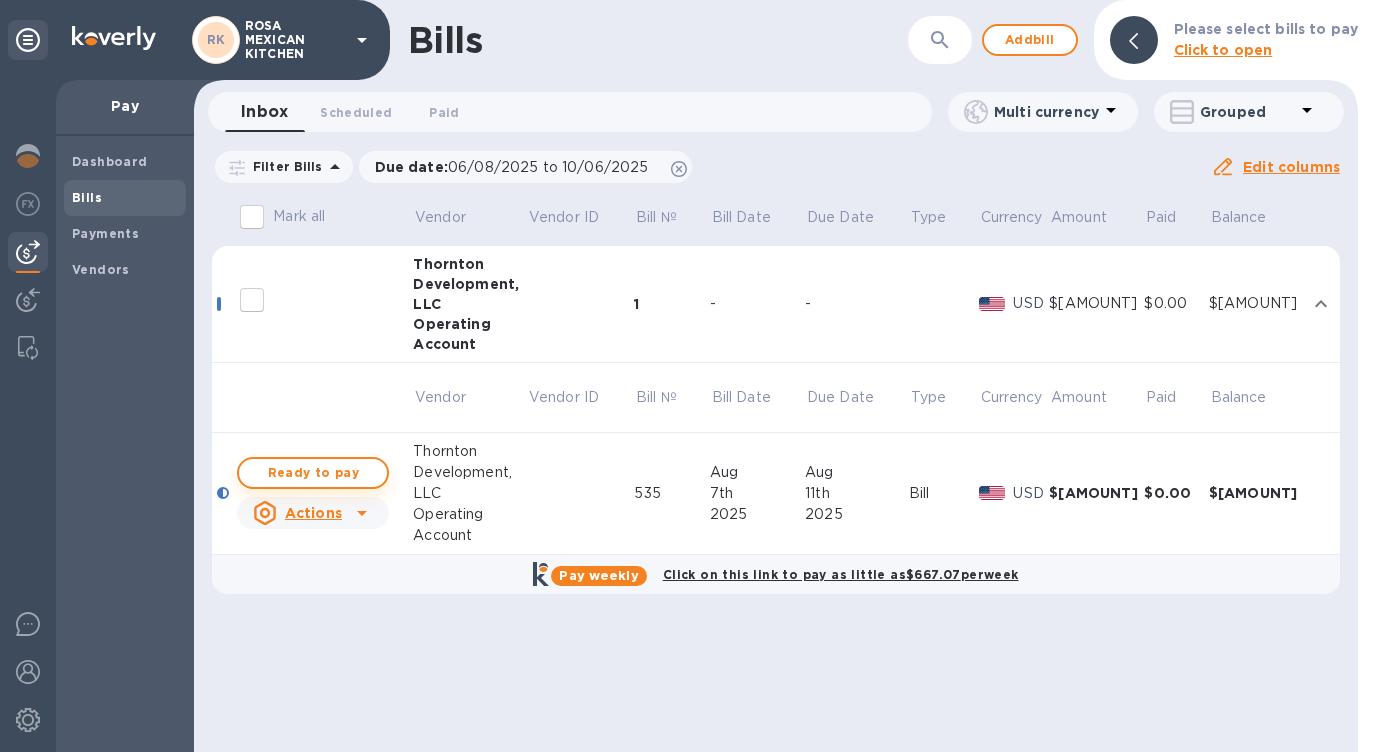 click on "Ready to pay" at bounding box center (313, 473) 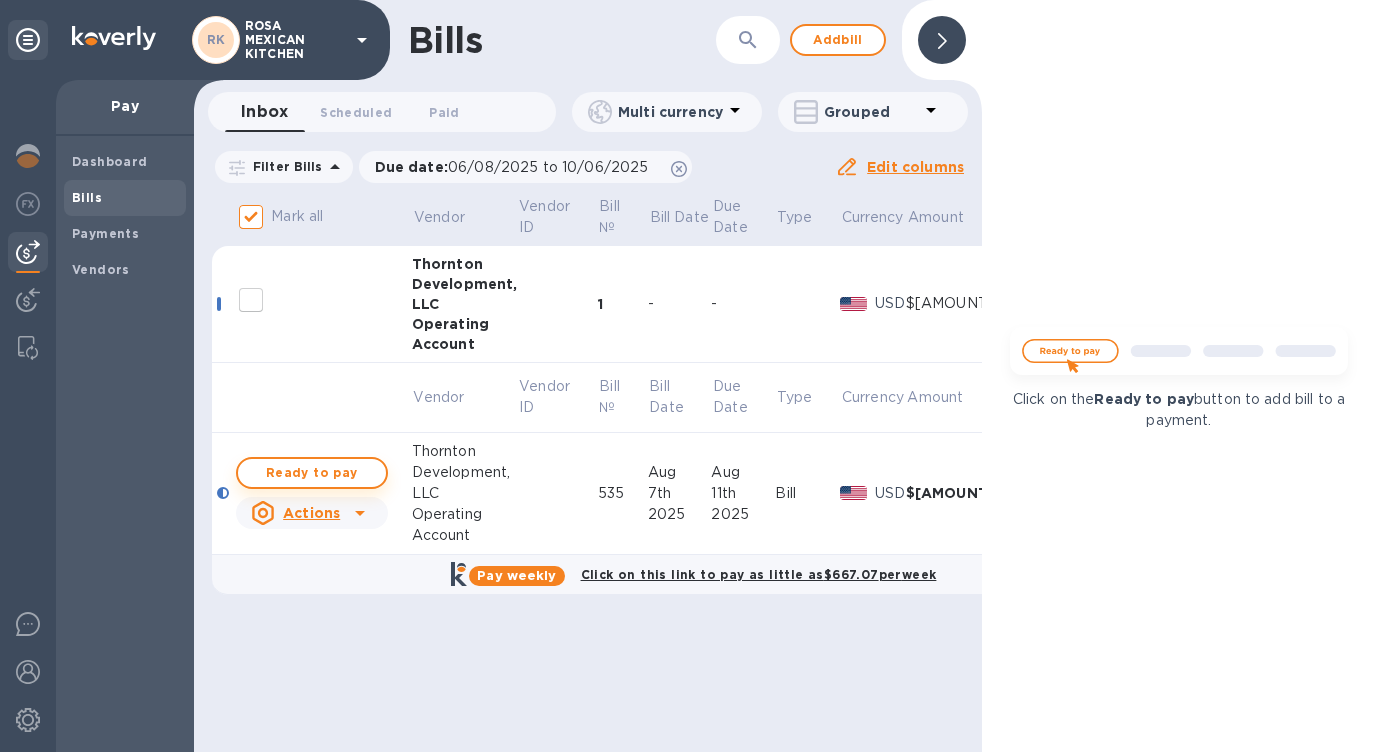 checkbox on "true" 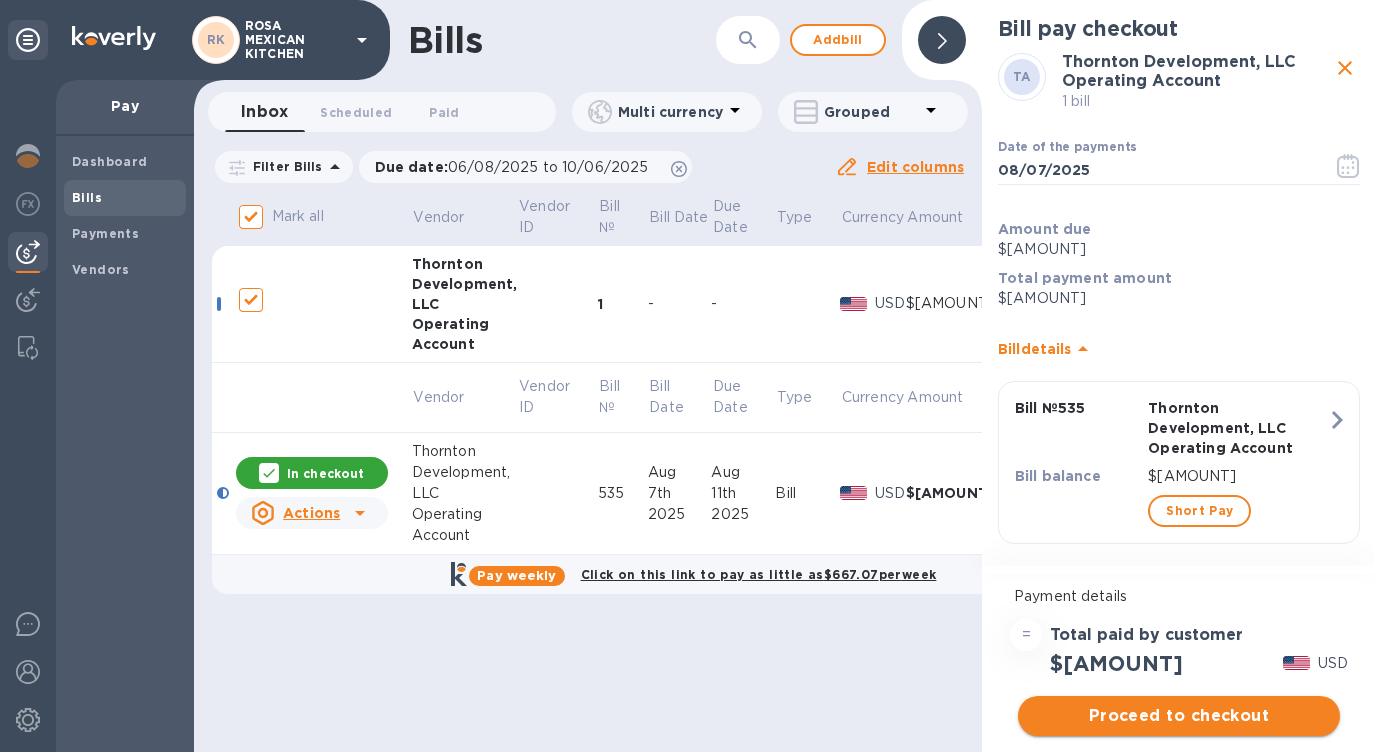 click on "Proceed to checkout" at bounding box center (1179, 716) 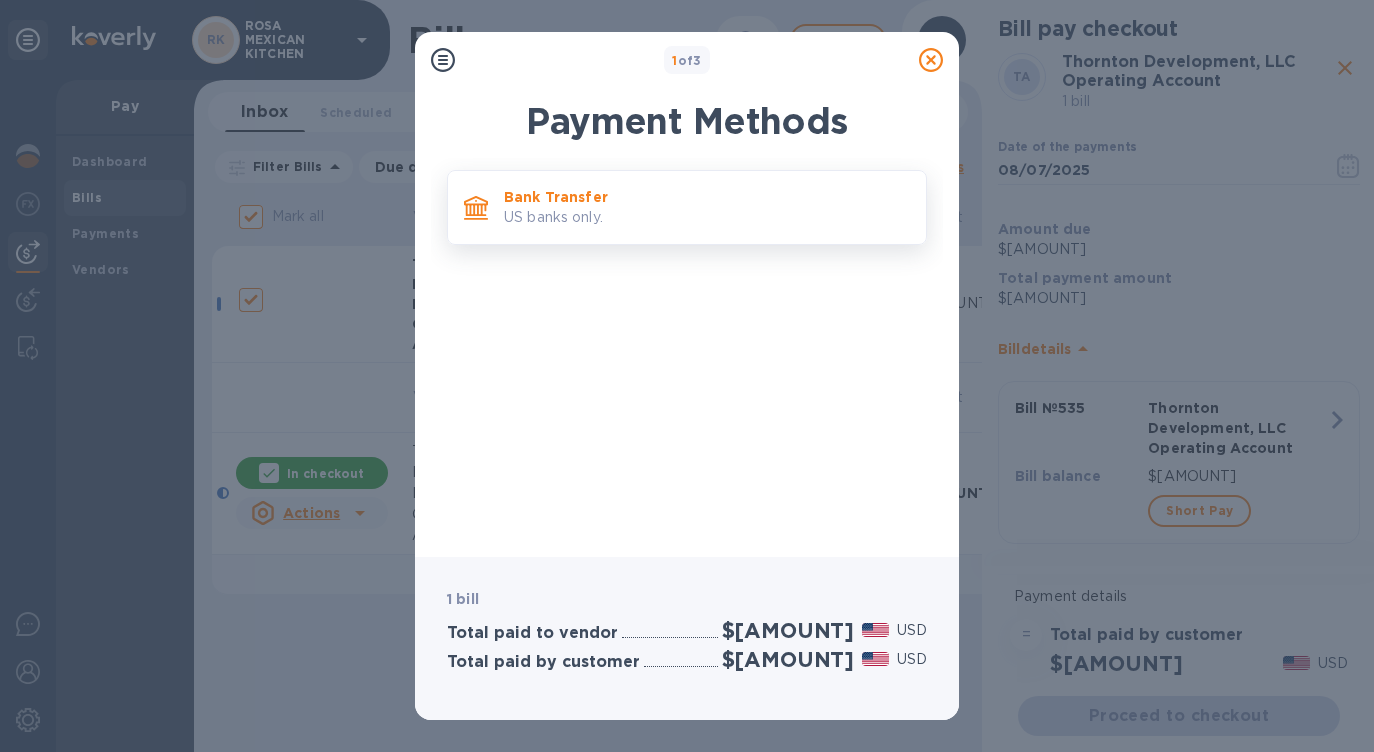 click on "US banks only." at bounding box center (707, 217) 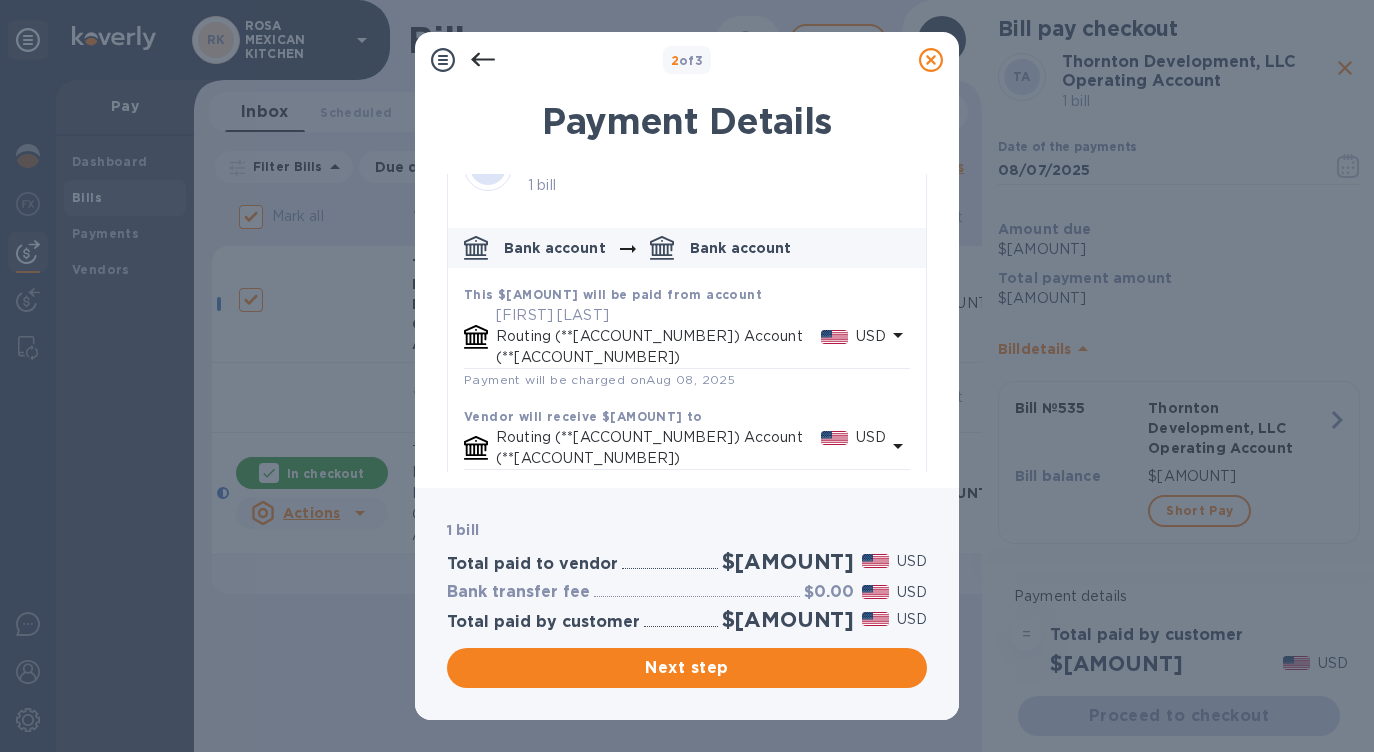 scroll, scrollTop: 56, scrollLeft: 0, axis: vertical 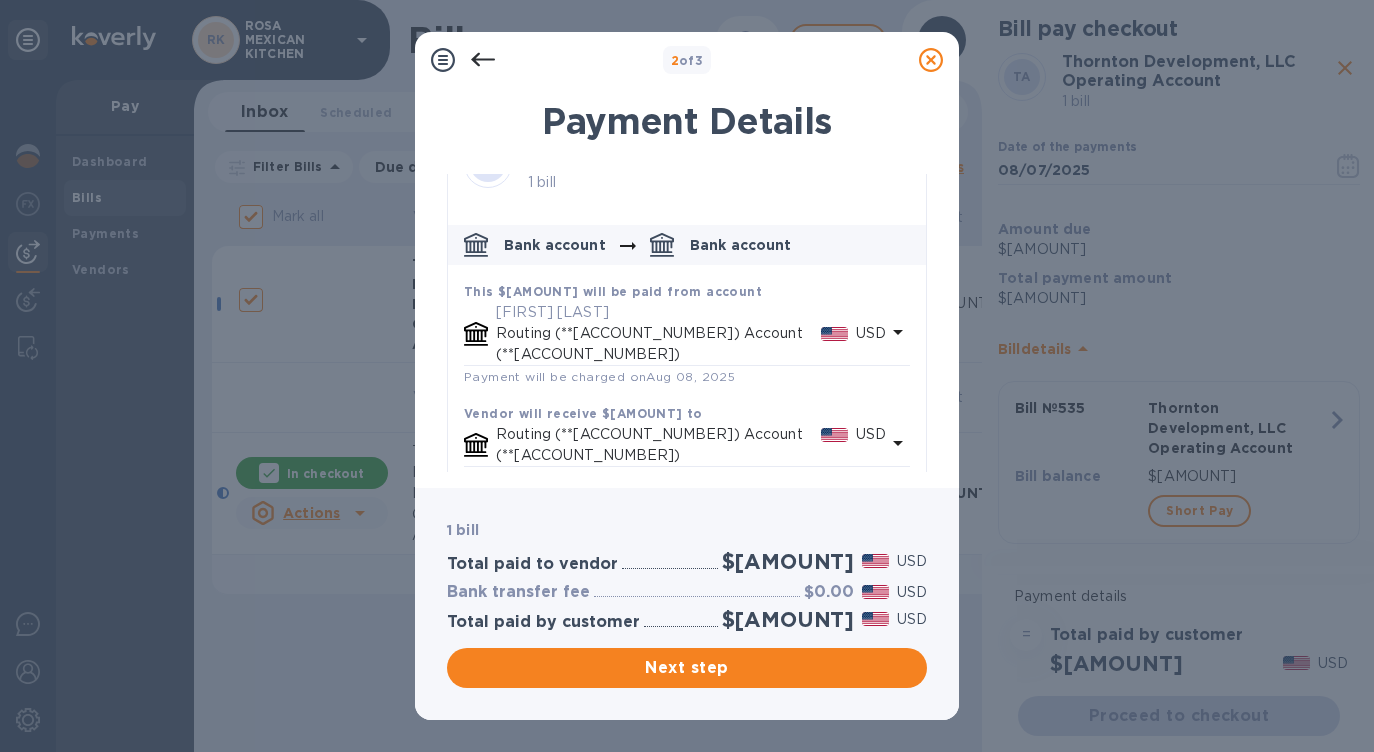 click 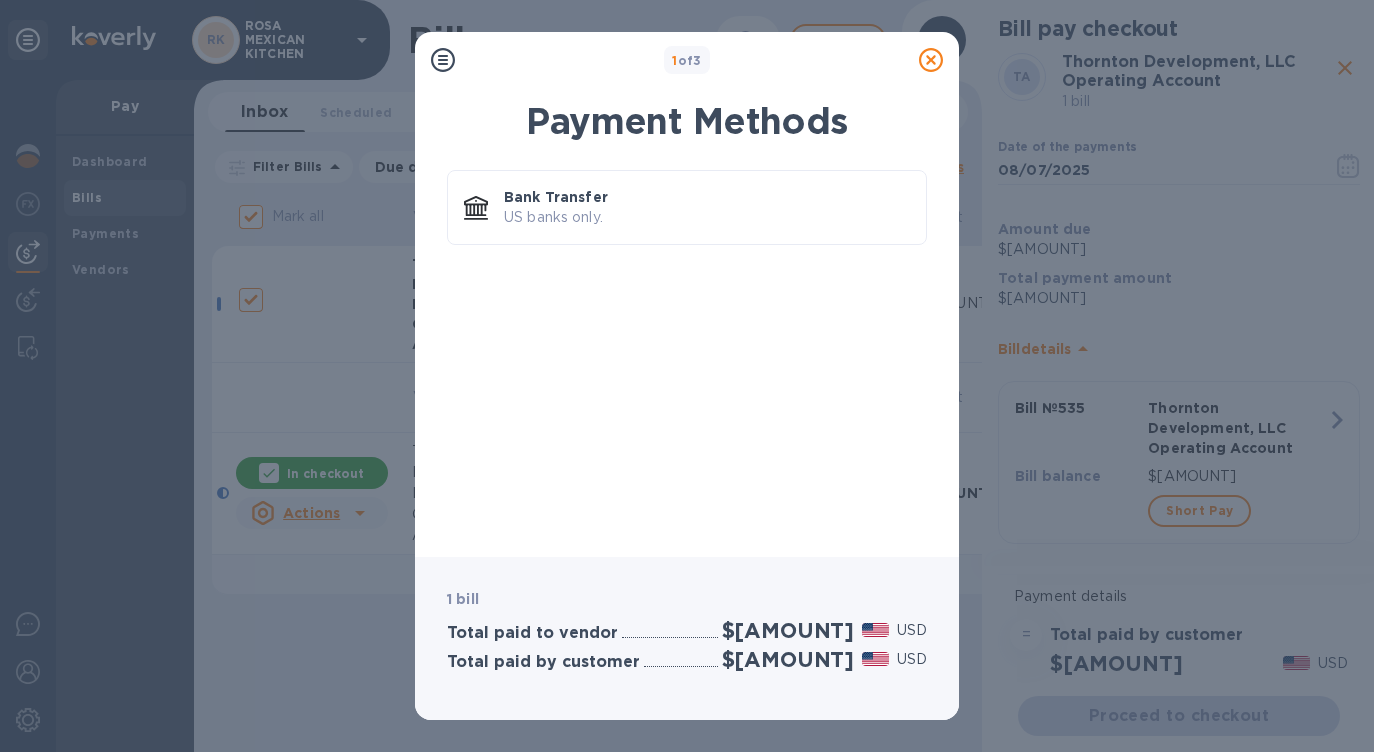 click 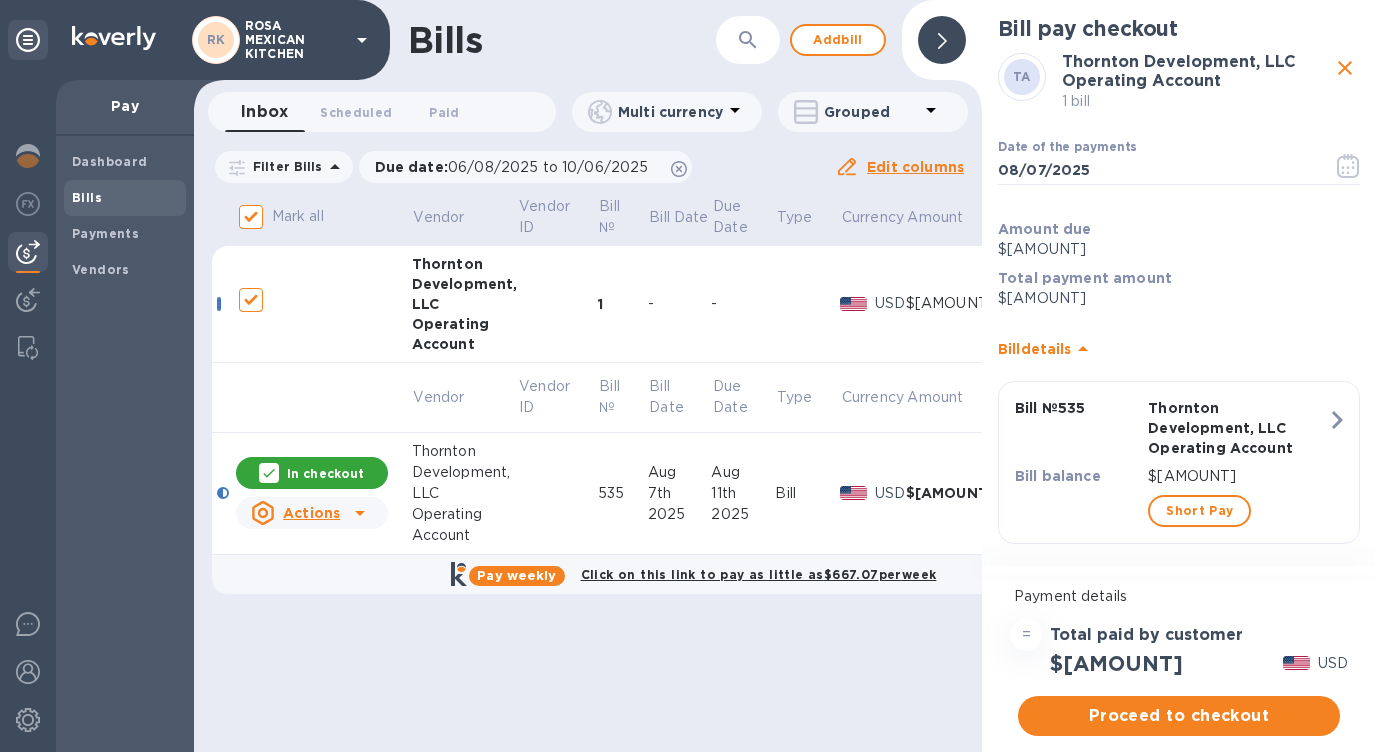 click on "Operating" at bounding box center (465, 514) 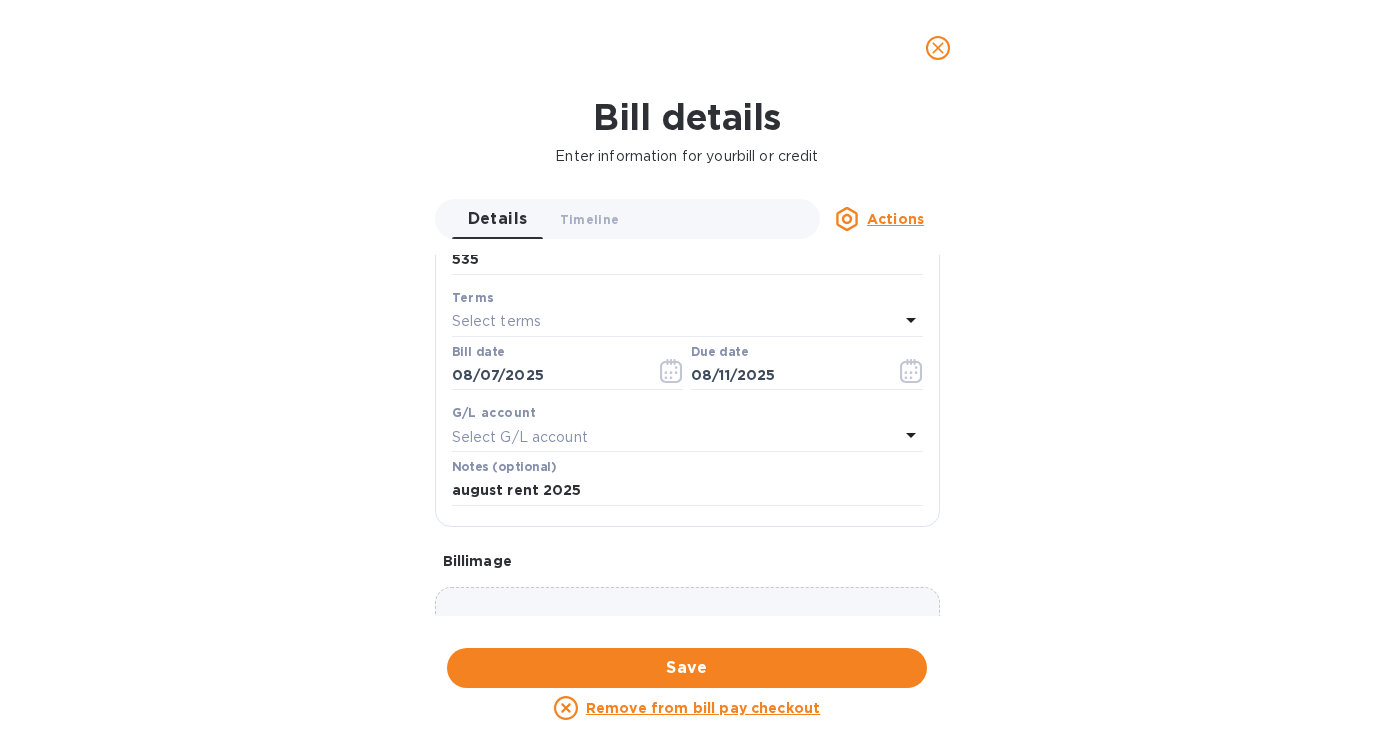 scroll, scrollTop: 445, scrollLeft: 0, axis: vertical 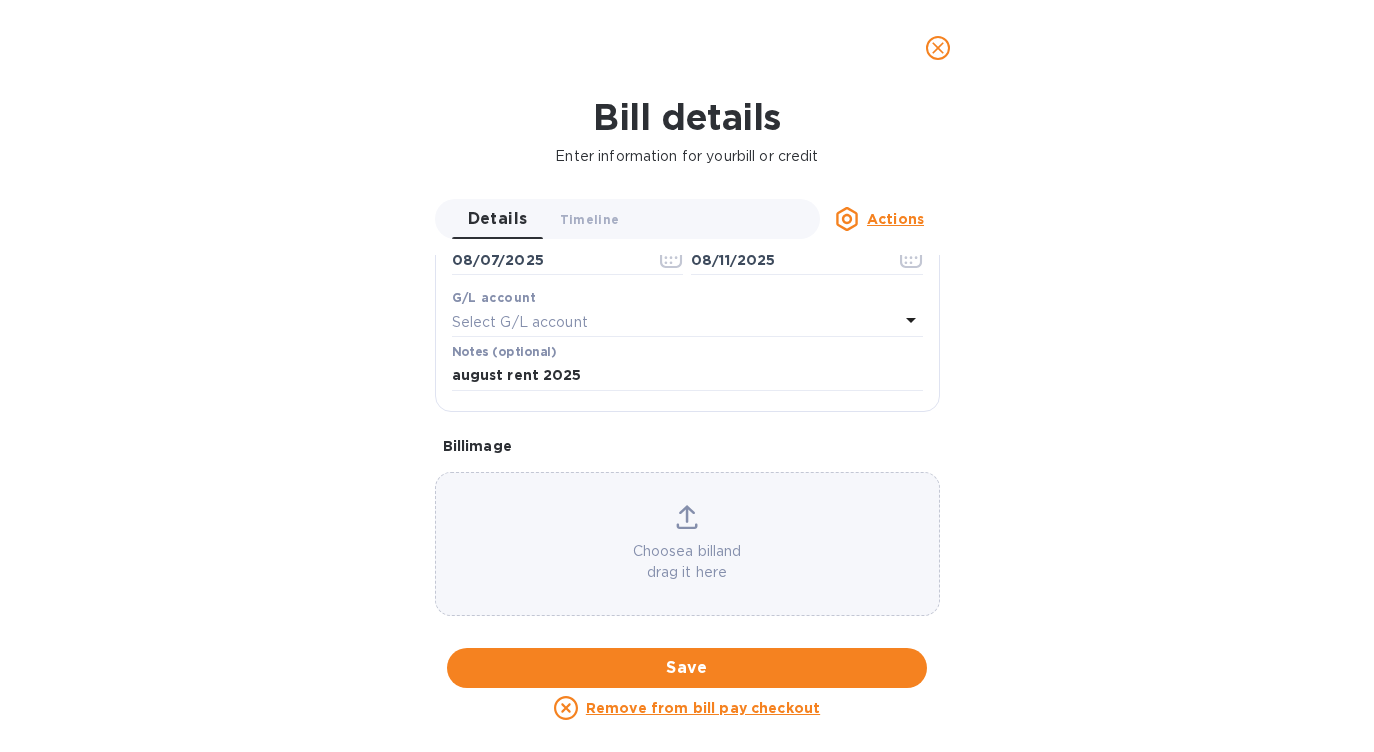 click on "Actions" at bounding box center [895, 219] 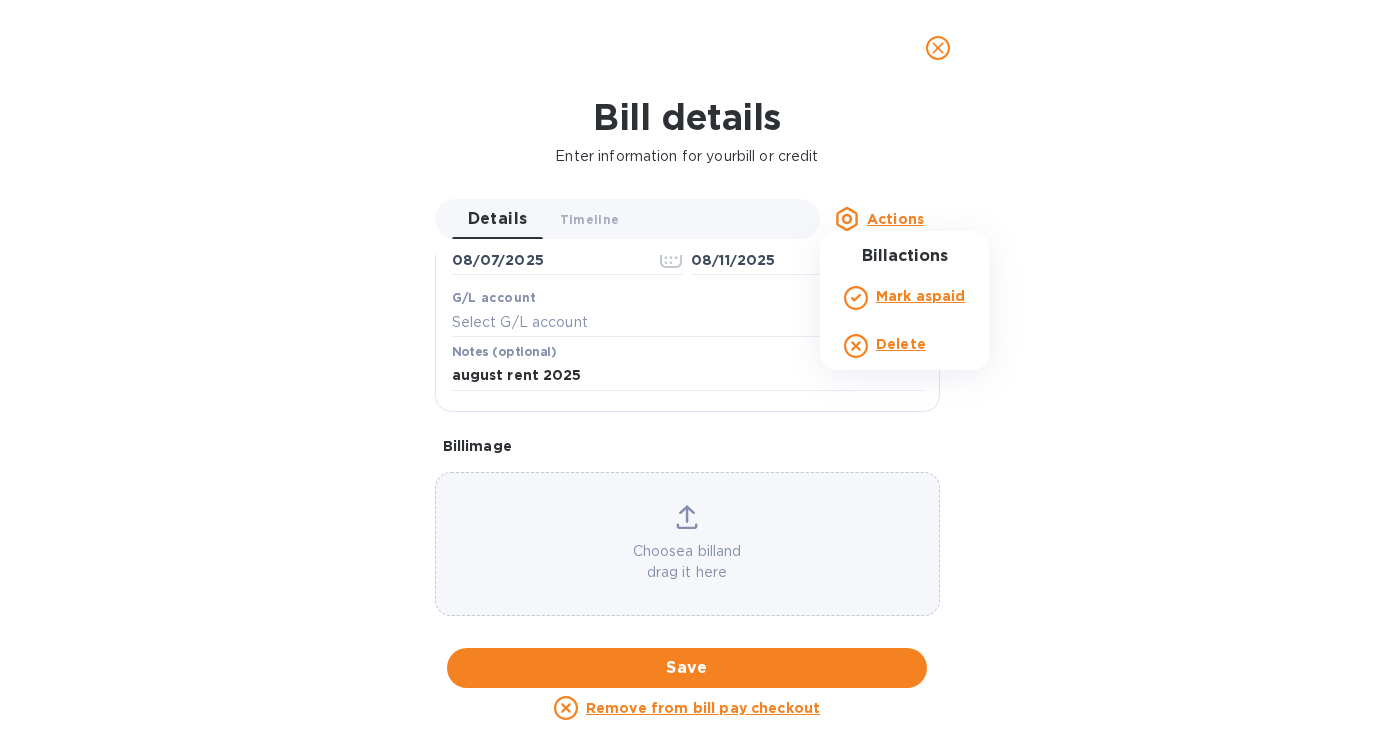 click at bounding box center (687, 376) 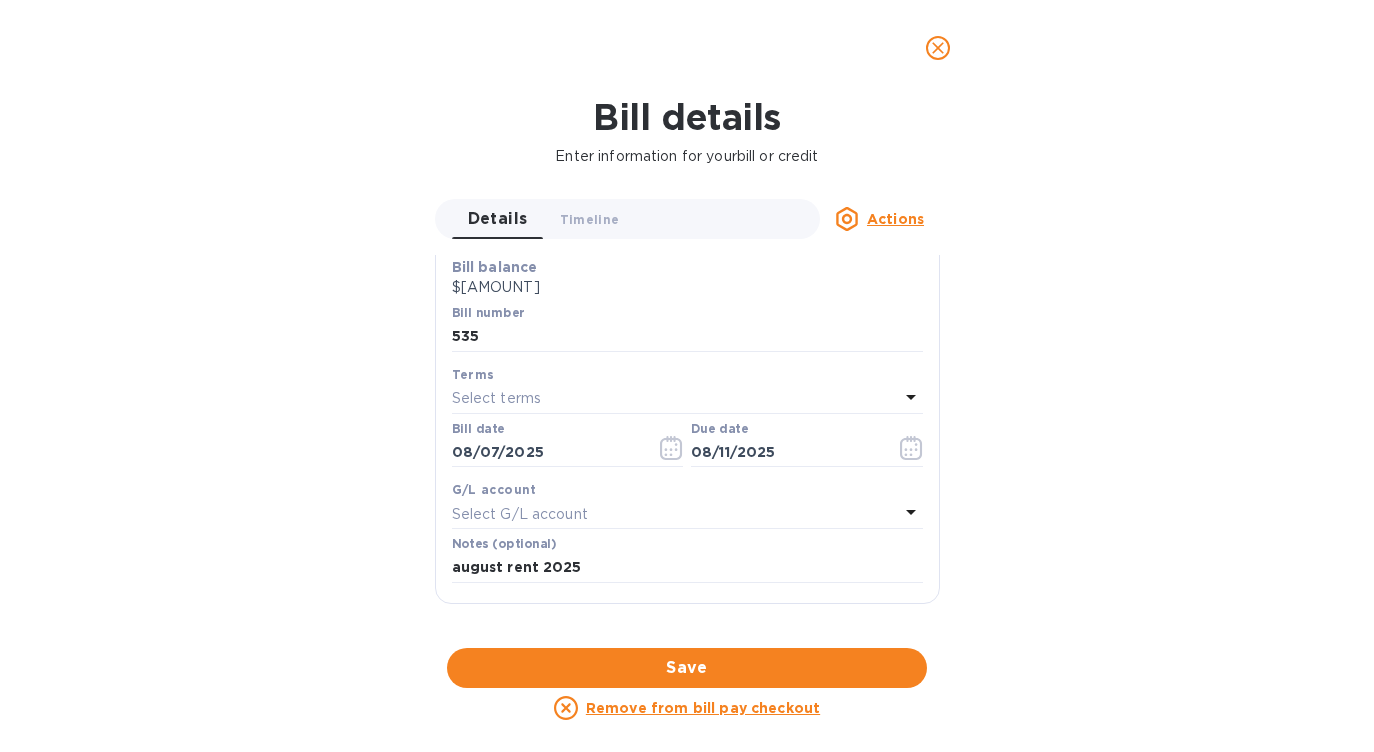scroll, scrollTop: 228, scrollLeft: 0, axis: vertical 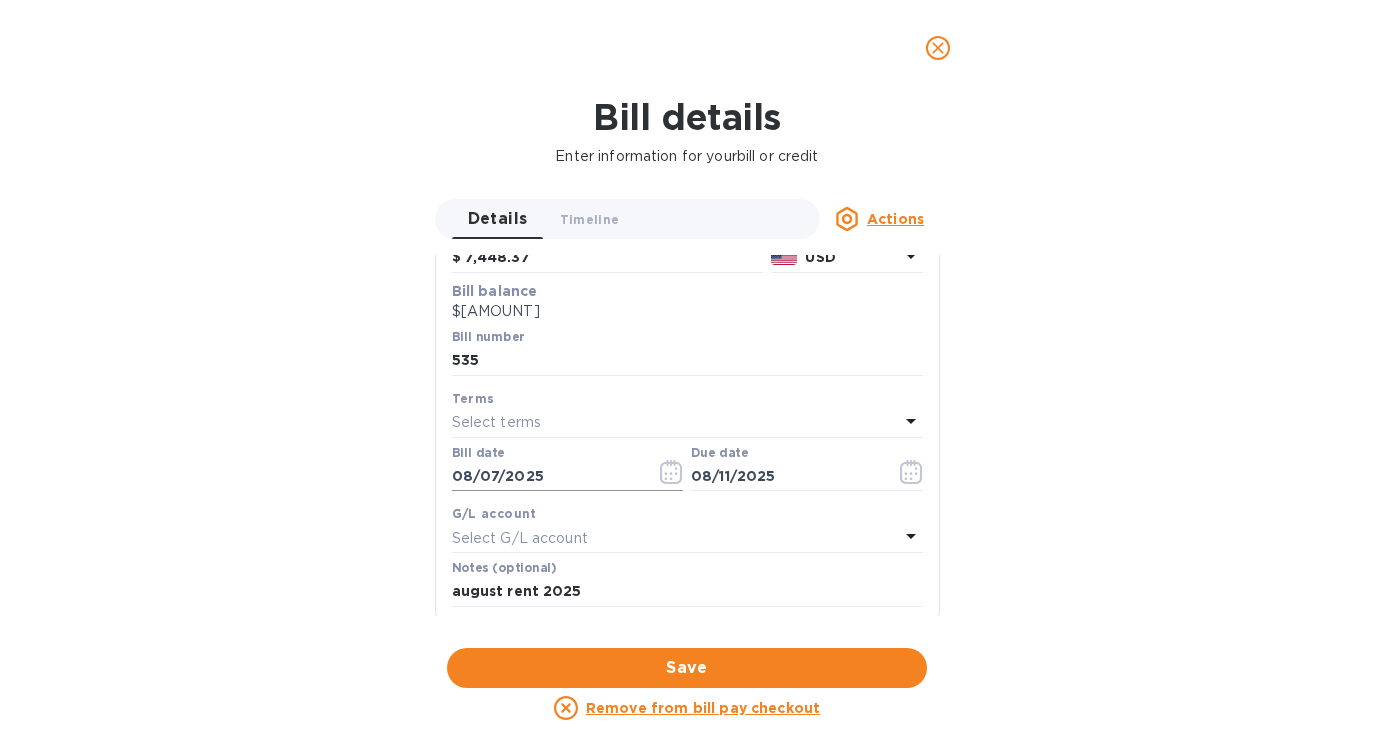 click 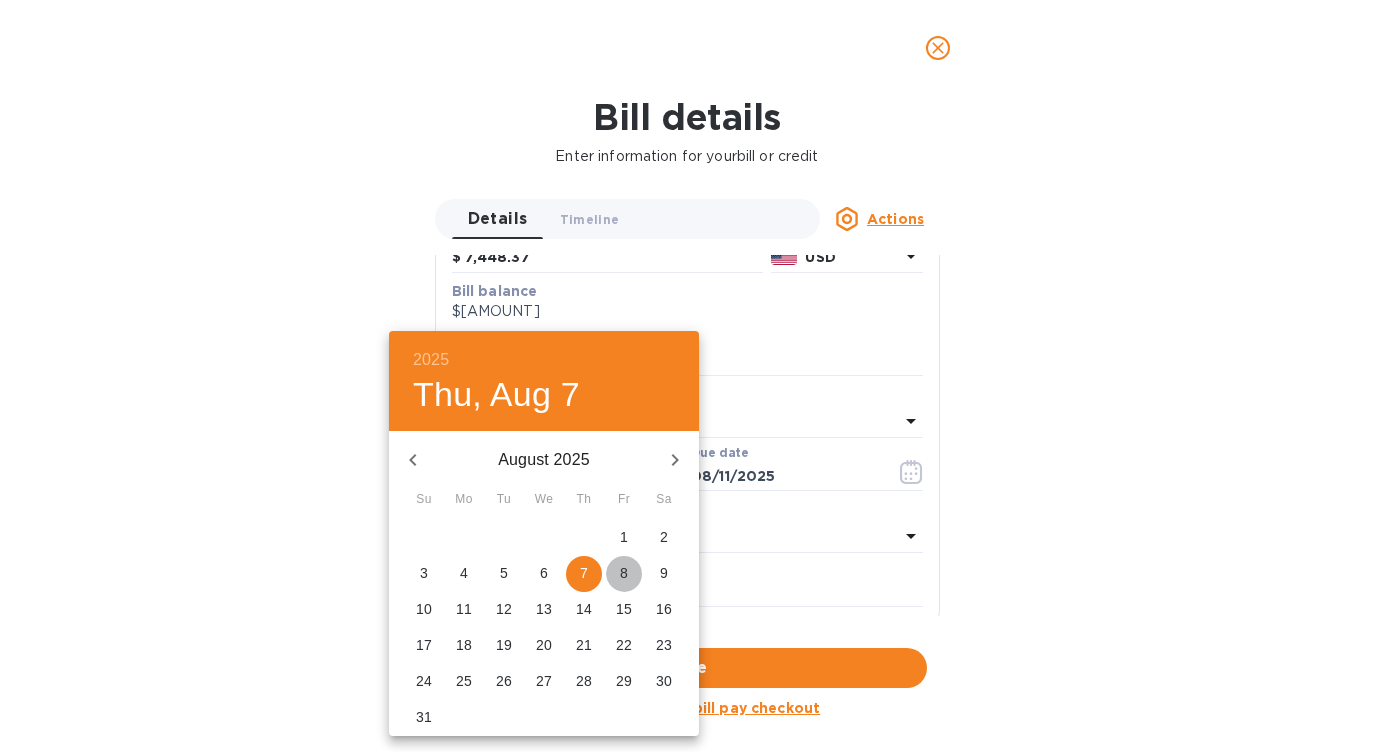 click on "8" at bounding box center (624, 573) 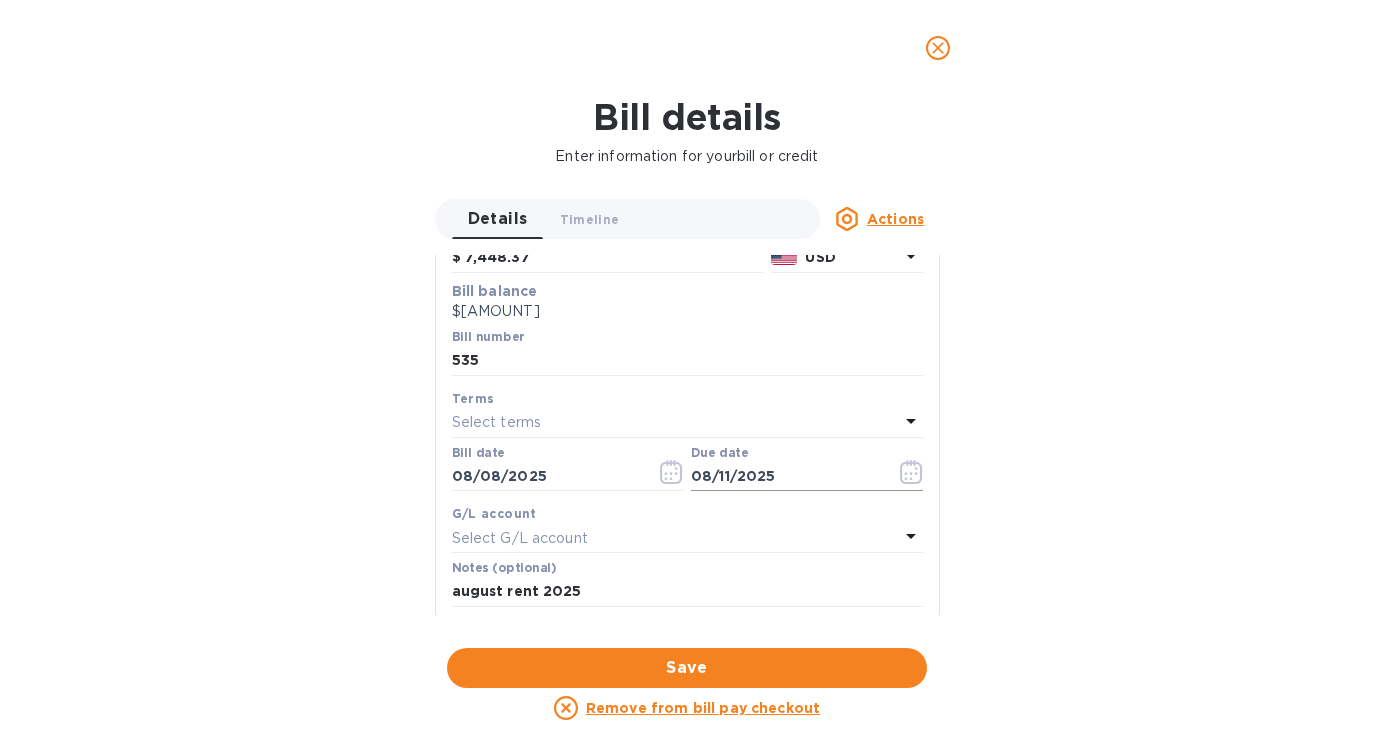 click 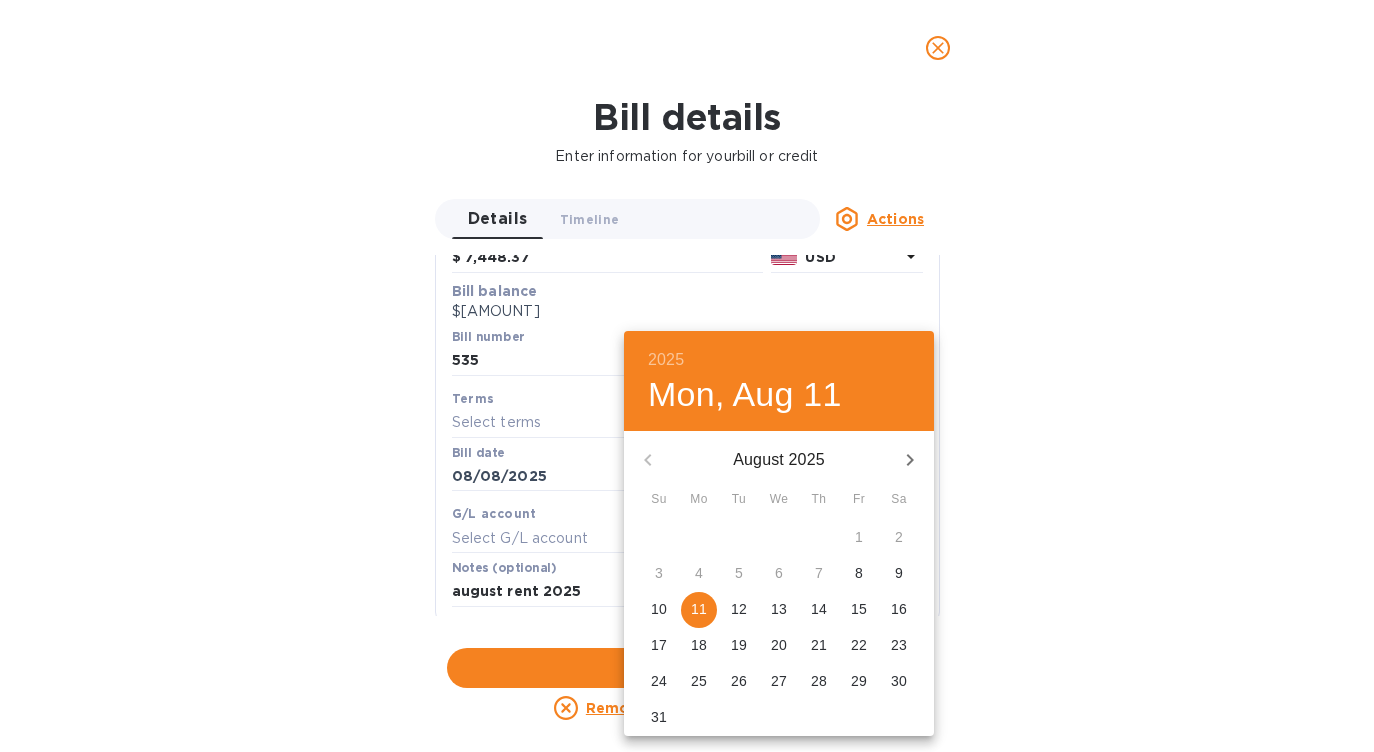 click on "12" at bounding box center (739, 609) 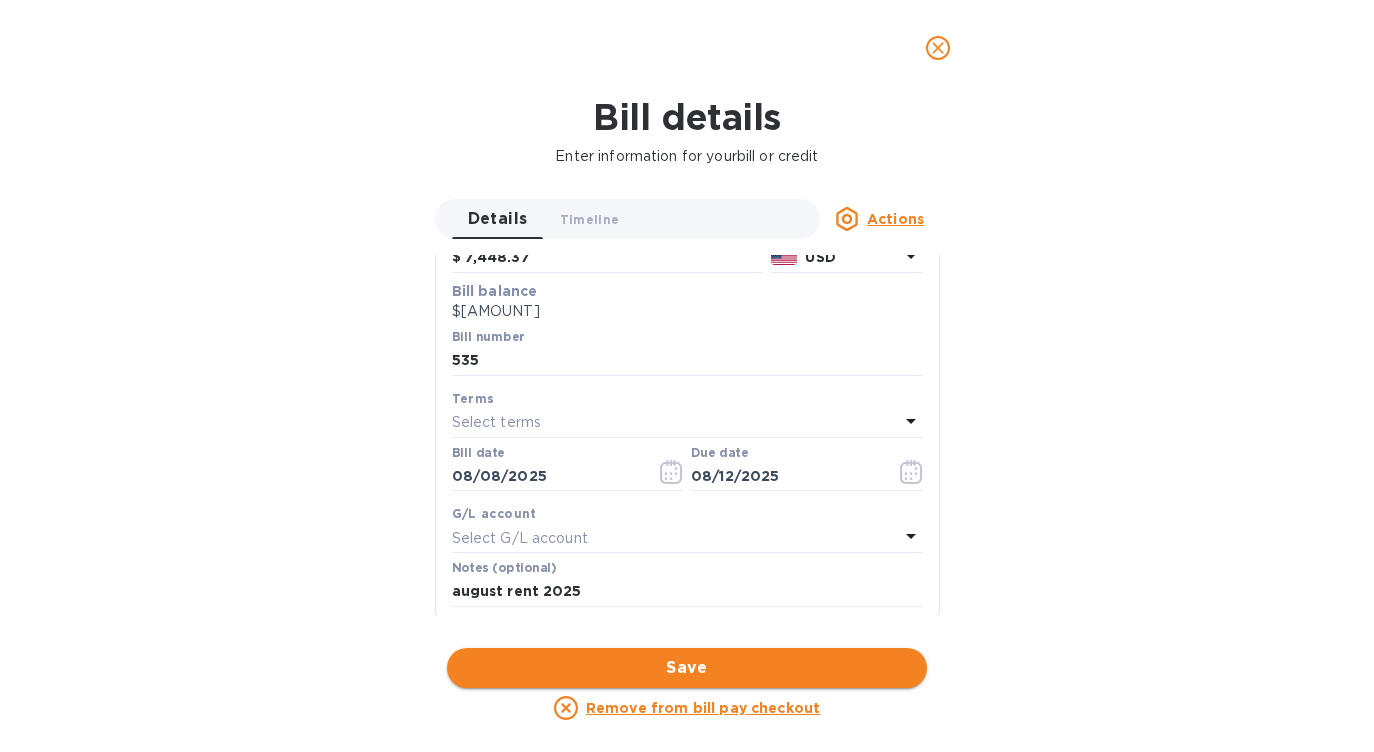 click on "Save" at bounding box center (687, 668) 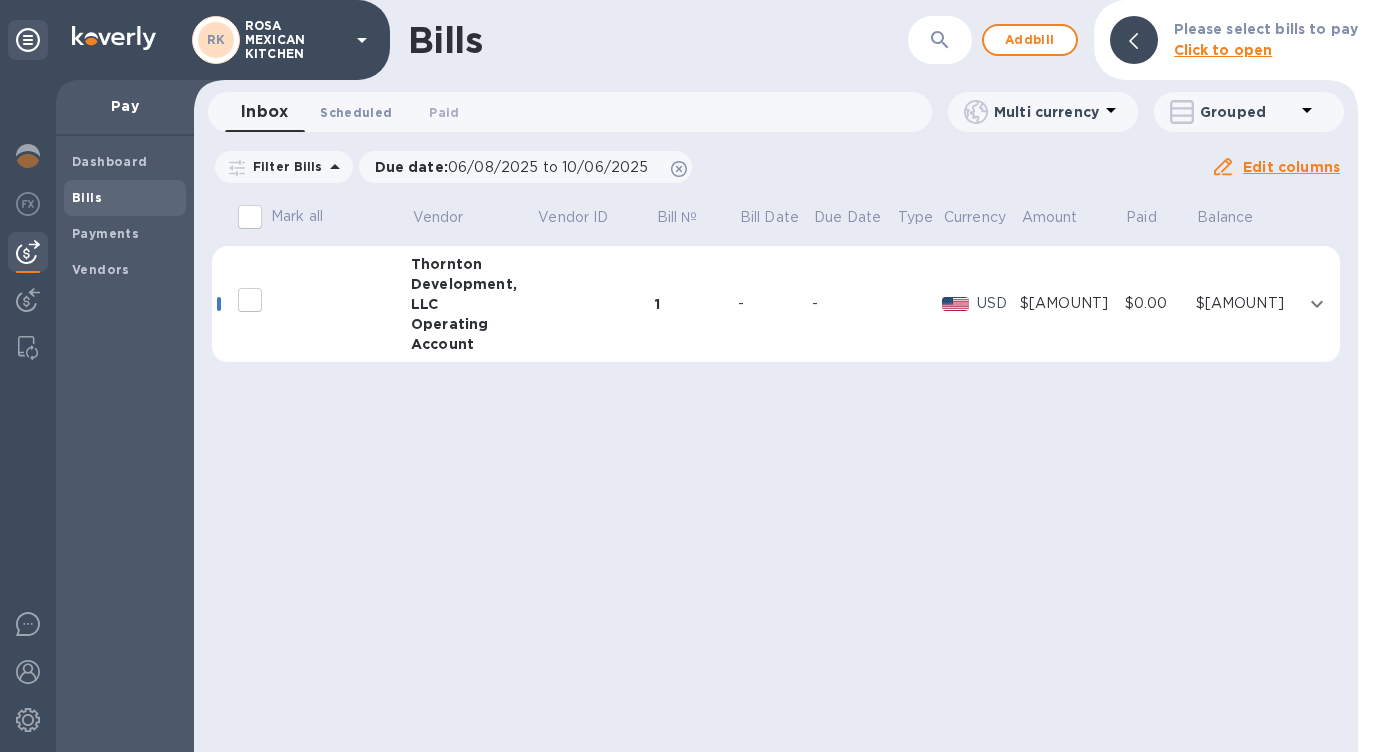 click on "Scheduled 0" at bounding box center (356, 112) 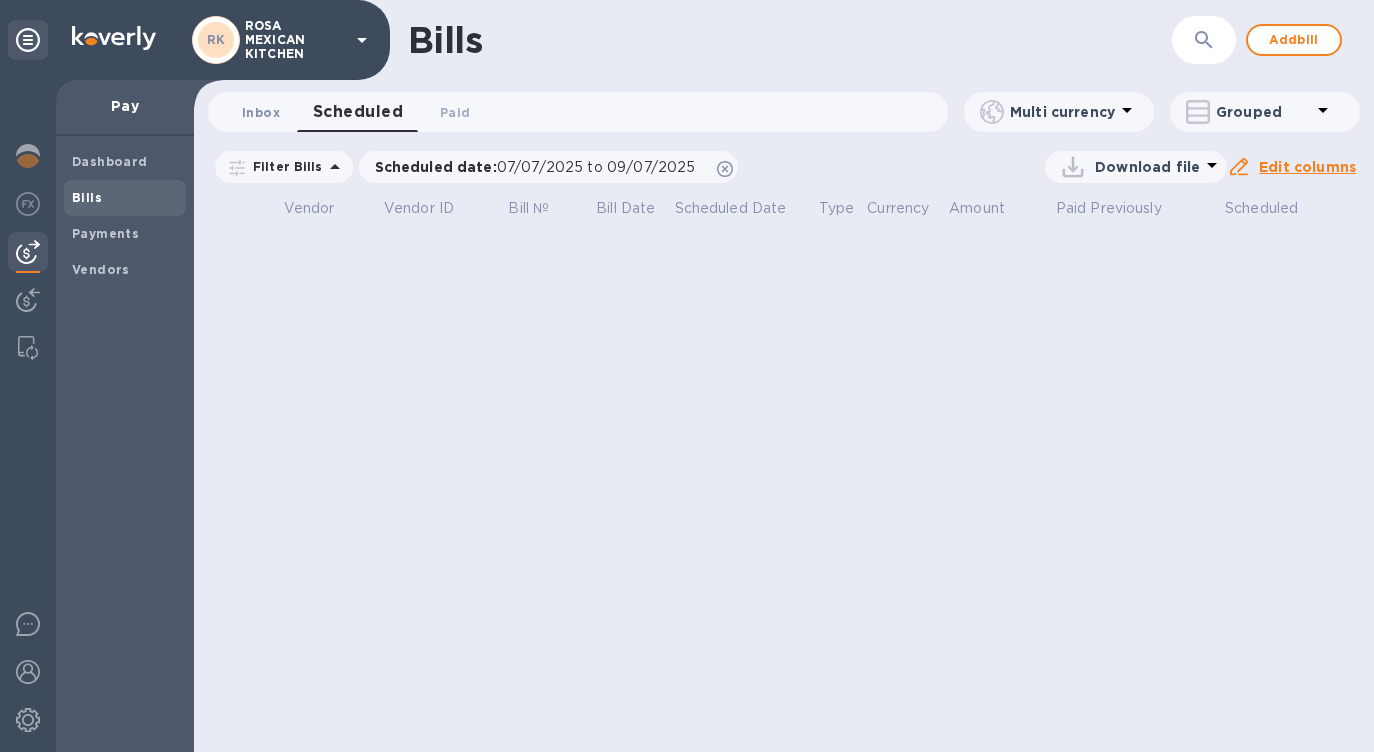 click on "Inbox 0" at bounding box center (261, 112) 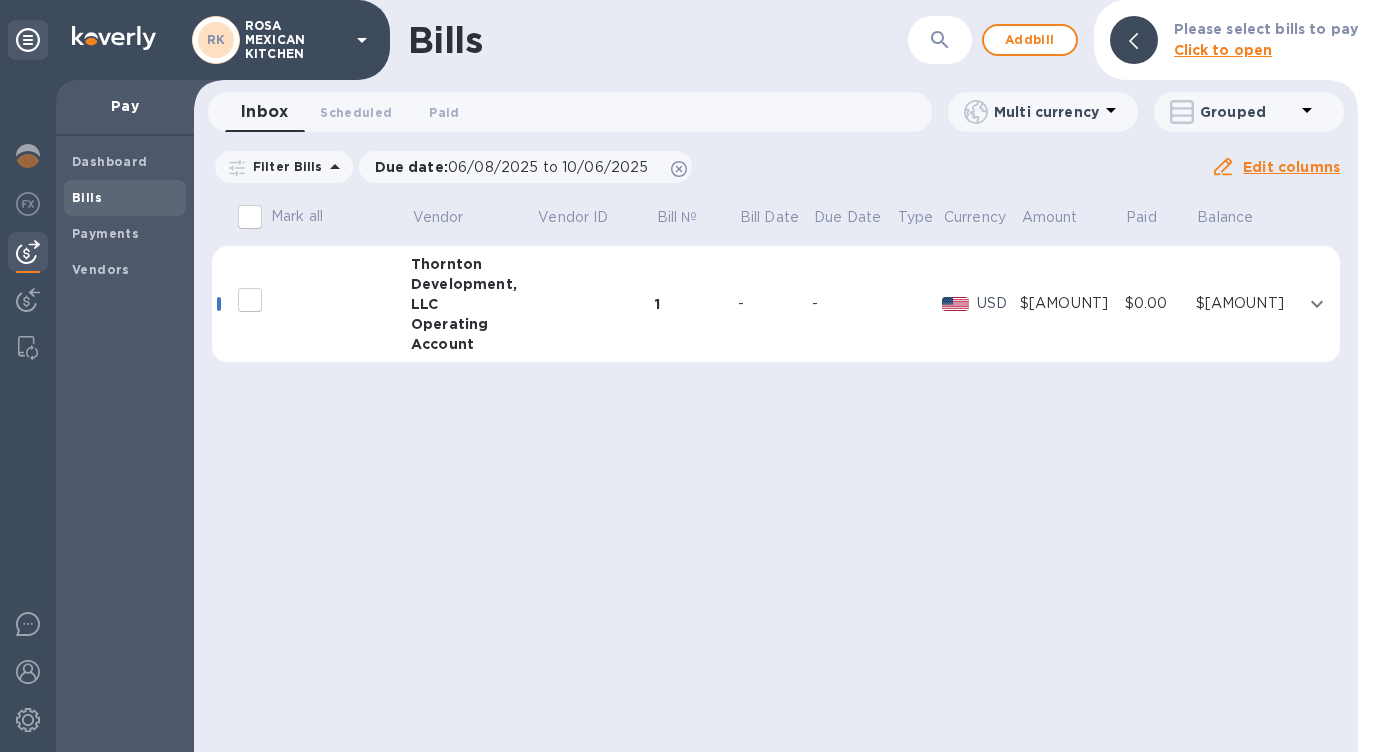 click on "Bills" at bounding box center (87, 197) 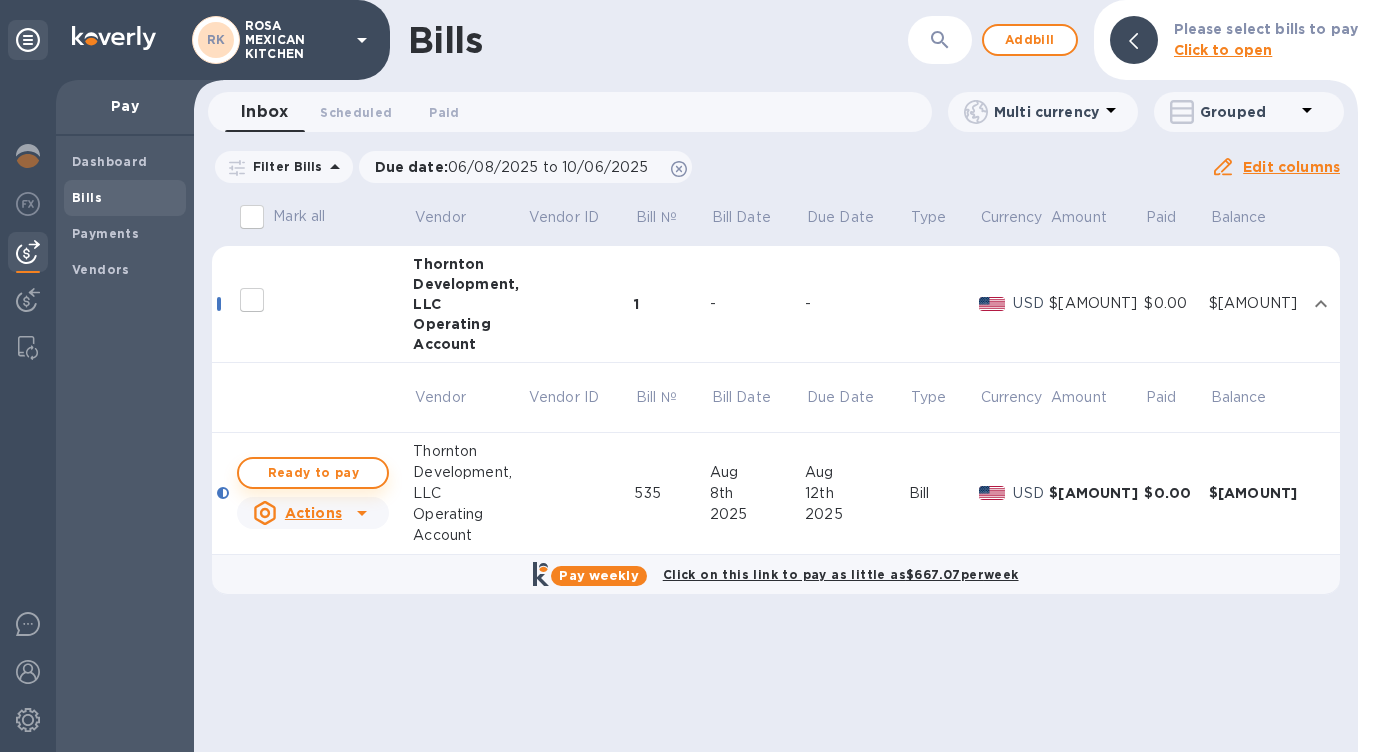 click on "Ready to pay" at bounding box center (313, 473) 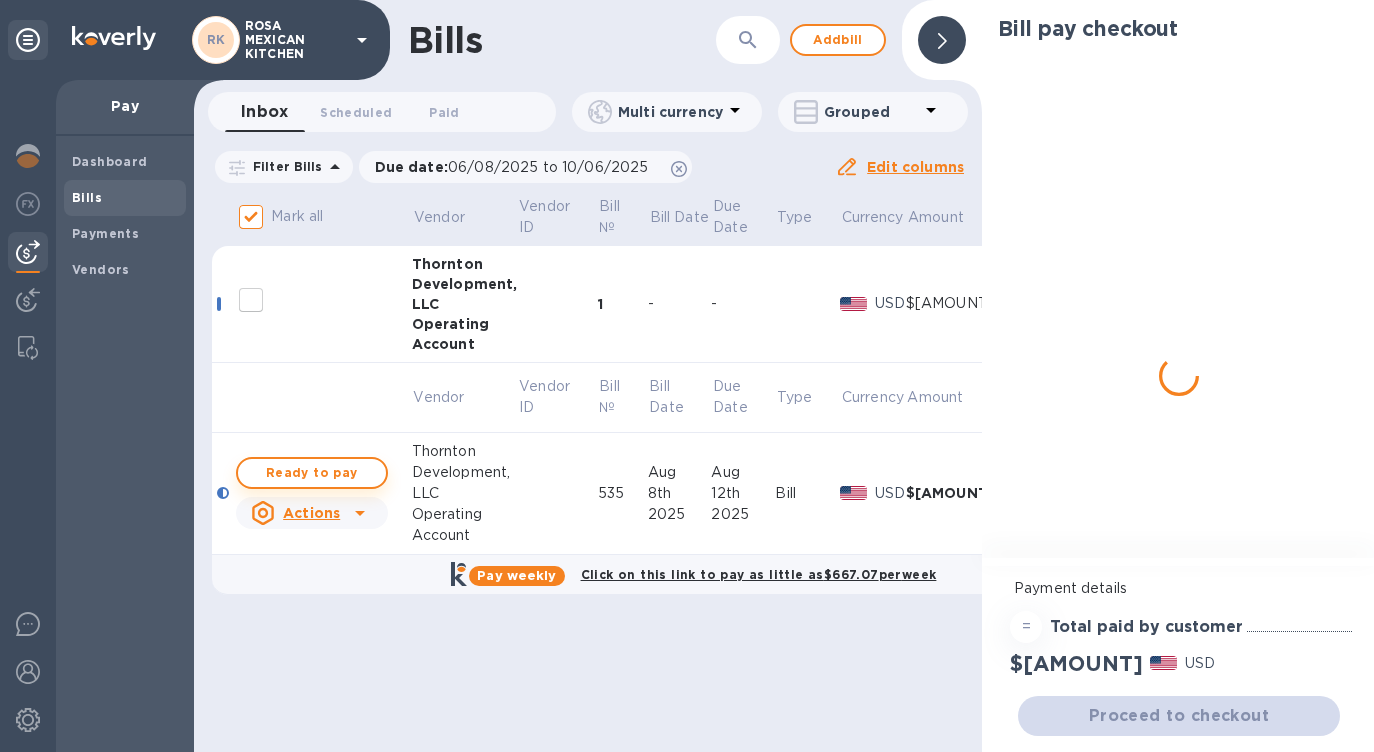 checkbox on "true" 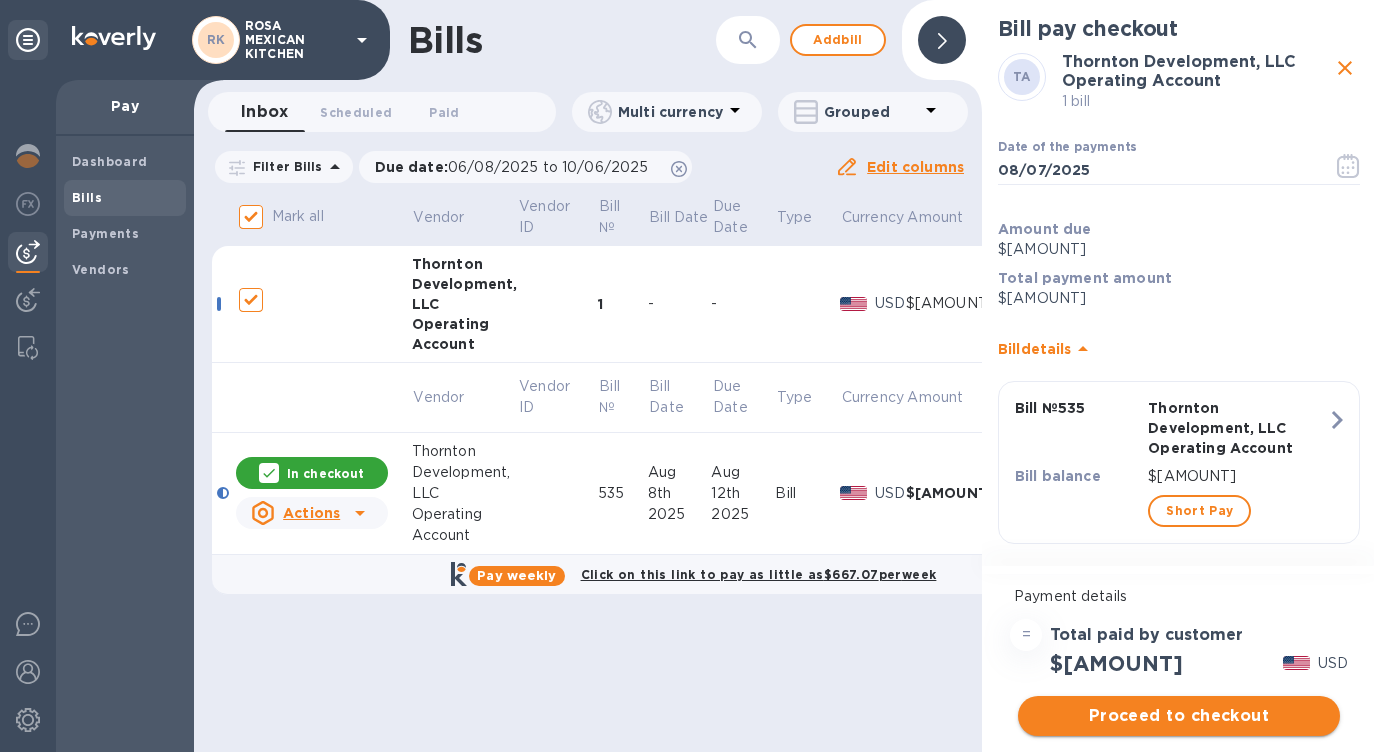 click on "Proceed to checkout" at bounding box center [1179, 716] 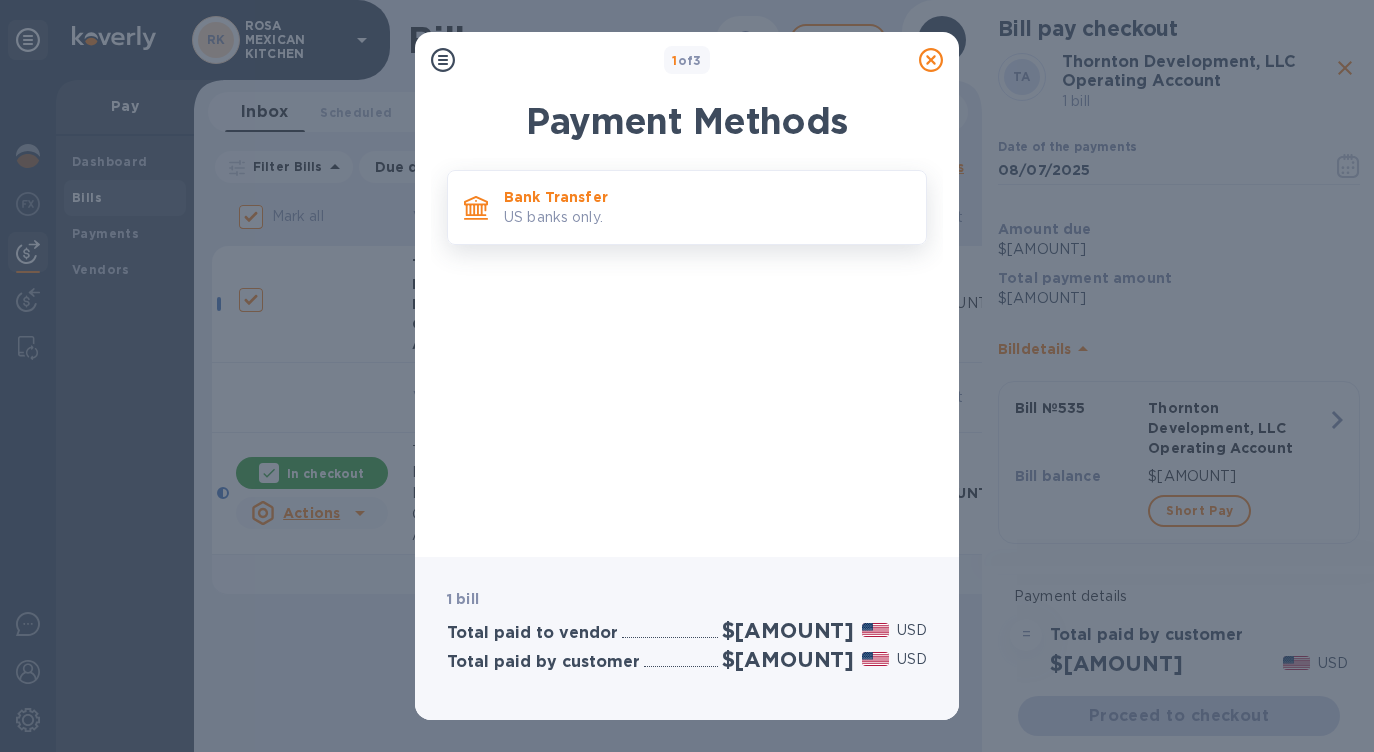 click on "US banks only." at bounding box center (707, 217) 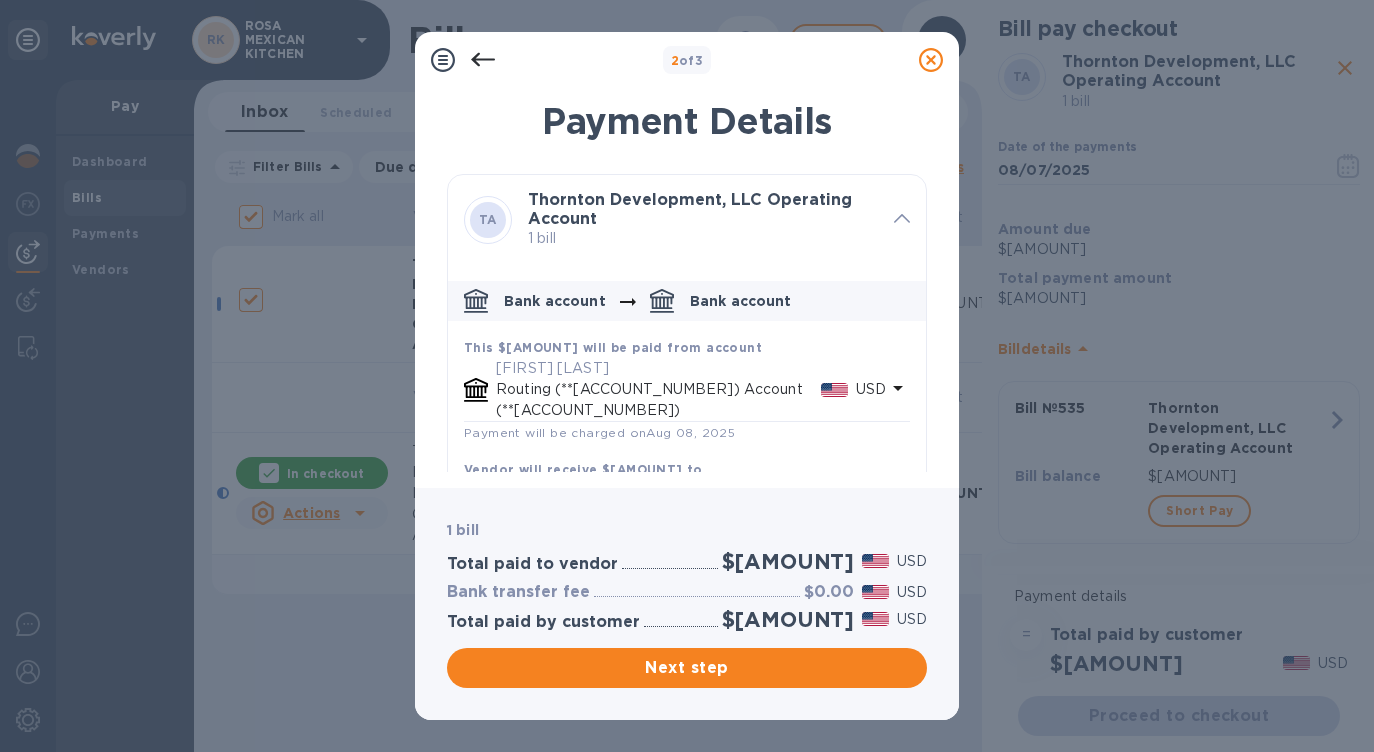 scroll, scrollTop: 56, scrollLeft: 0, axis: vertical 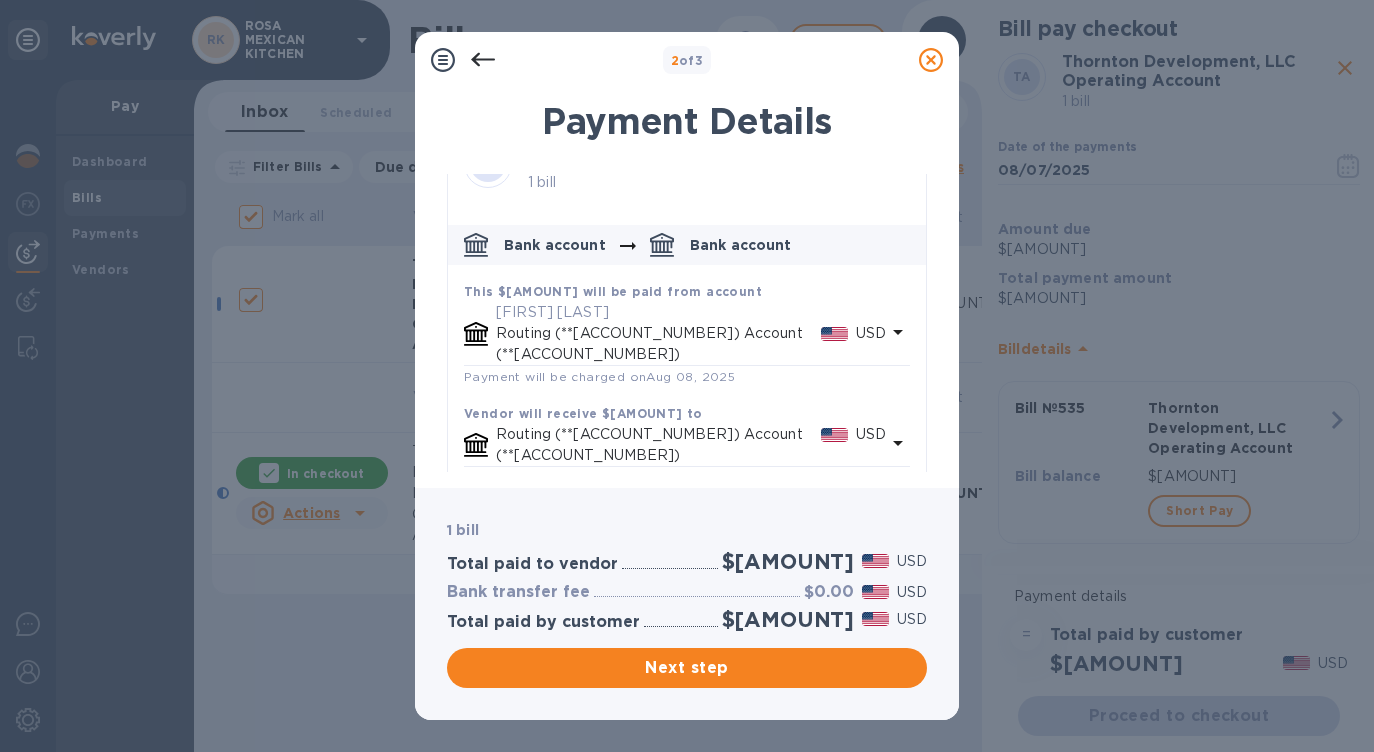 click 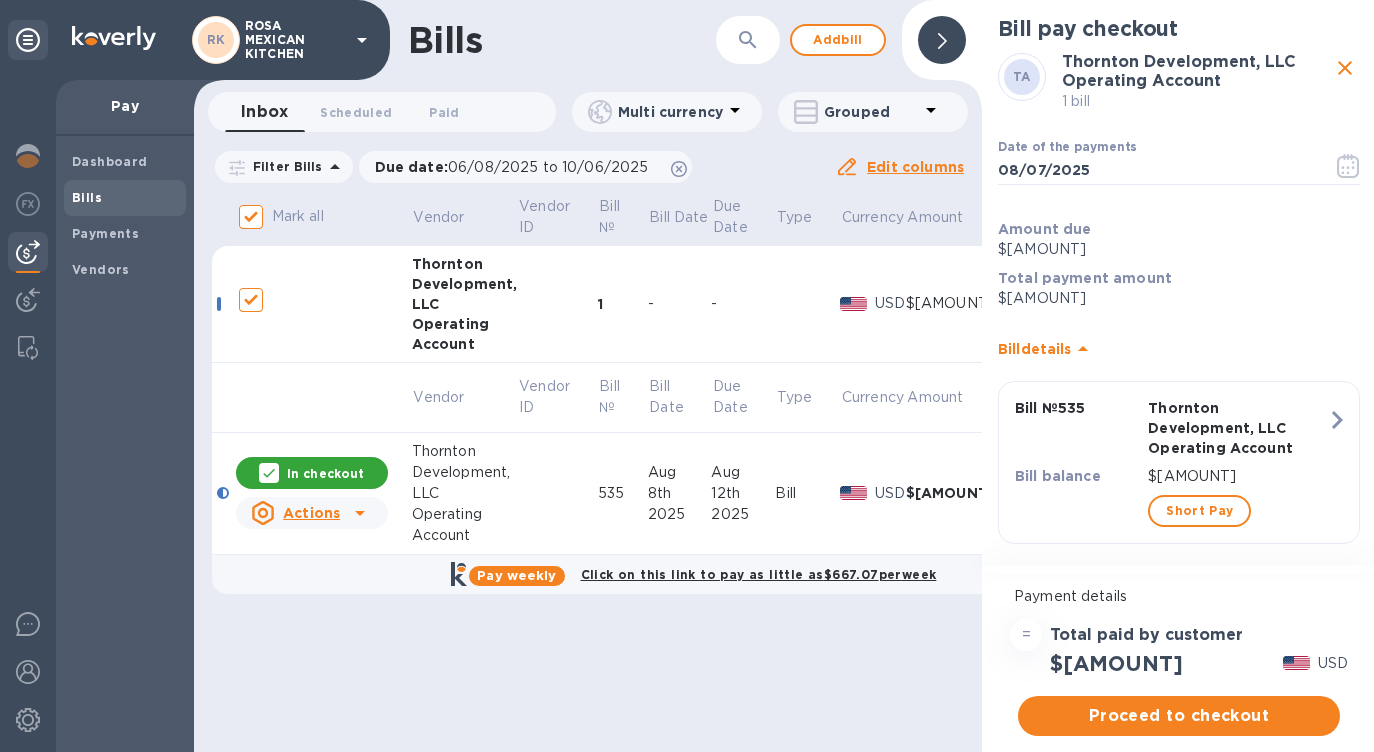 click at bounding box center [312, 300] 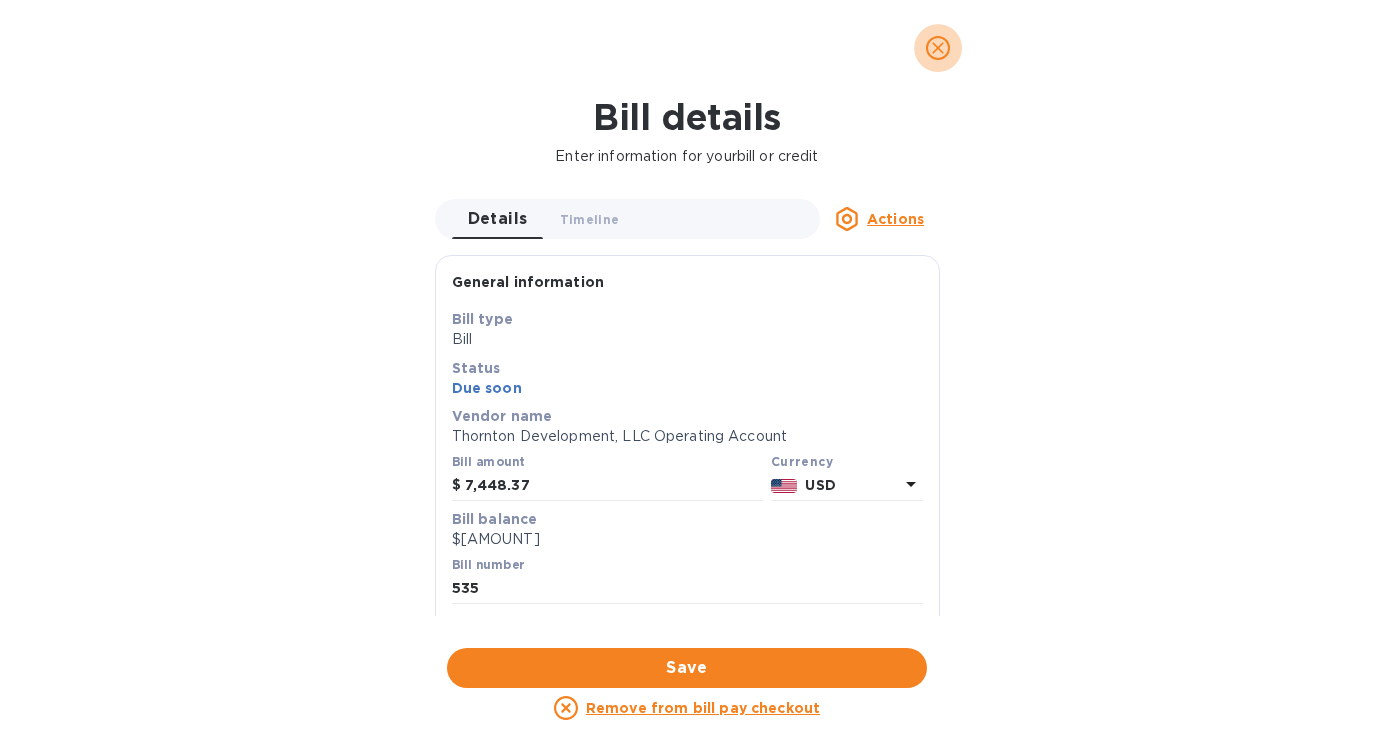 click at bounding box center [938, 48] 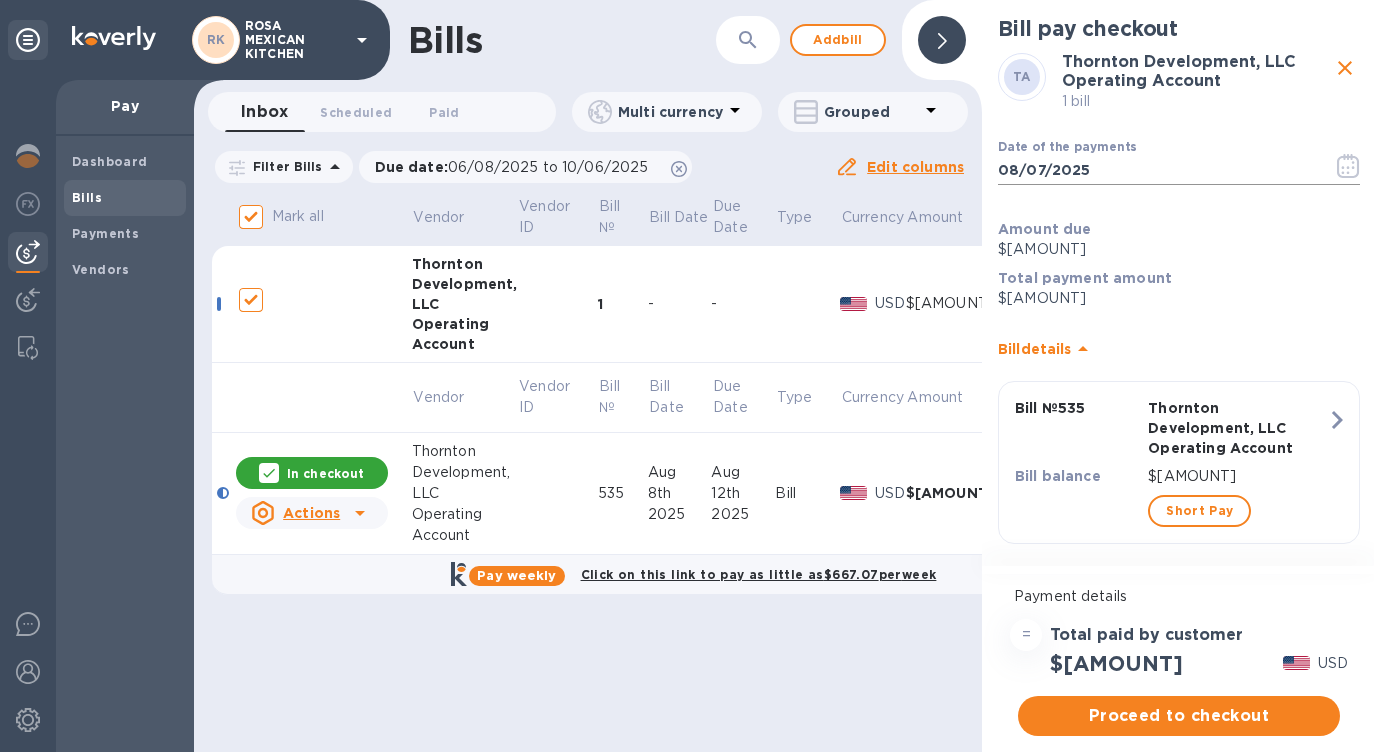 click 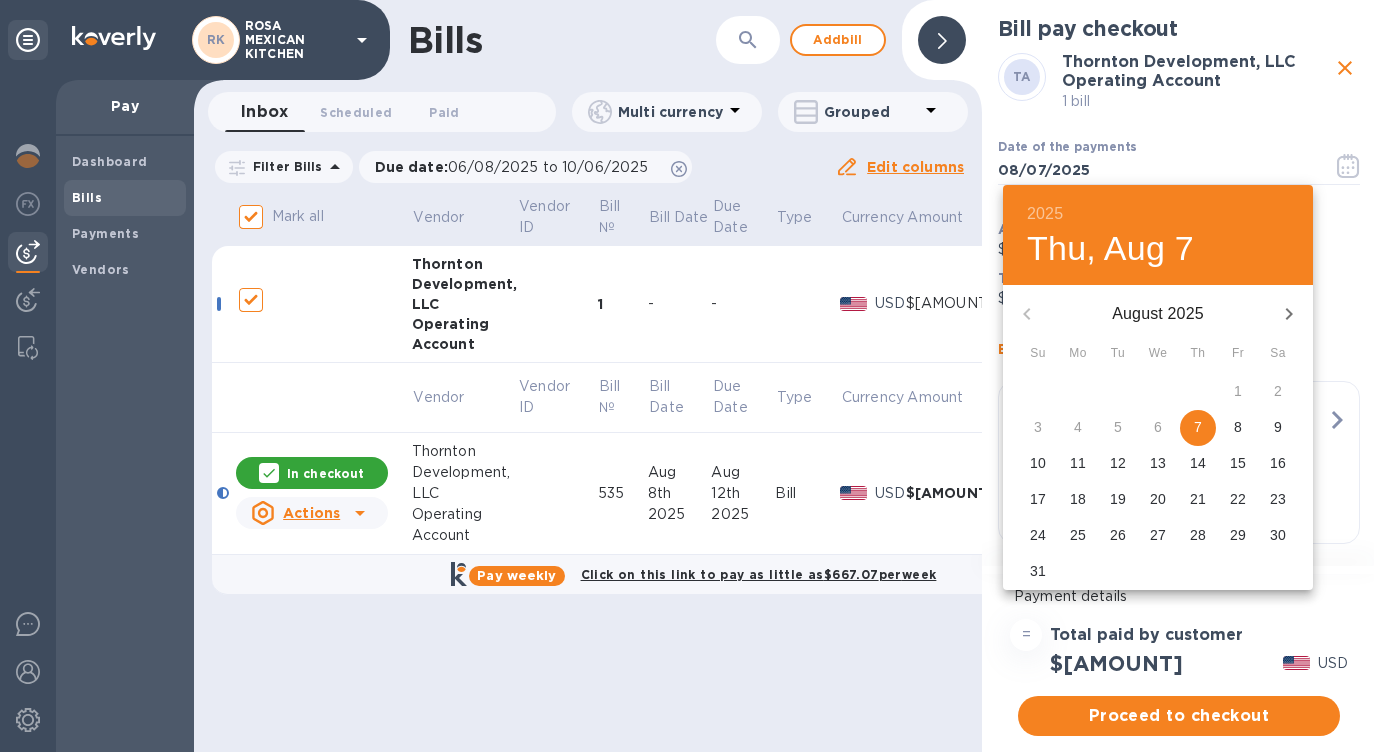 click at bounding box center (687, 376) 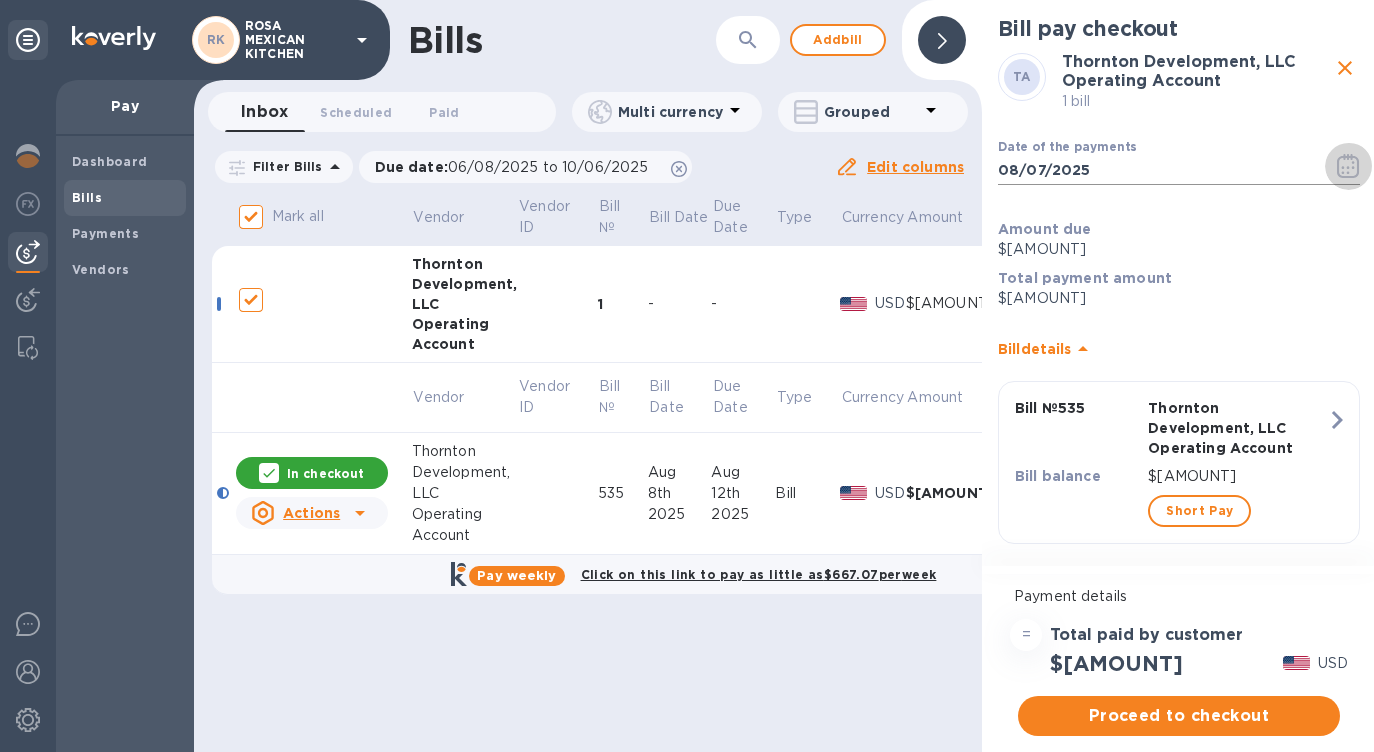 click 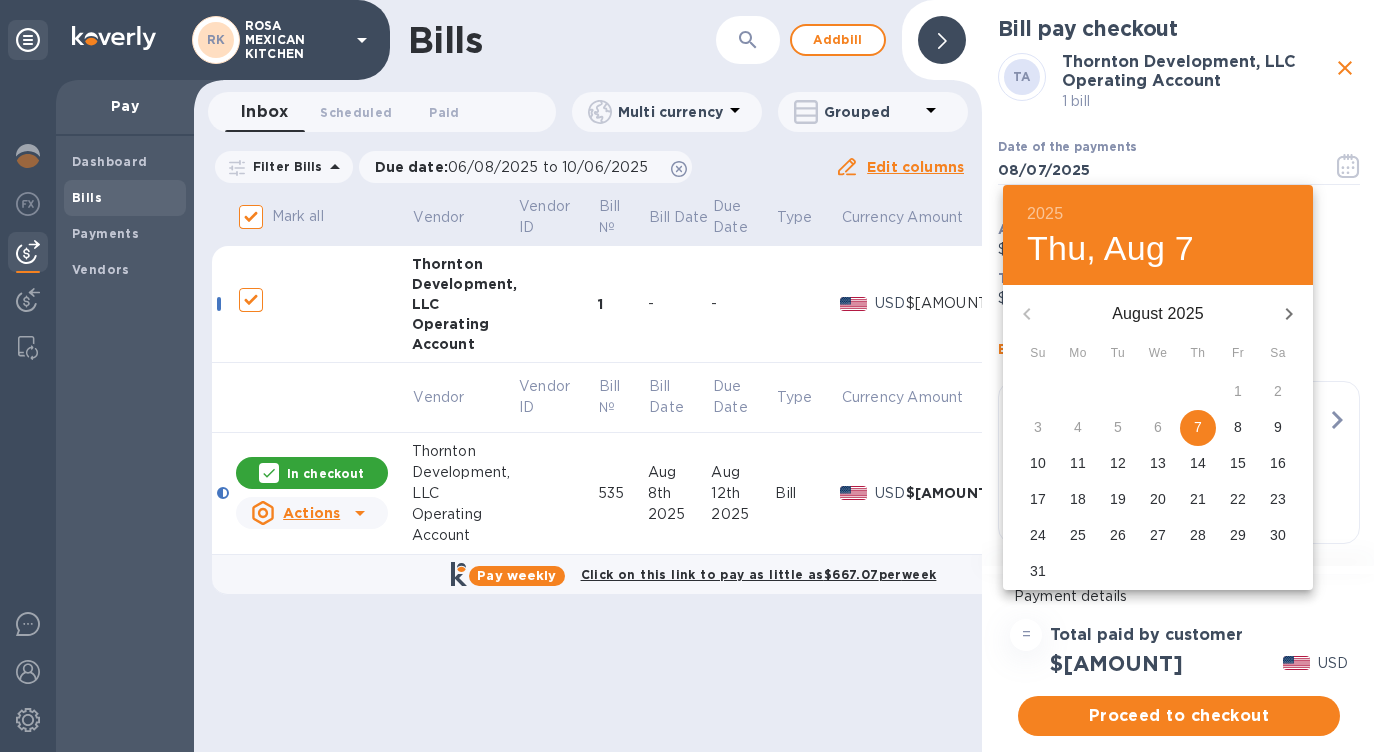 click on "8" at bounding box center (1238, 427) 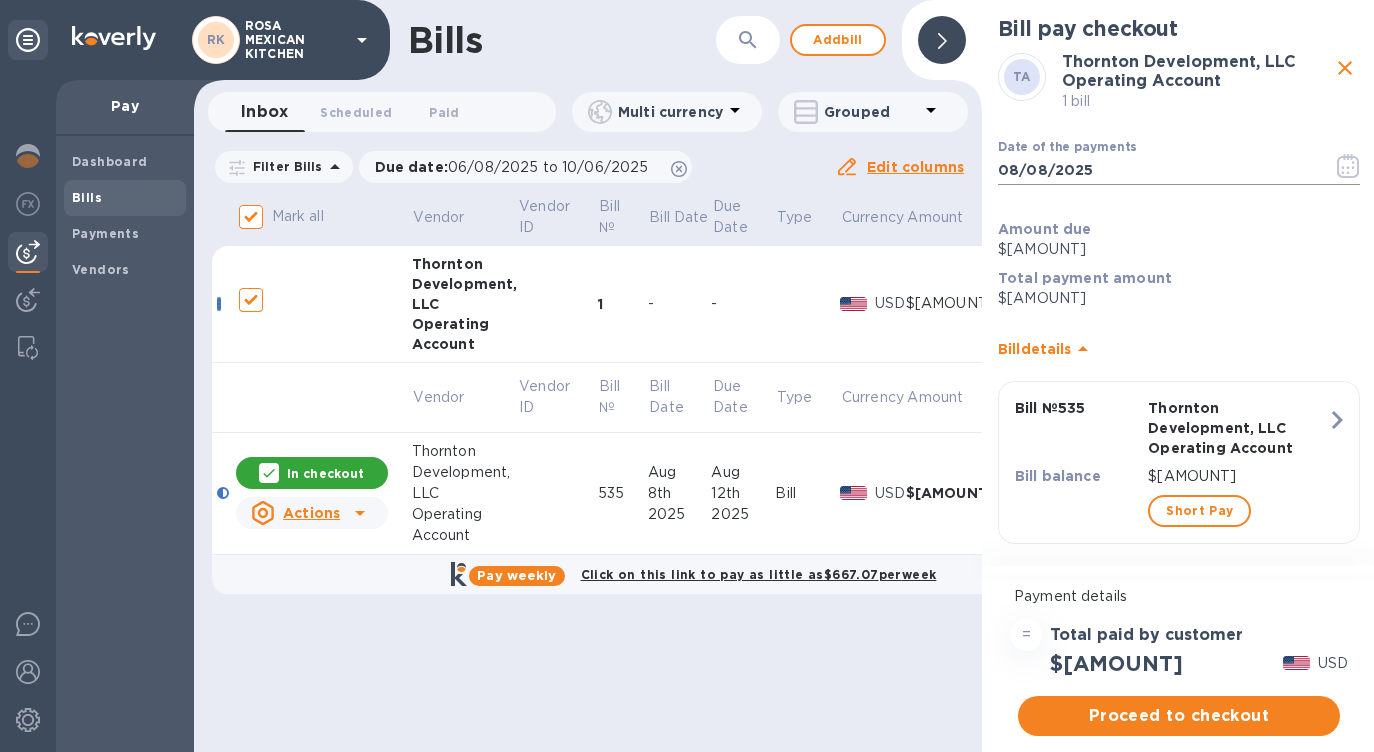 click 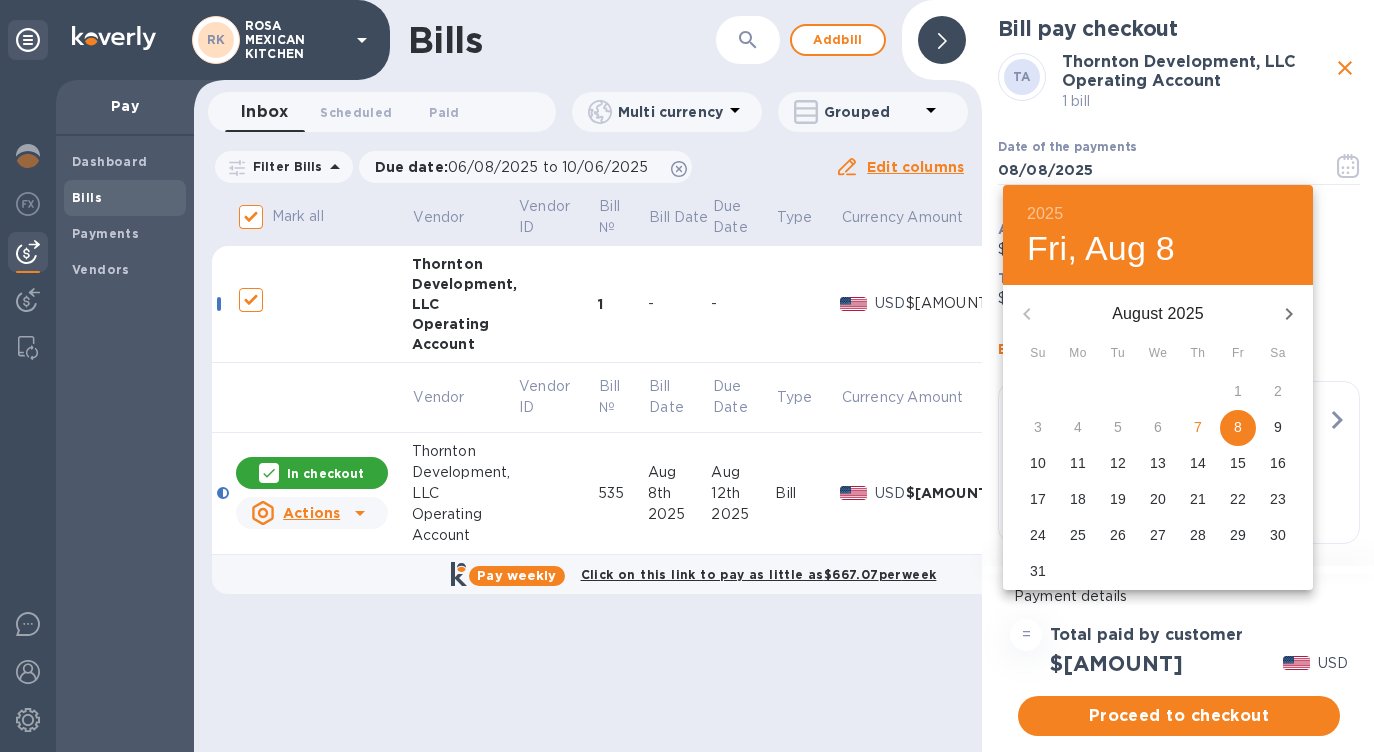 click on "9" at bounding box center [1278, 427] 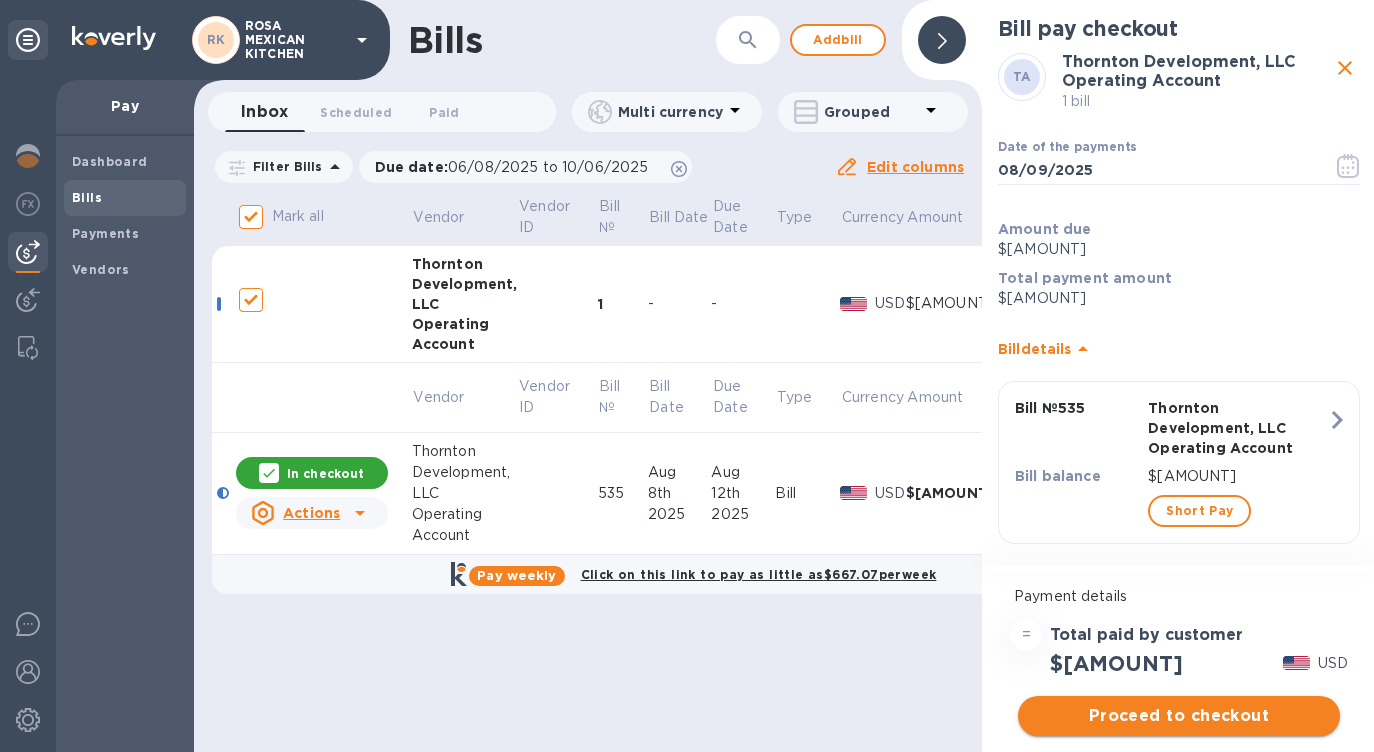 click on "Proceed to checkout" at bounding box center (1179, 716) 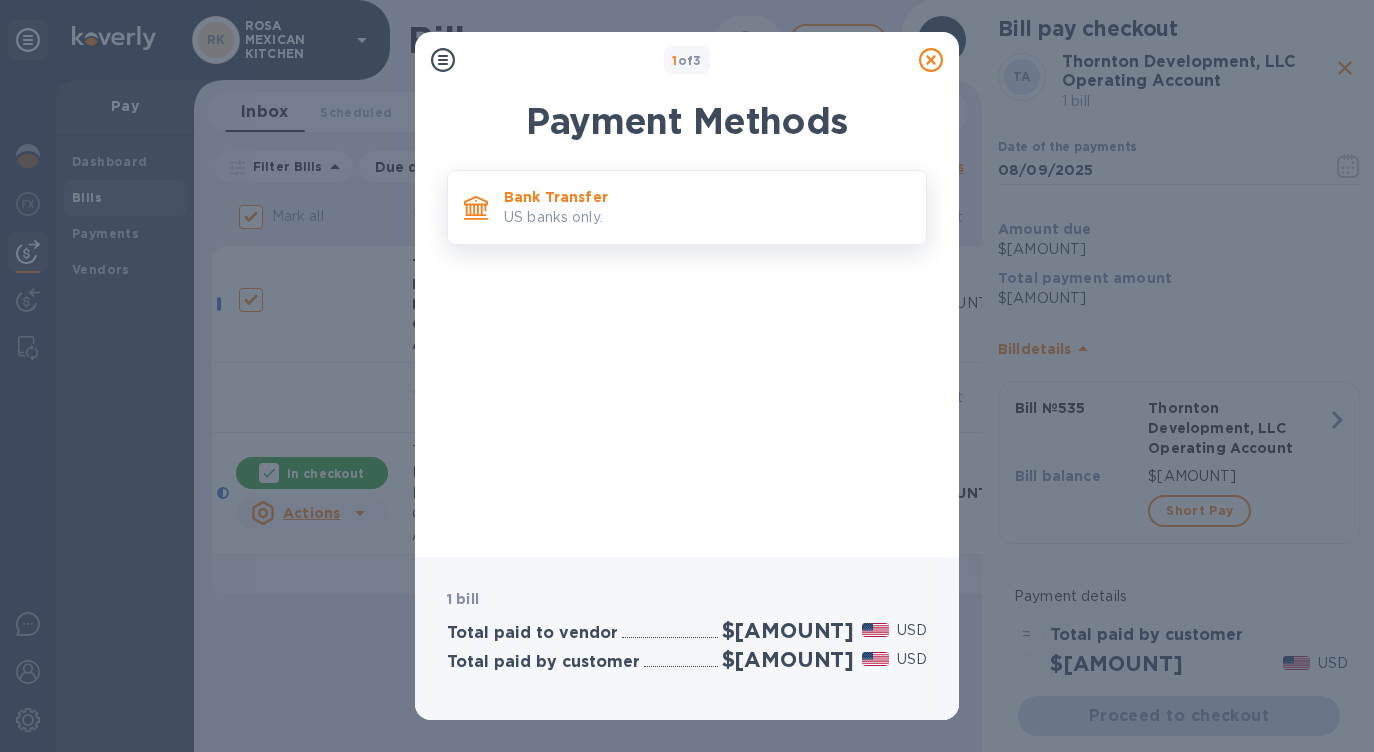 click on "US banks only." at bounding box center (707, 217) 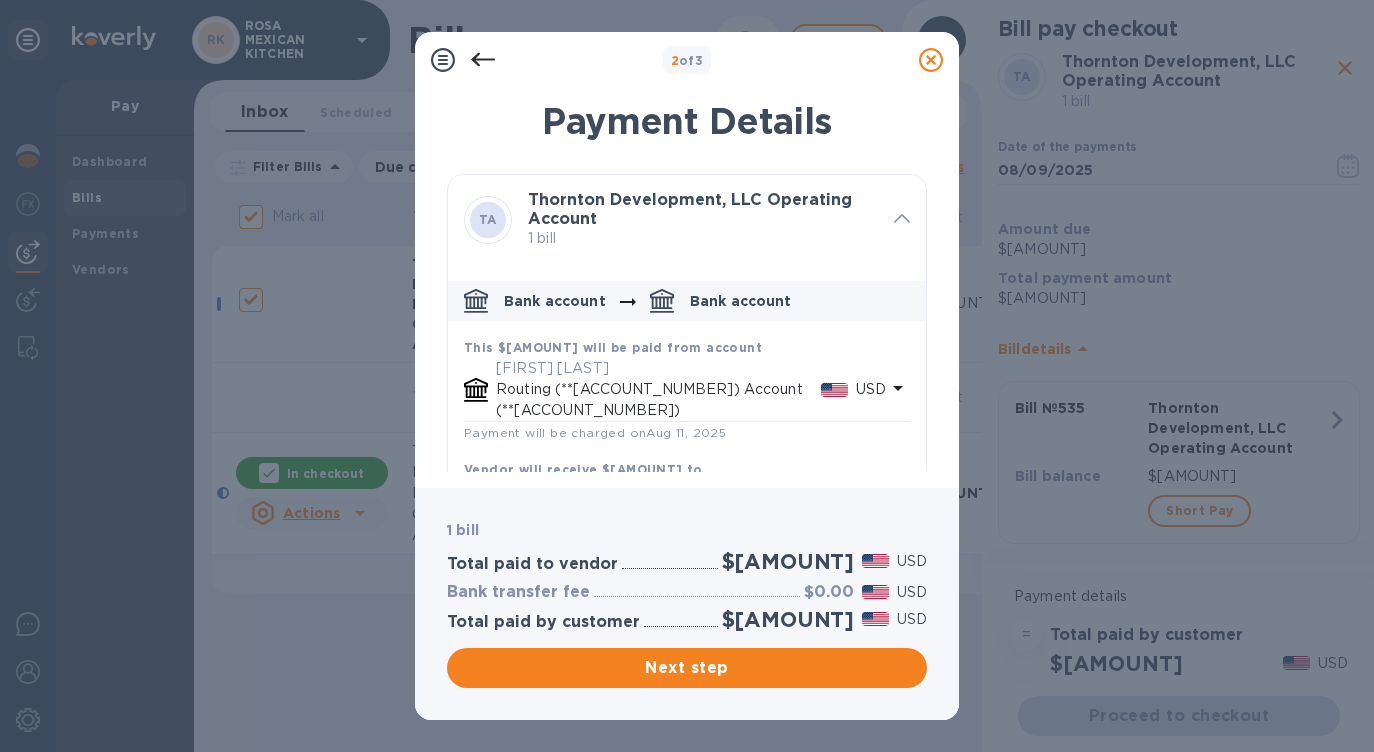 scroll, scrollTop: 56, scrollLeft: 0, axis: vertical 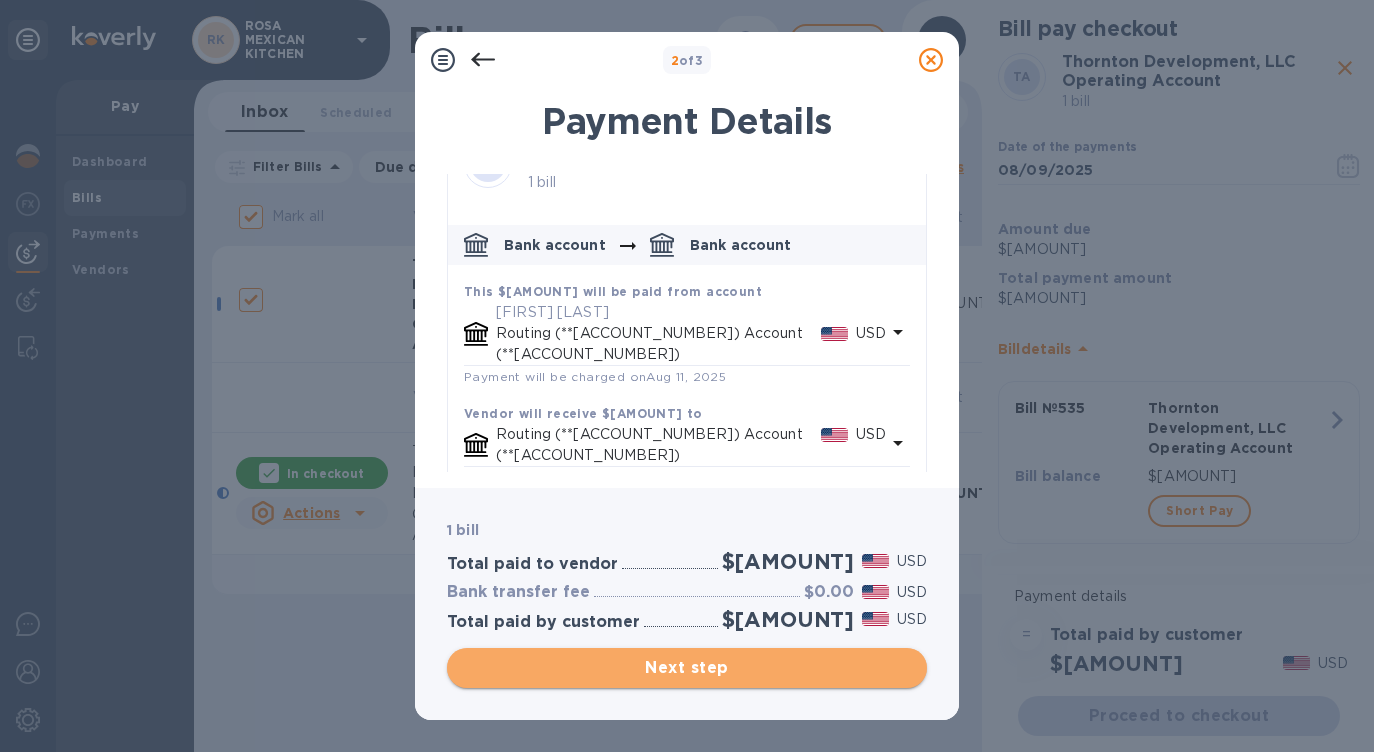 click on "Next step" at bounding box center (687, 668) 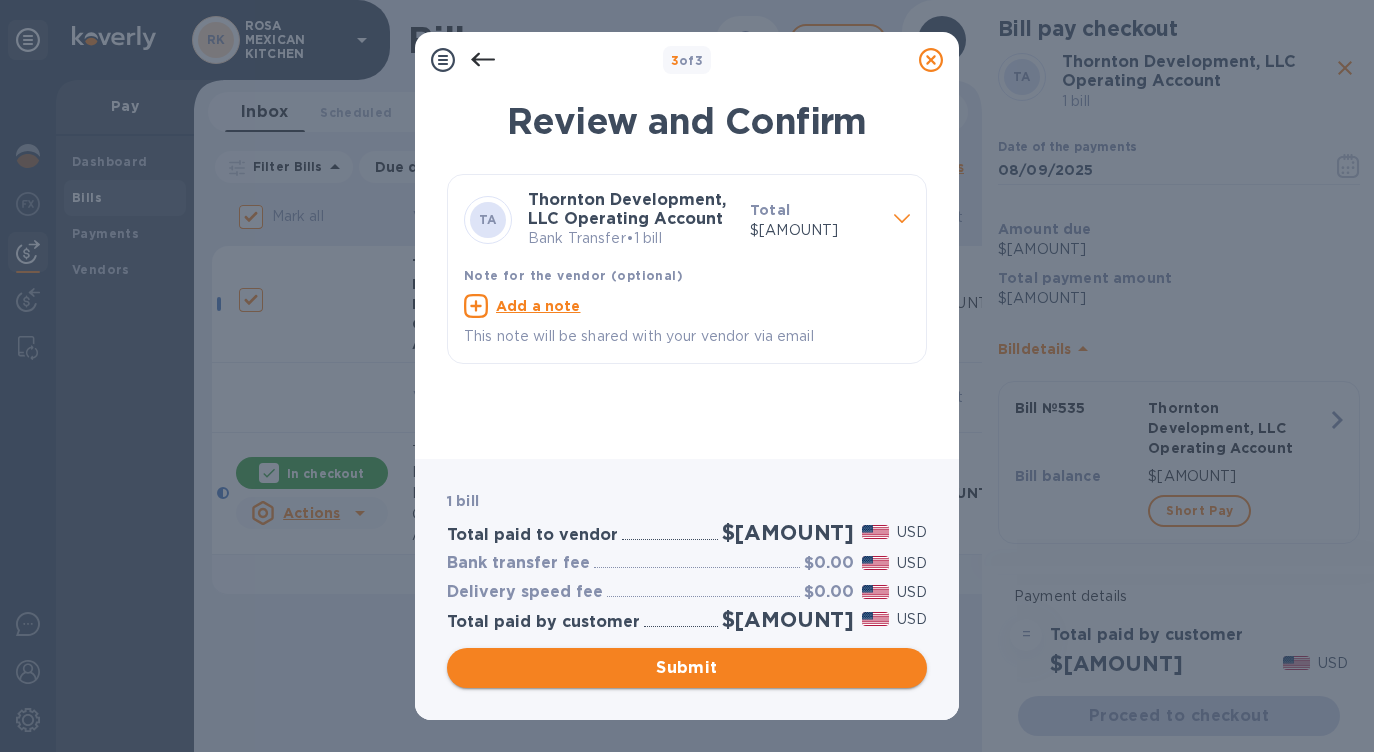 click on "Submit" at bounding box center (687, 668) 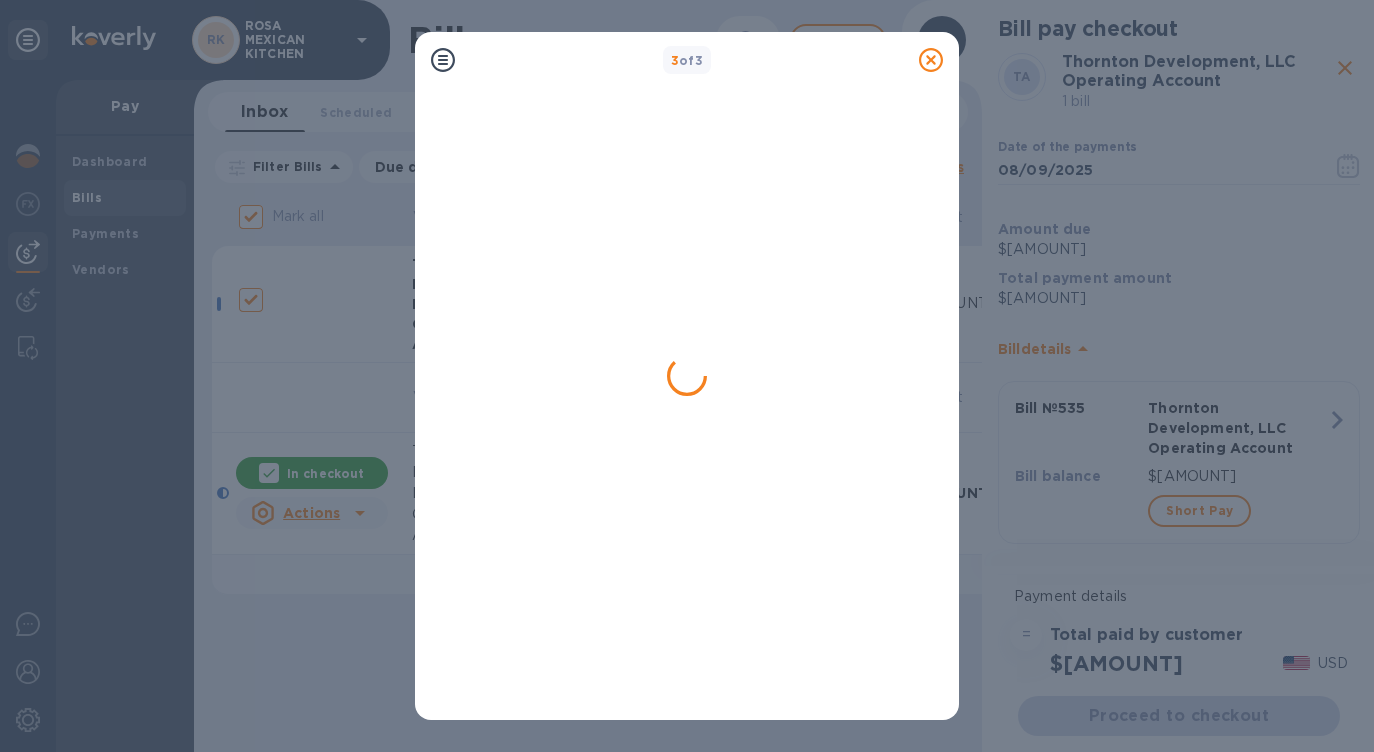 checkbox on "false" 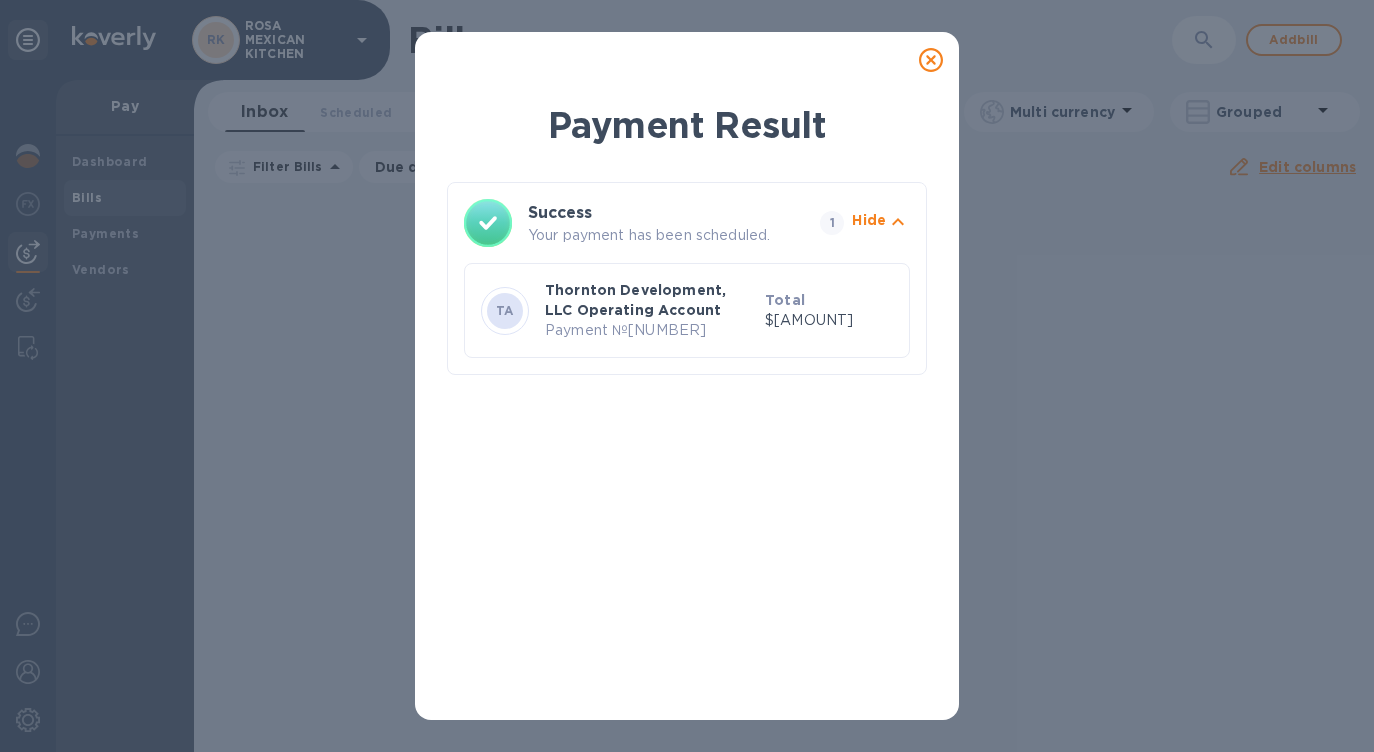 click 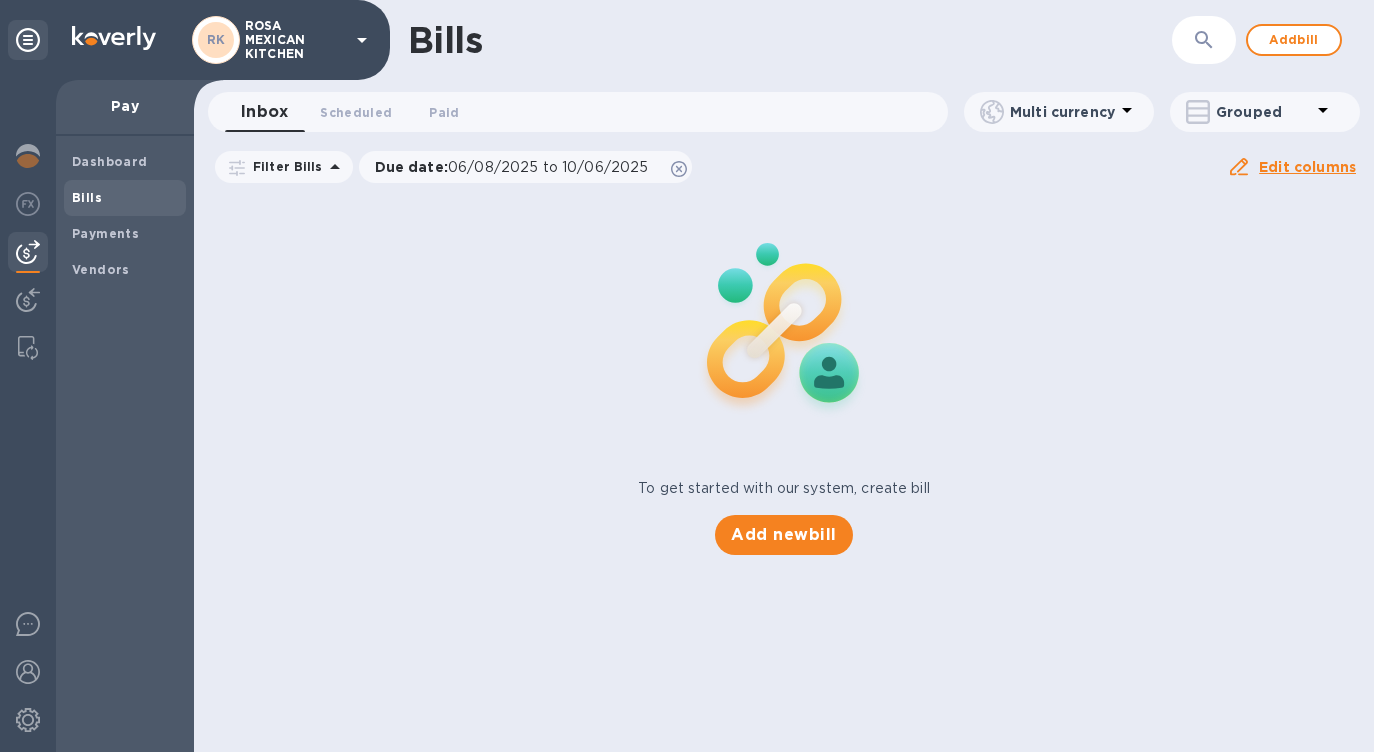 click on "ROSA MEXICAN KITCHEN" at bounding box center (295, 40) 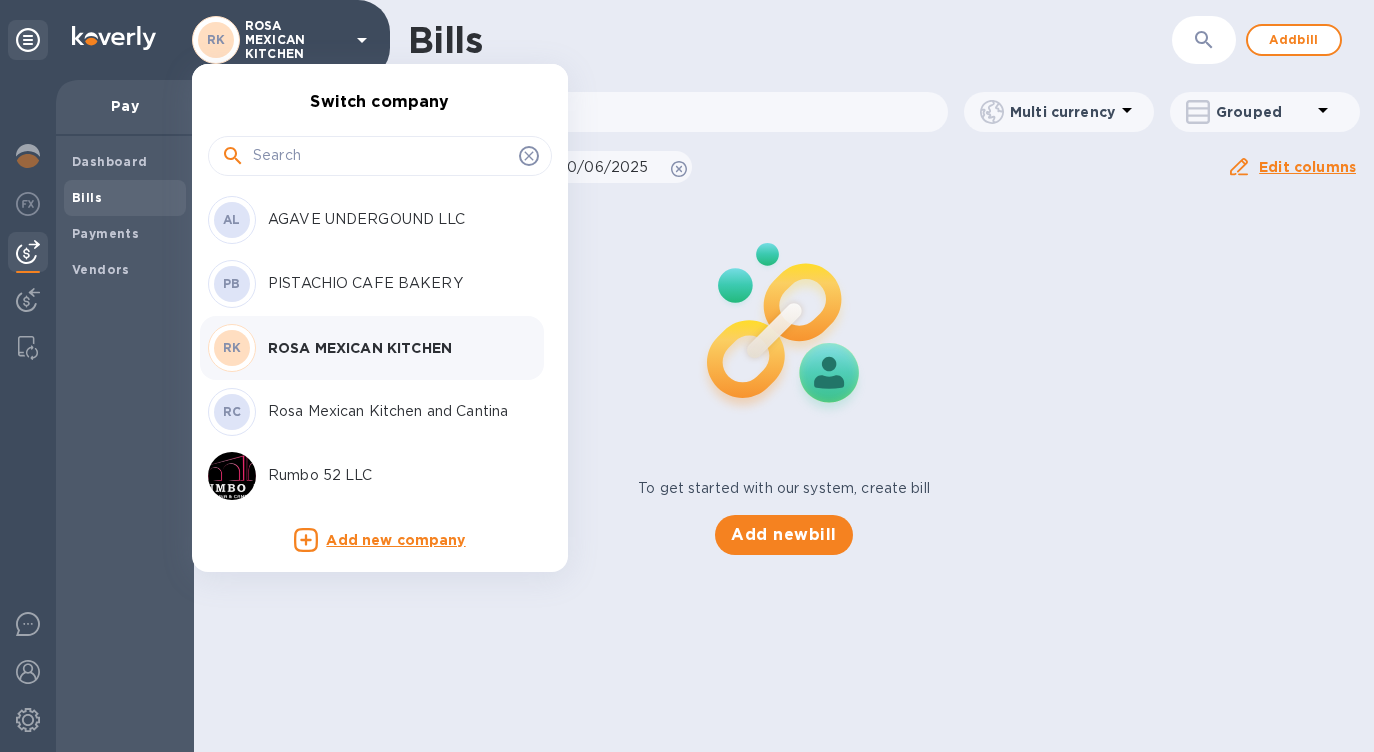scroll, scrollTop: 64, scrollLeft: 0, axis: vertical 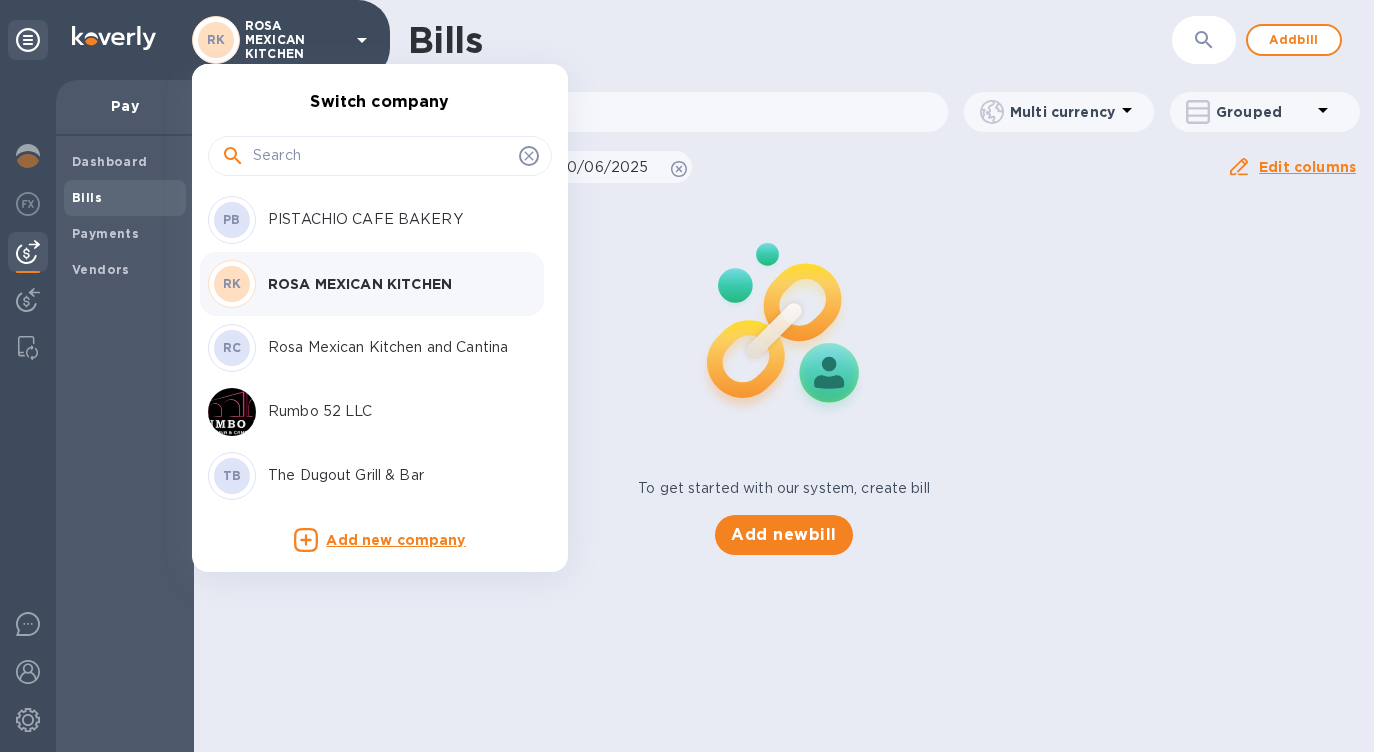 click on "The Dugout Grill & Bar" at bounding box center [394, 475] 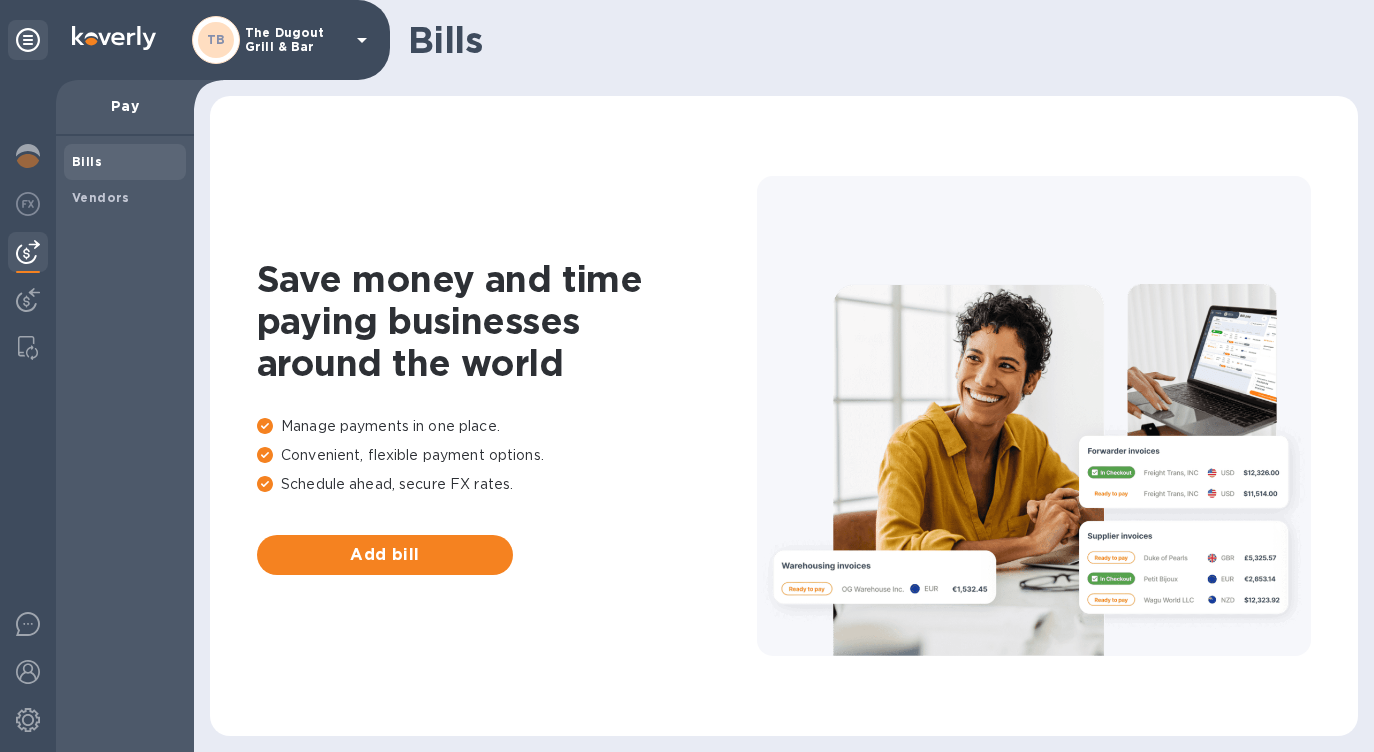scroll, scrollTop: 0, scrollLeft: 0, axis: both 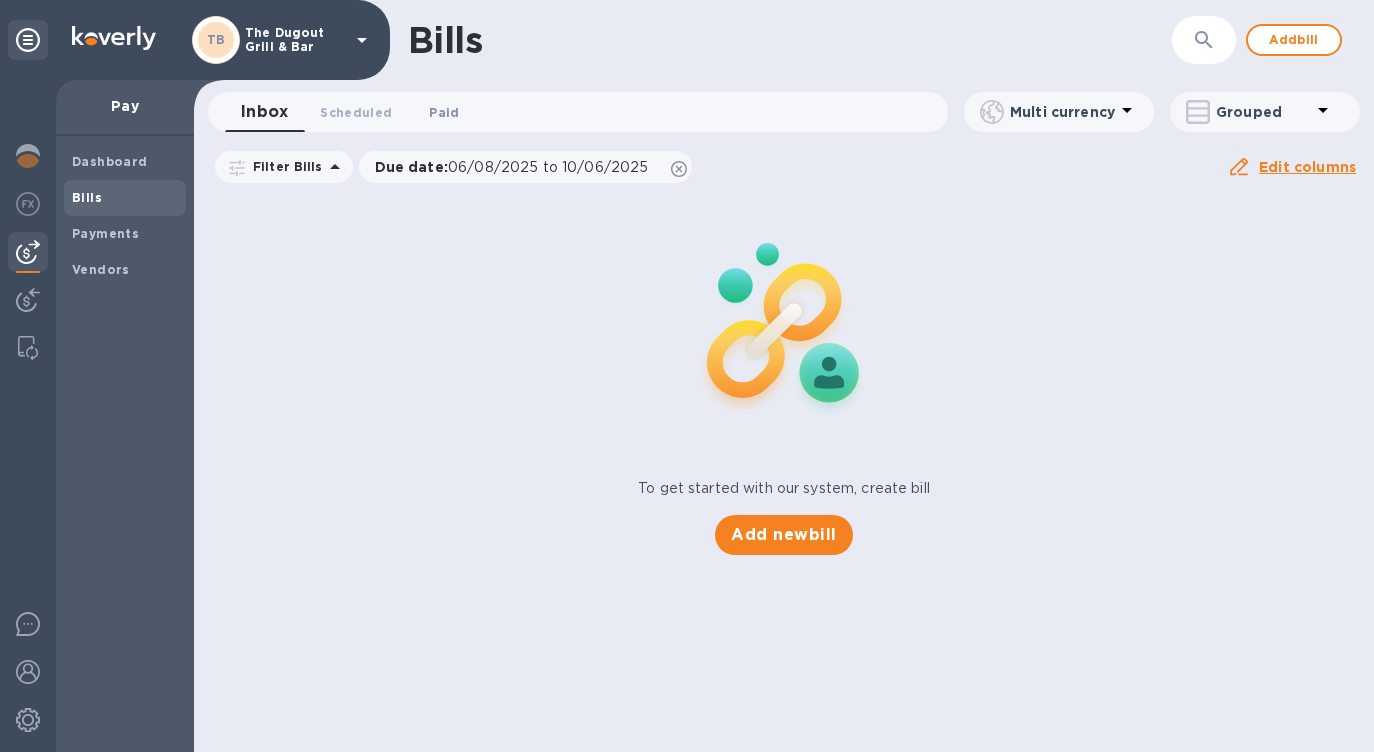 click on "Paid 0" at bounding box center [444, 112] 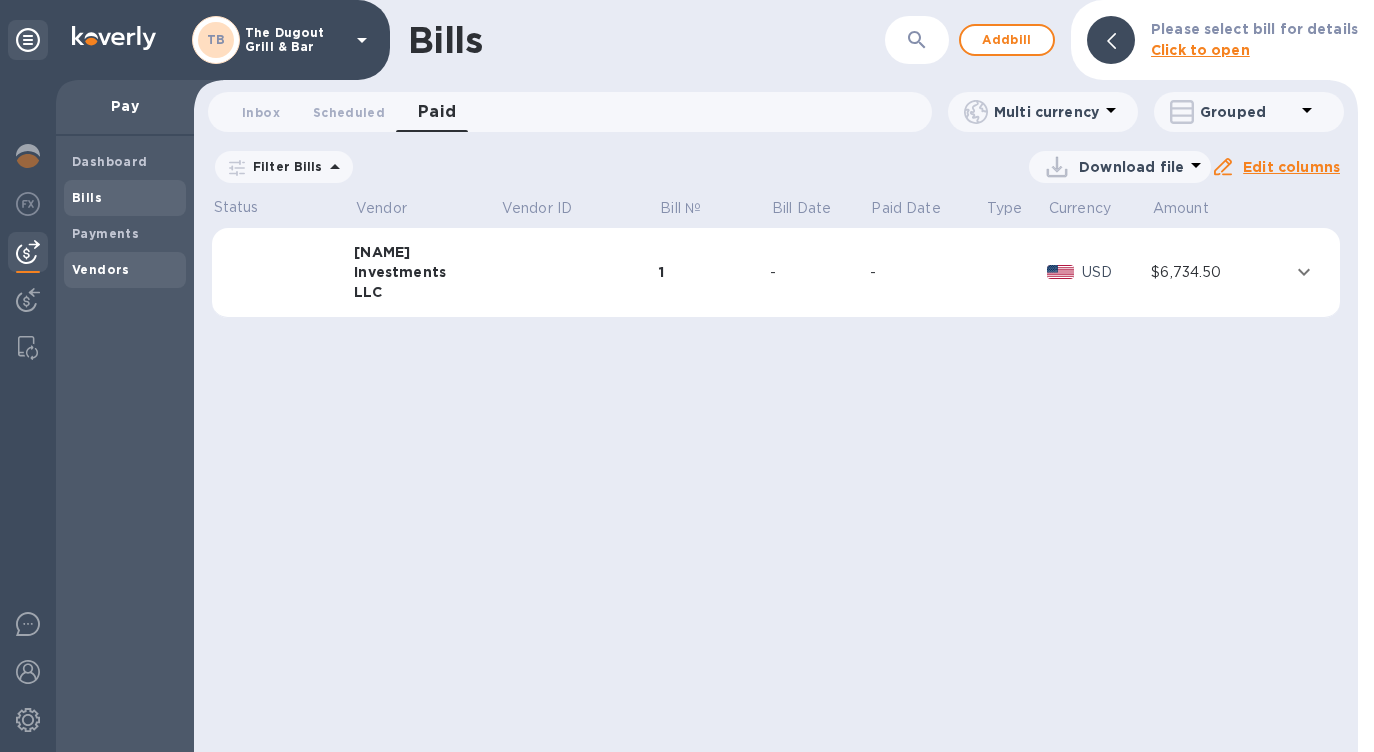click on "Vendors" at bounding box center (101, 269) 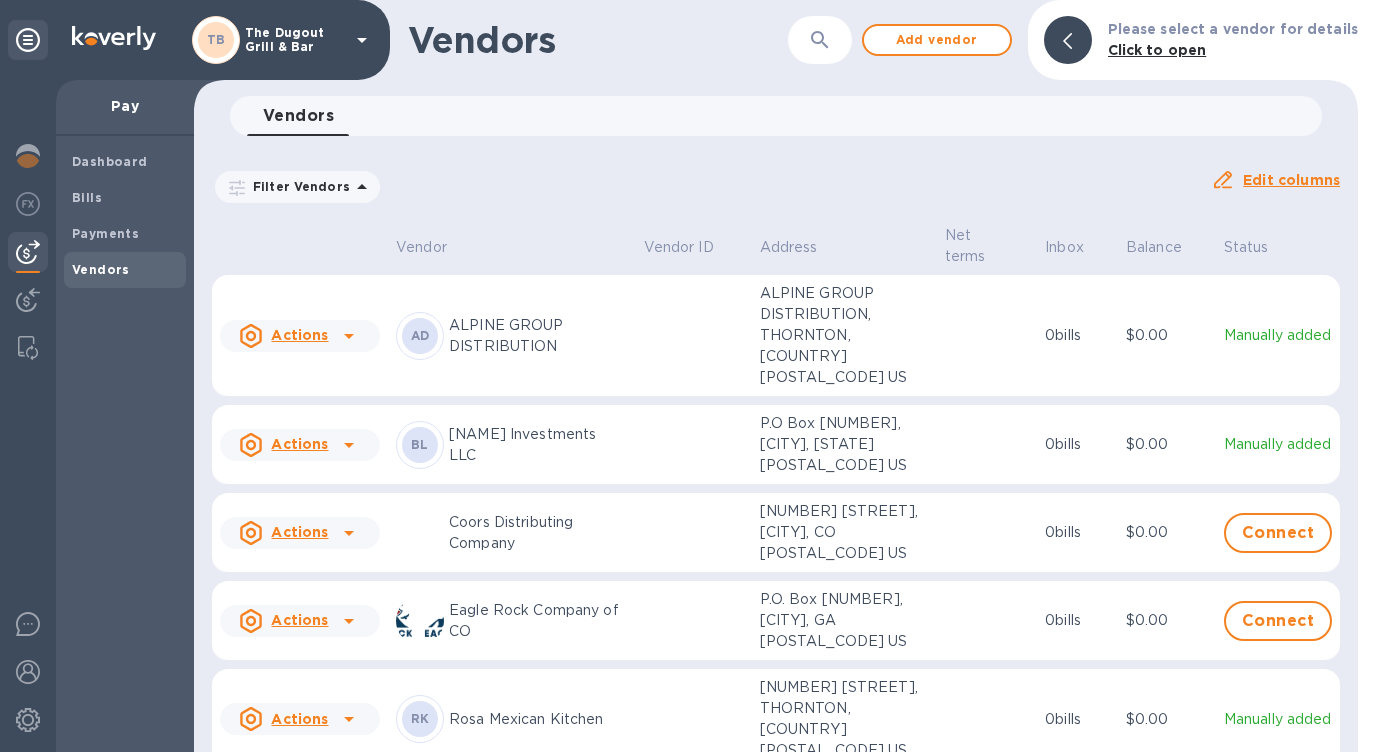 click on "[NAME] Investments LLC" at bounding box center (538, 445) 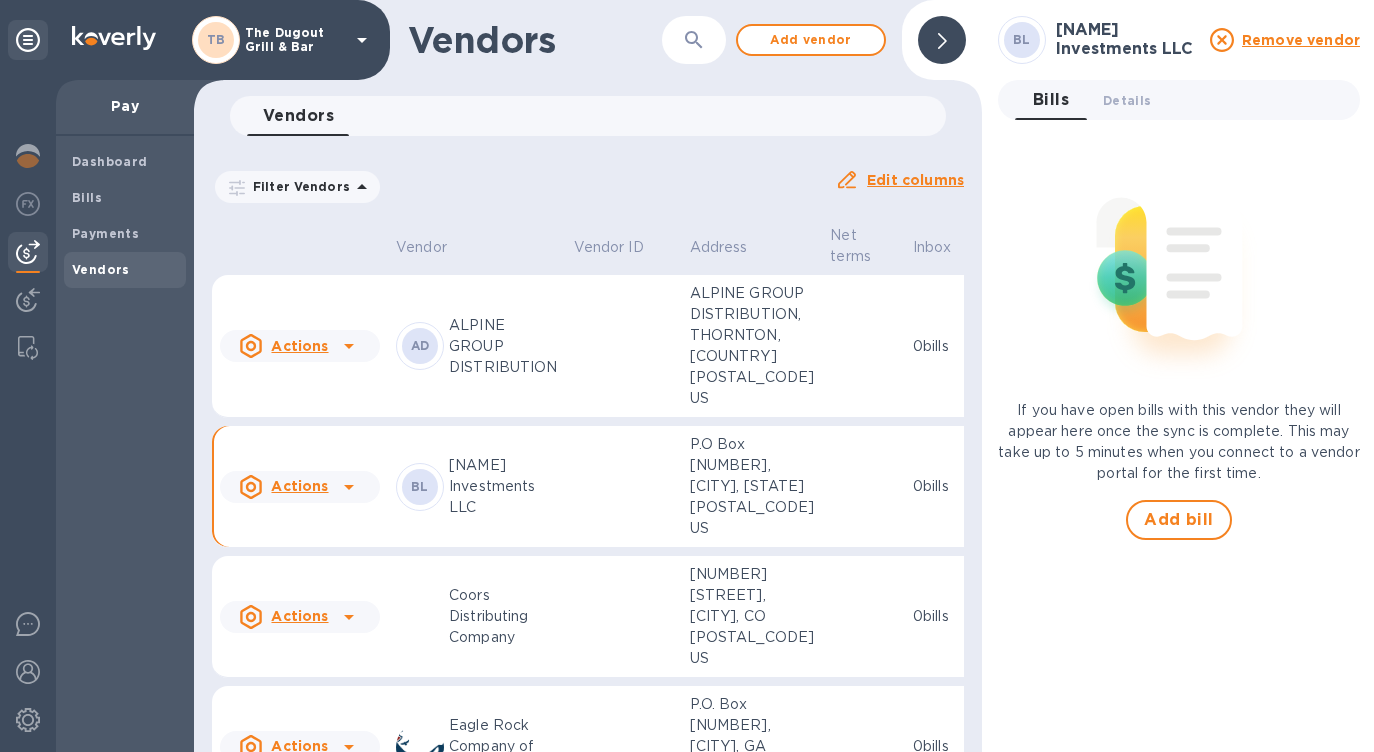 scroll, scrollTop: 126, scrollLeft: 0, axis: vertical 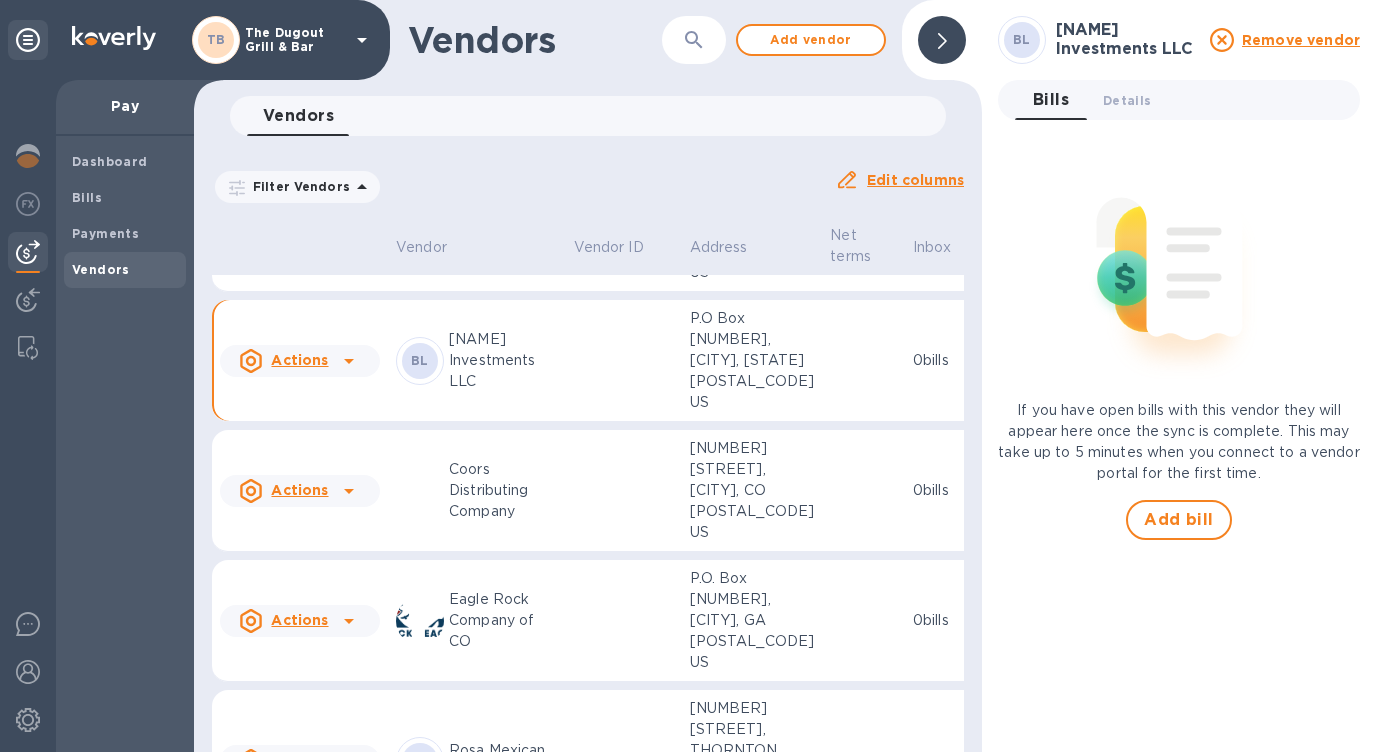 click on "Briggs Investments LLC" at bounding box center (503, 360) 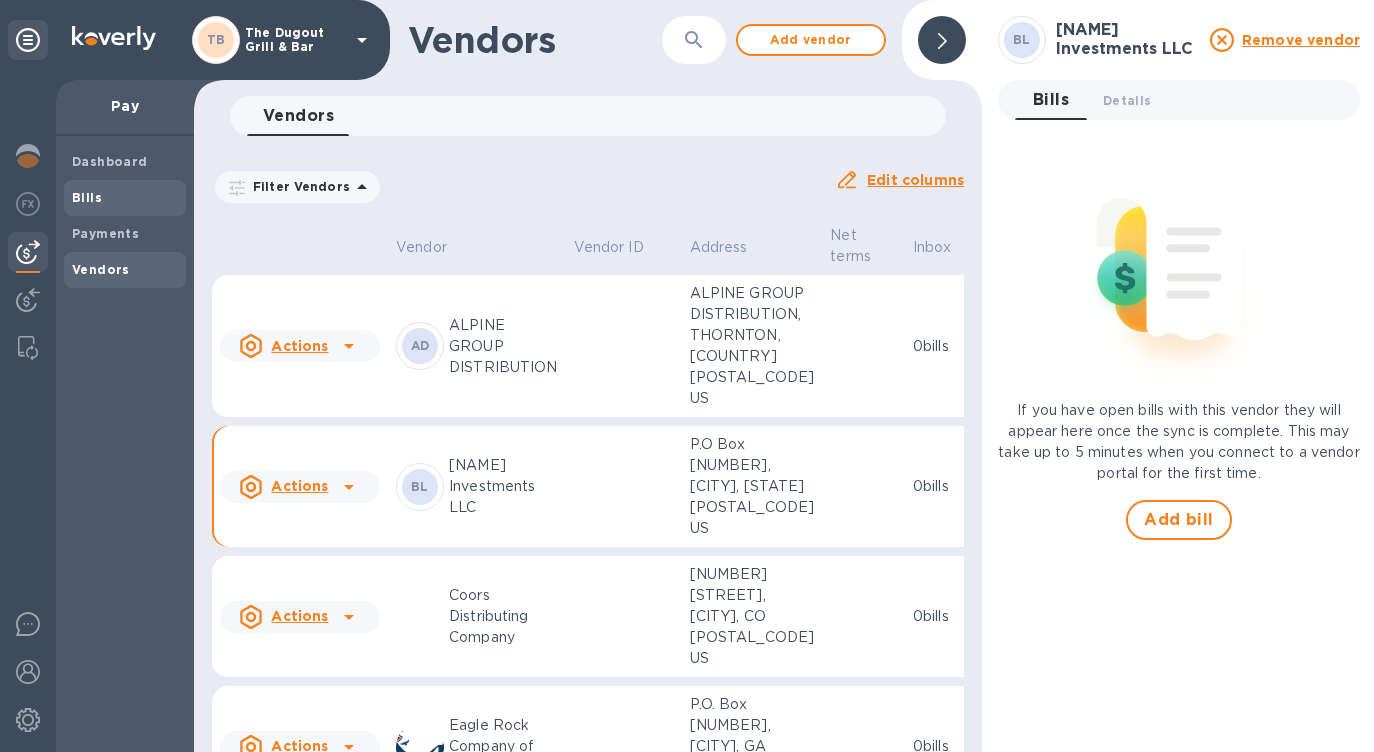 click on "Bills" at bounding box center (125, 198) 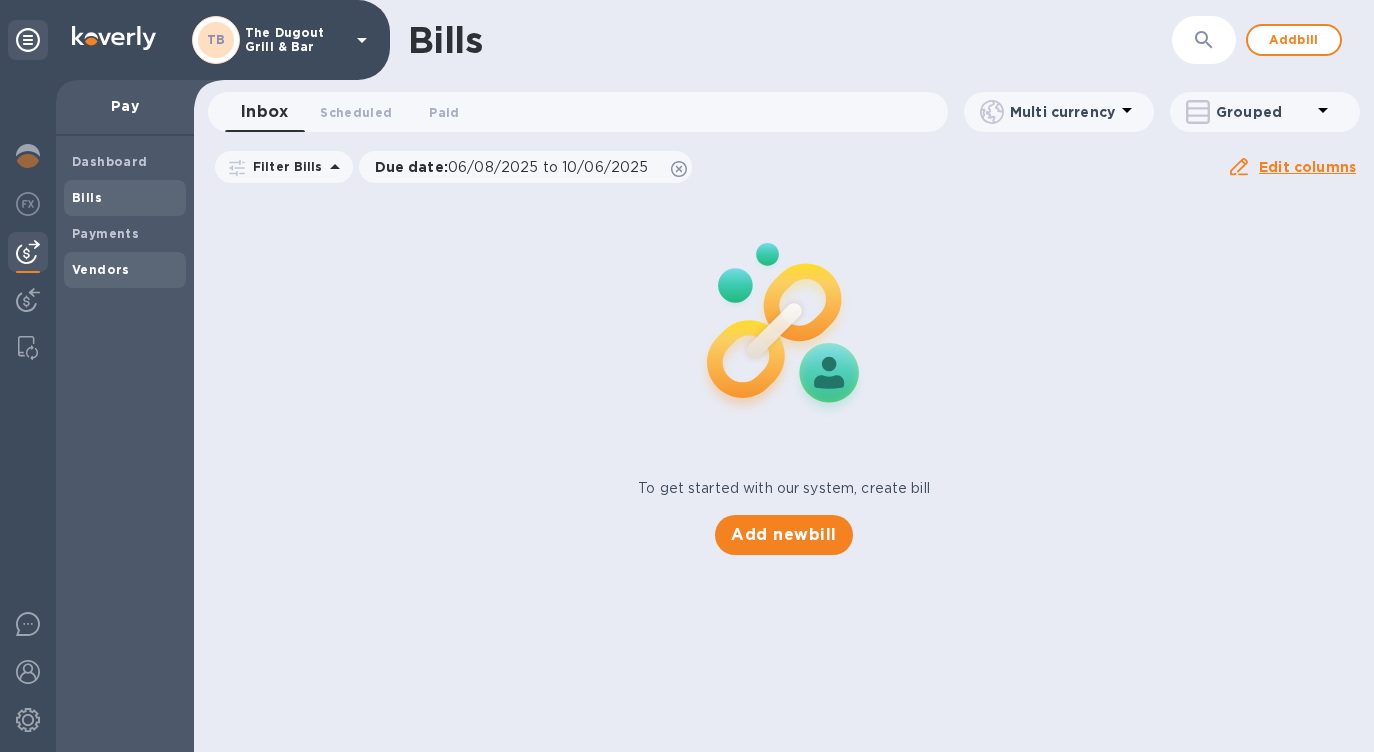 click on "Vendors" at bounding box center [125, 270] 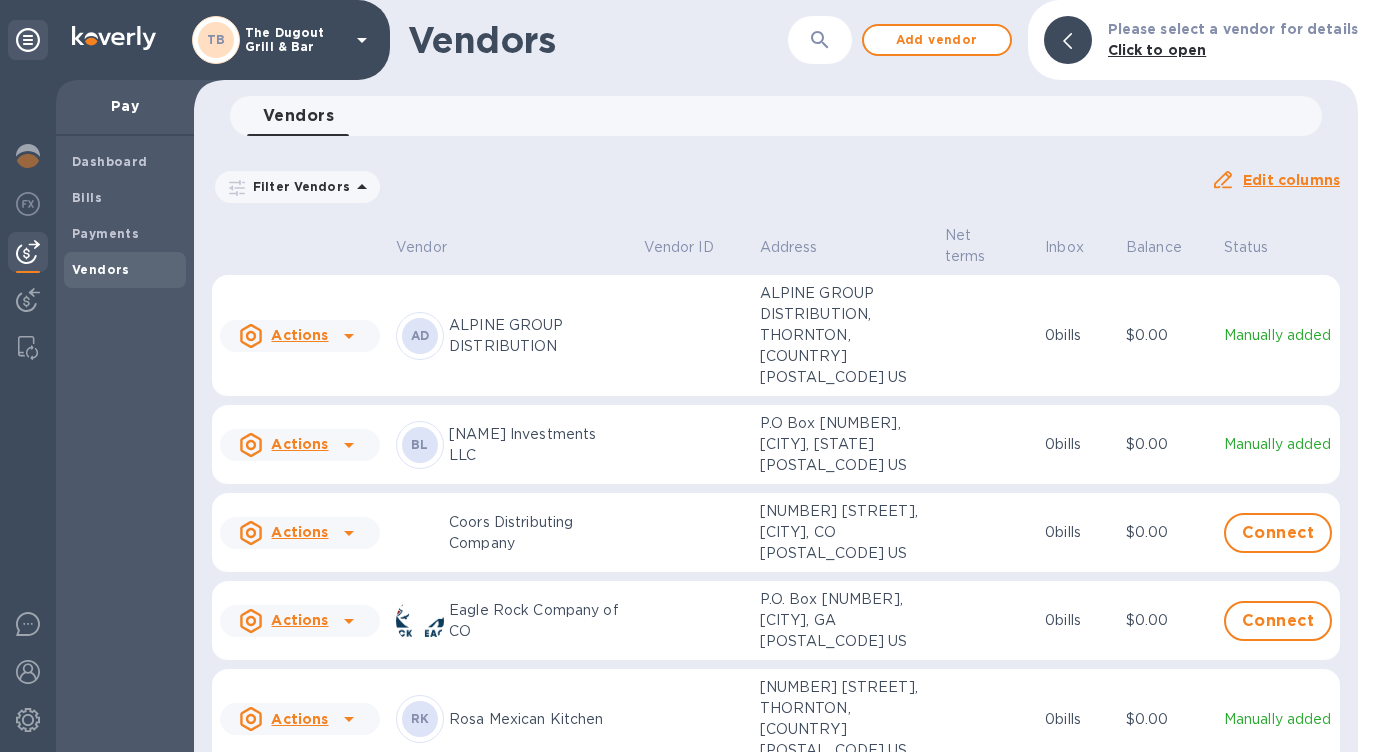 click on "BL Briggs Investments LLC" at bounding box center [512, 445] 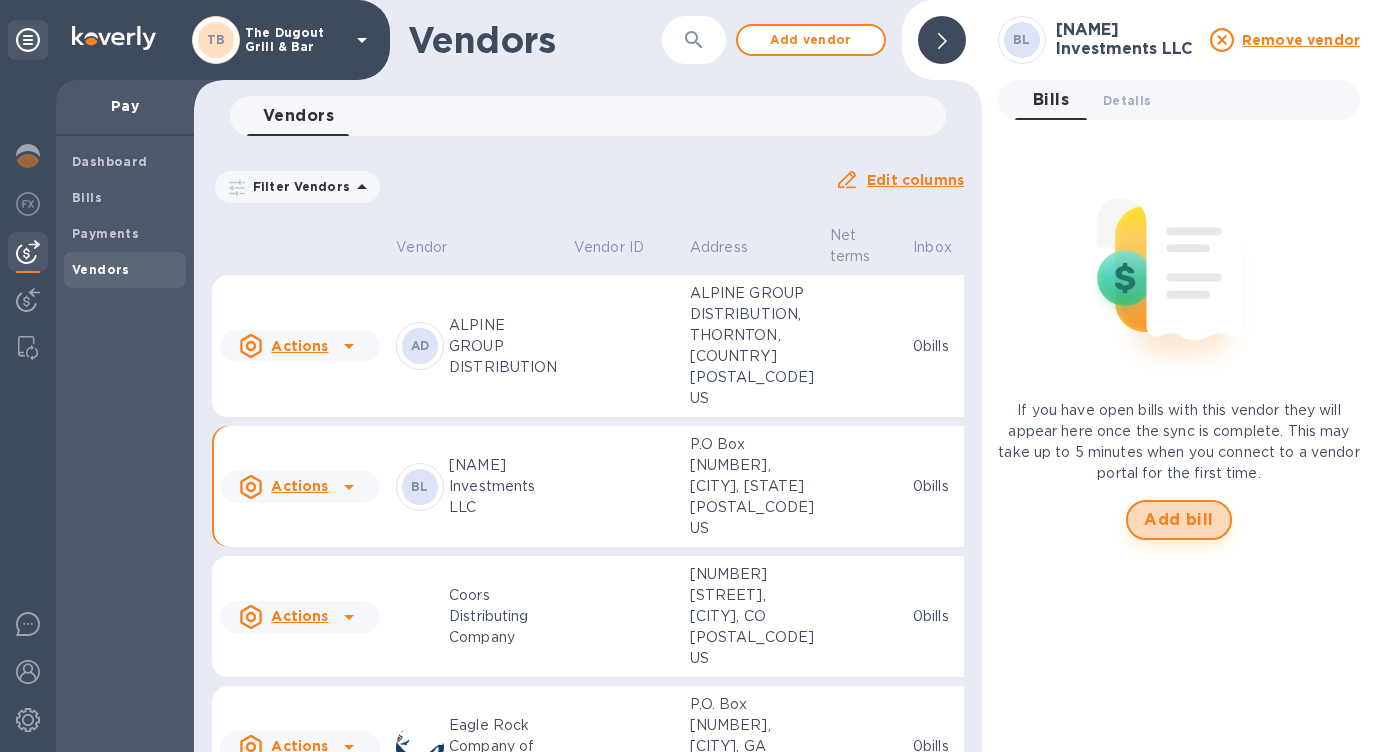 click on "Add bill" at bounding box center [1179, 520] 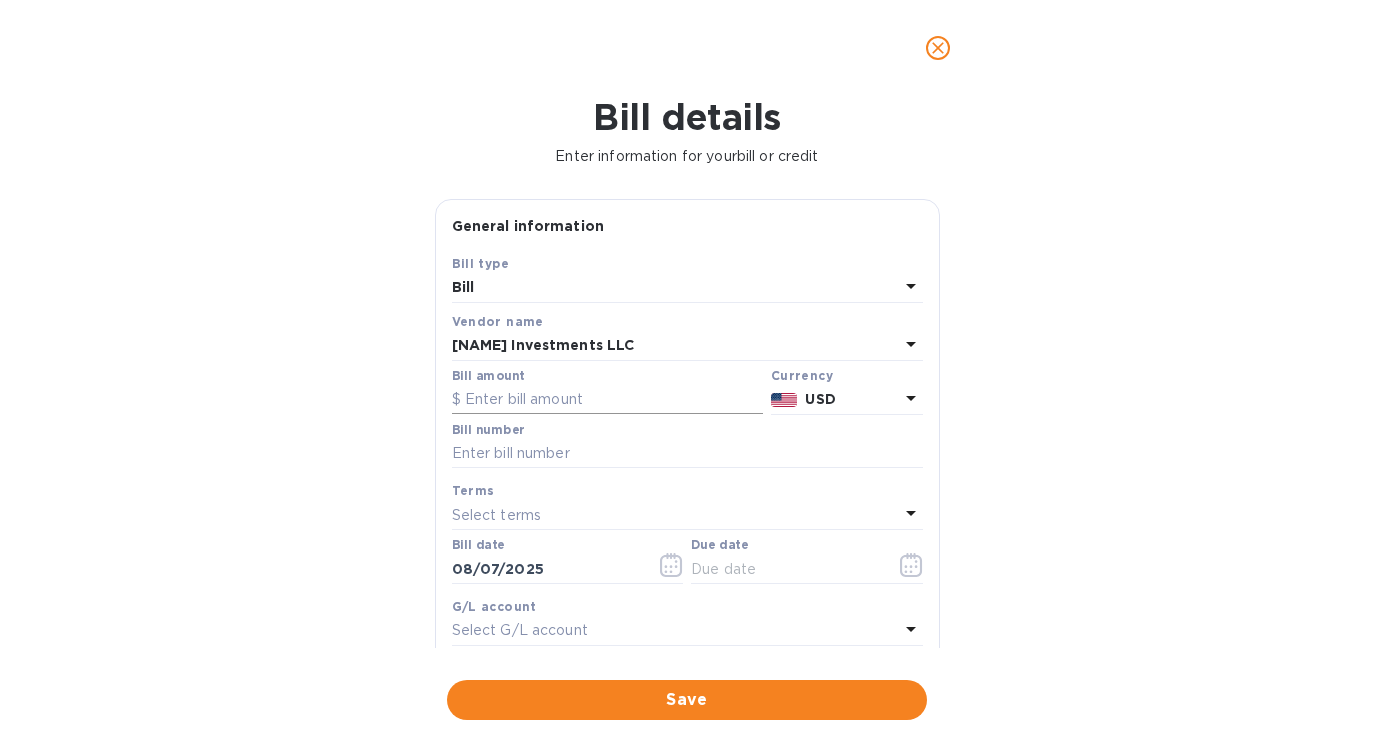 click at bounding box center (607, 400) 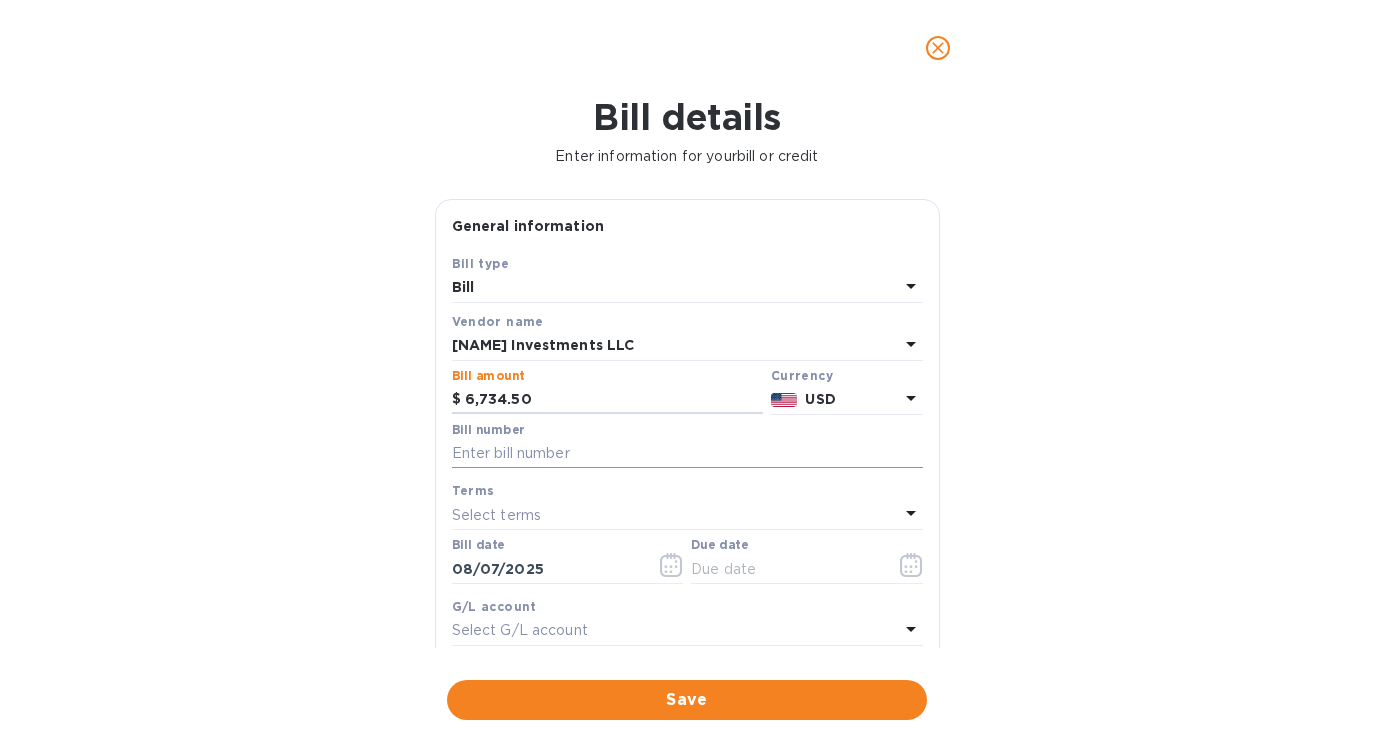 type on "6,734.50" 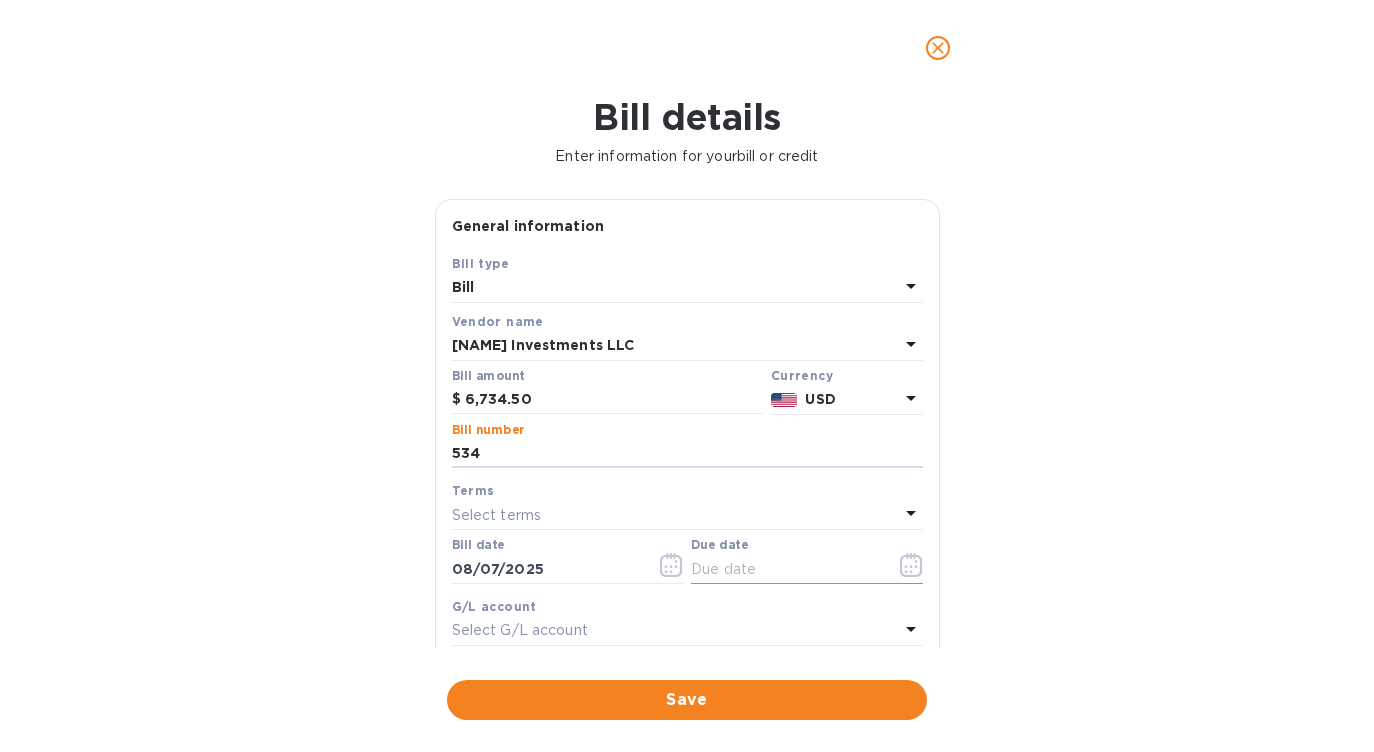 type on "534" 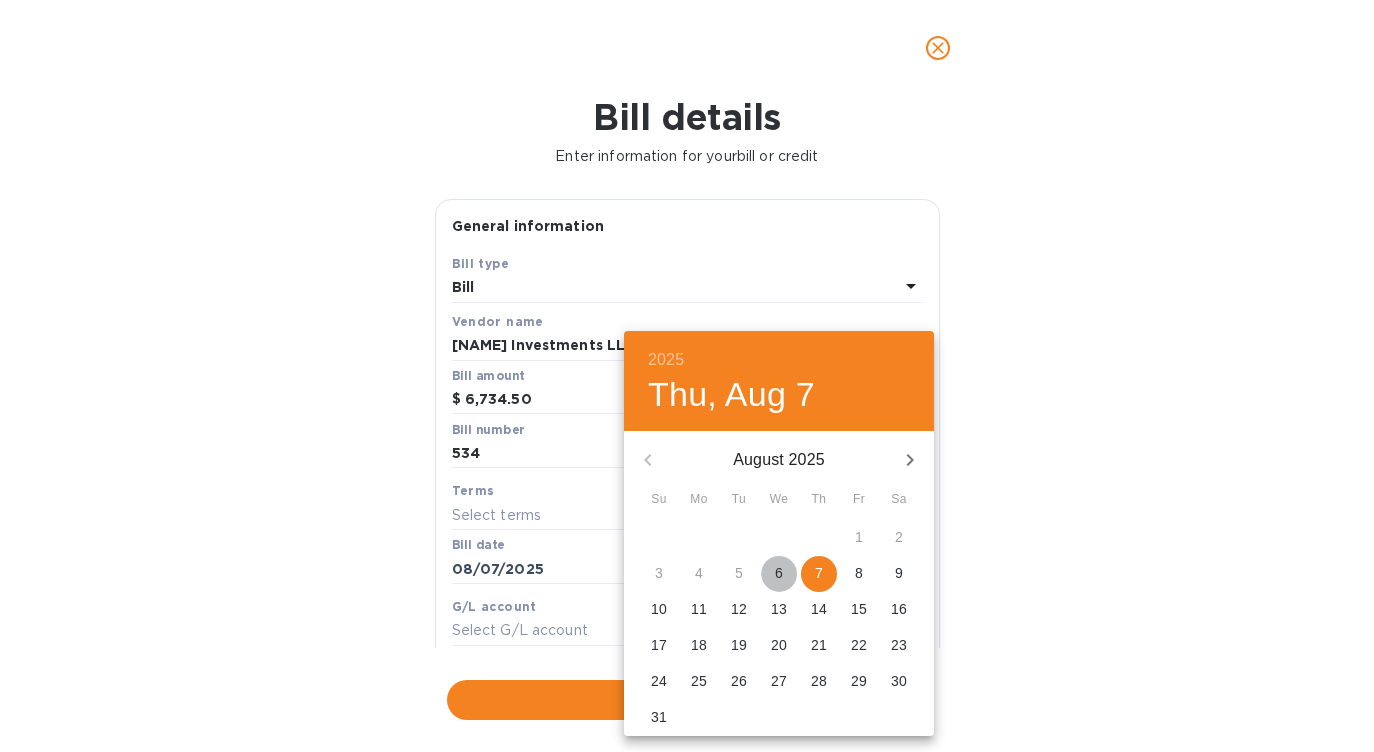 click on "6" at bounding box center (779, 573) 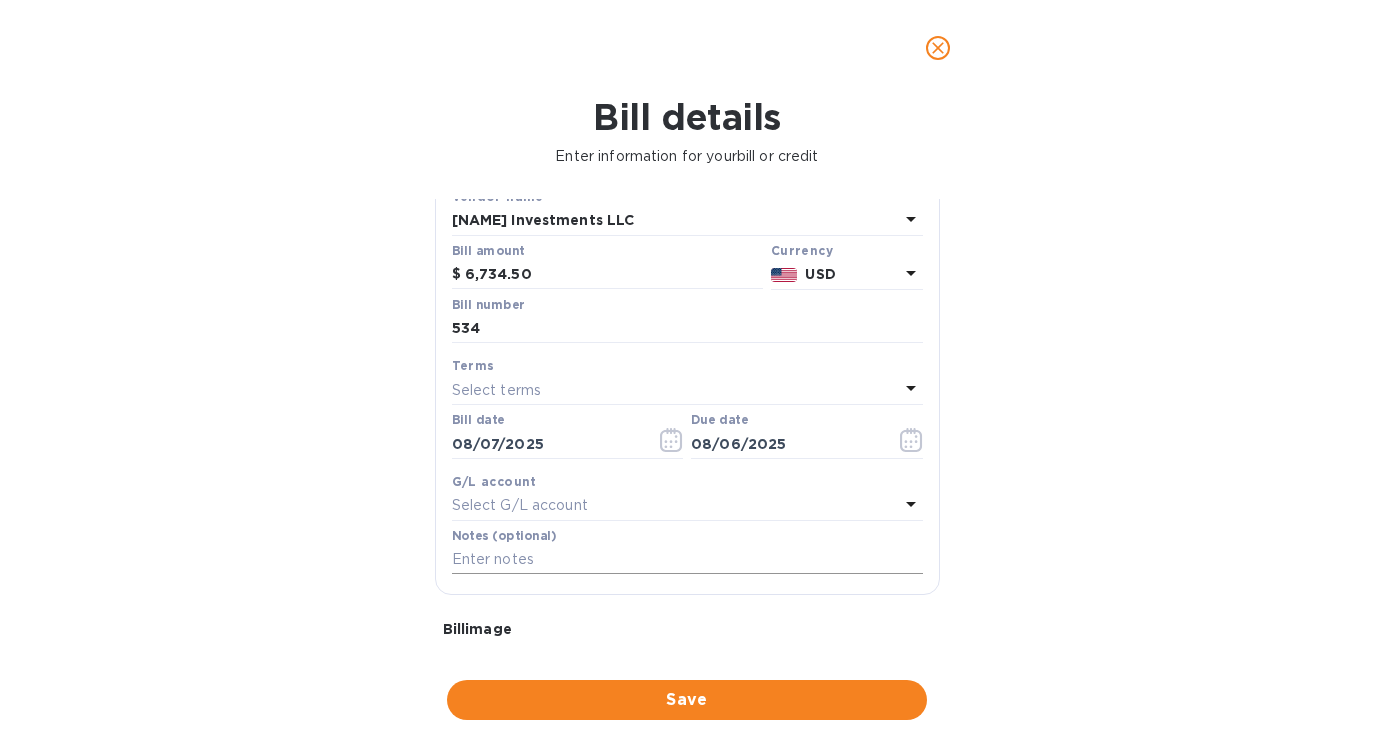 scroll, scrollTop: 303, scrollLeft: 0, axis: vertical 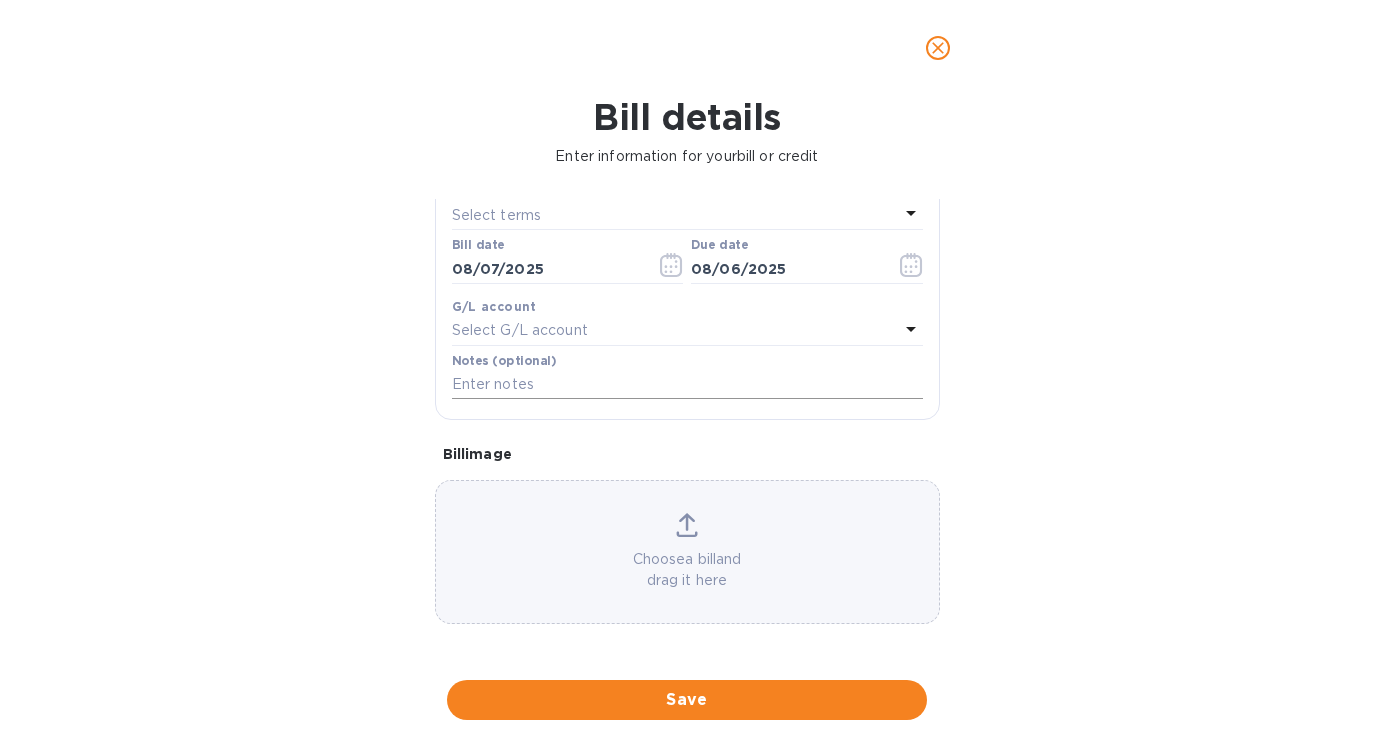click at bounding box center [687, 385] 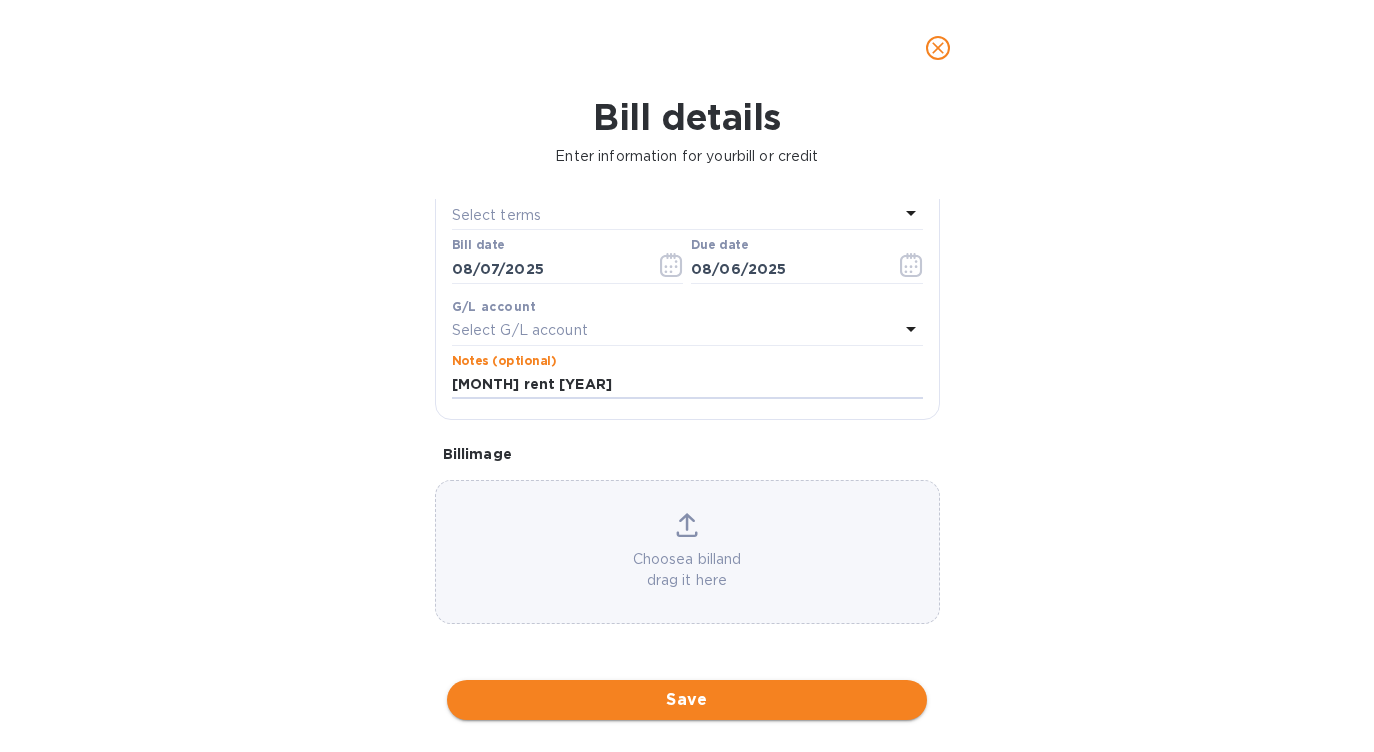 type on "August rent 2025" 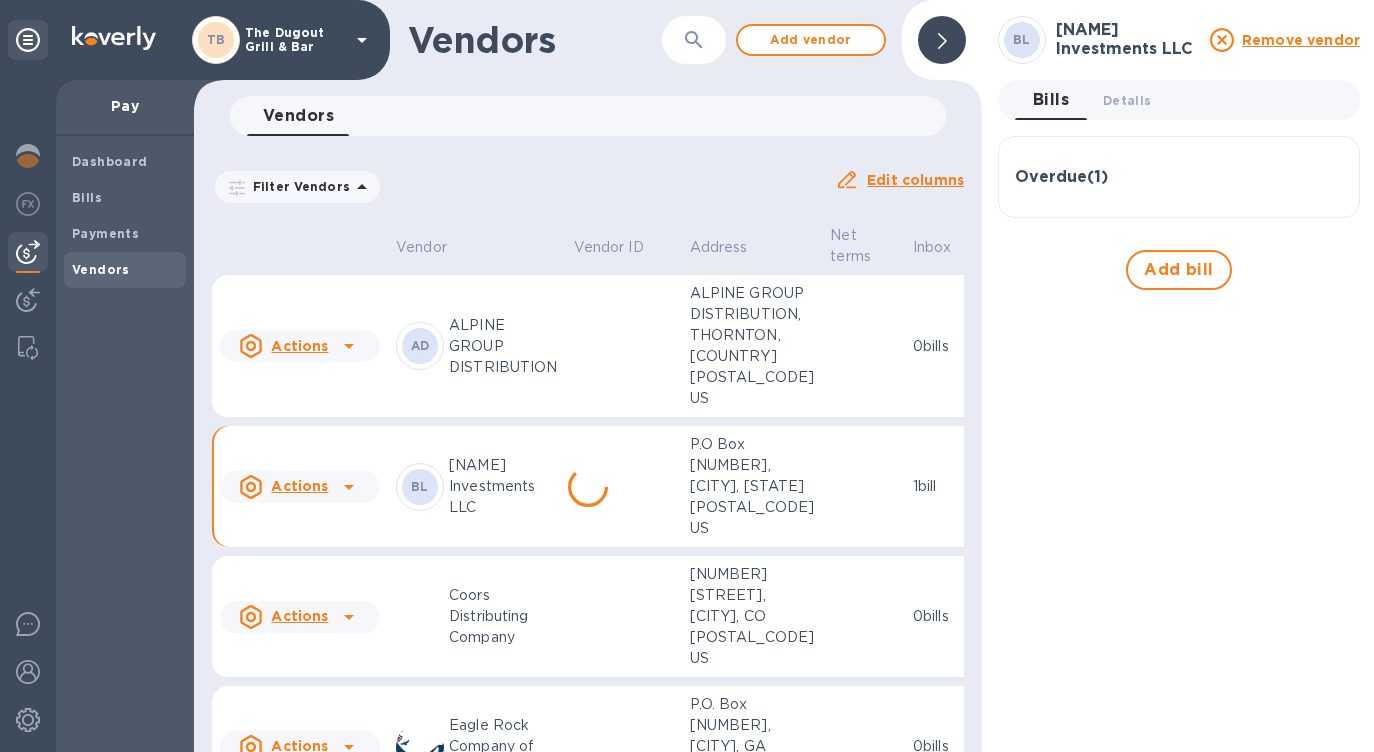 scroll, scrollTop: 126, scrollLeft: 0, axis: vertical 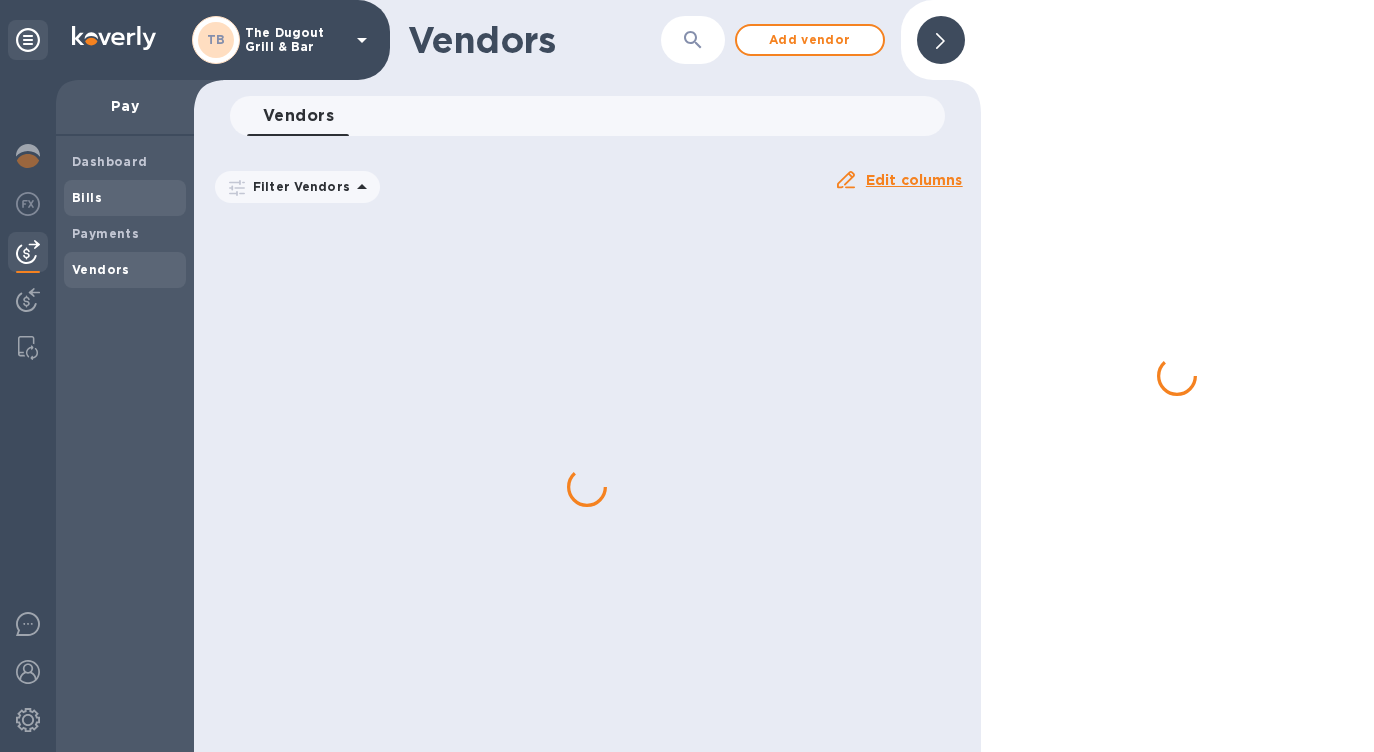 click on "Bills" at bounding box center [125, 198] 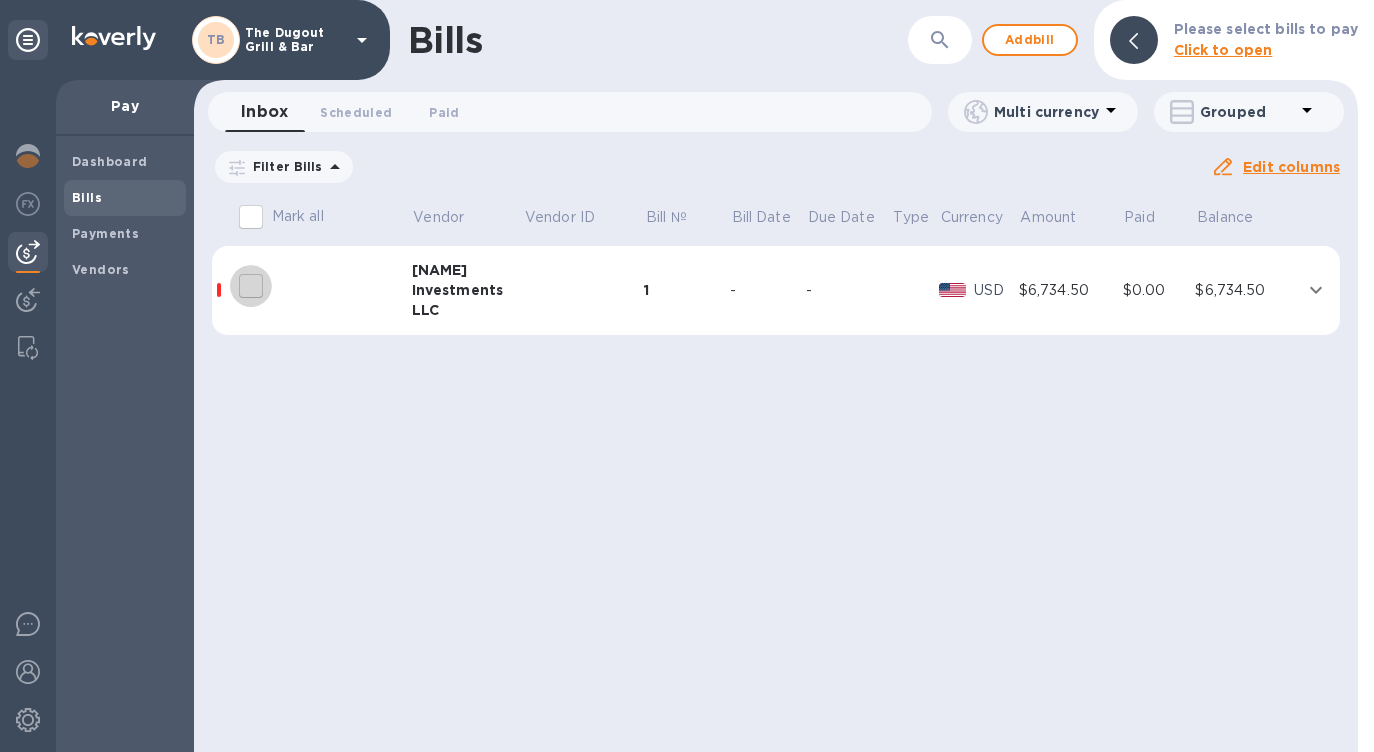 click at bounding box center [251, 286] 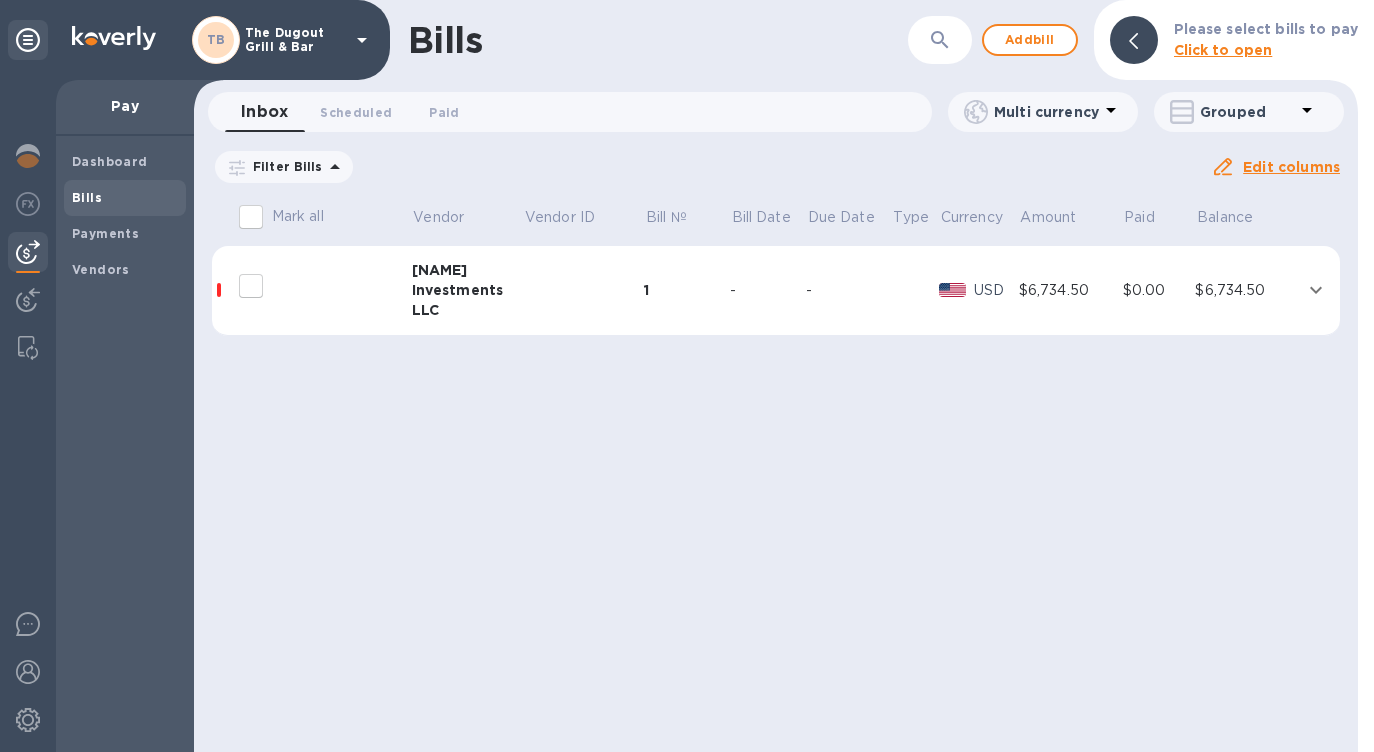 click on "Briggs" at bounding box center [468, 270] 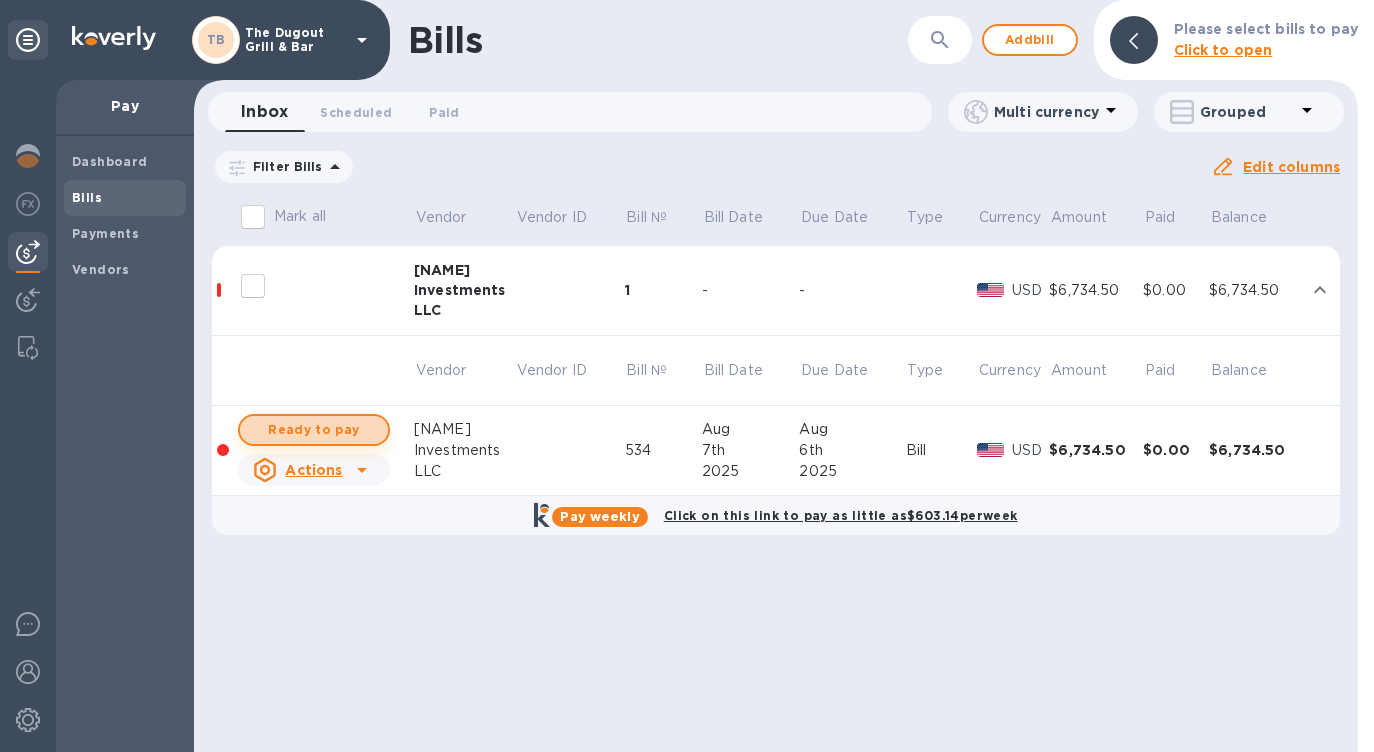 click on "Ready to pay" at bounding box center [314, 430] 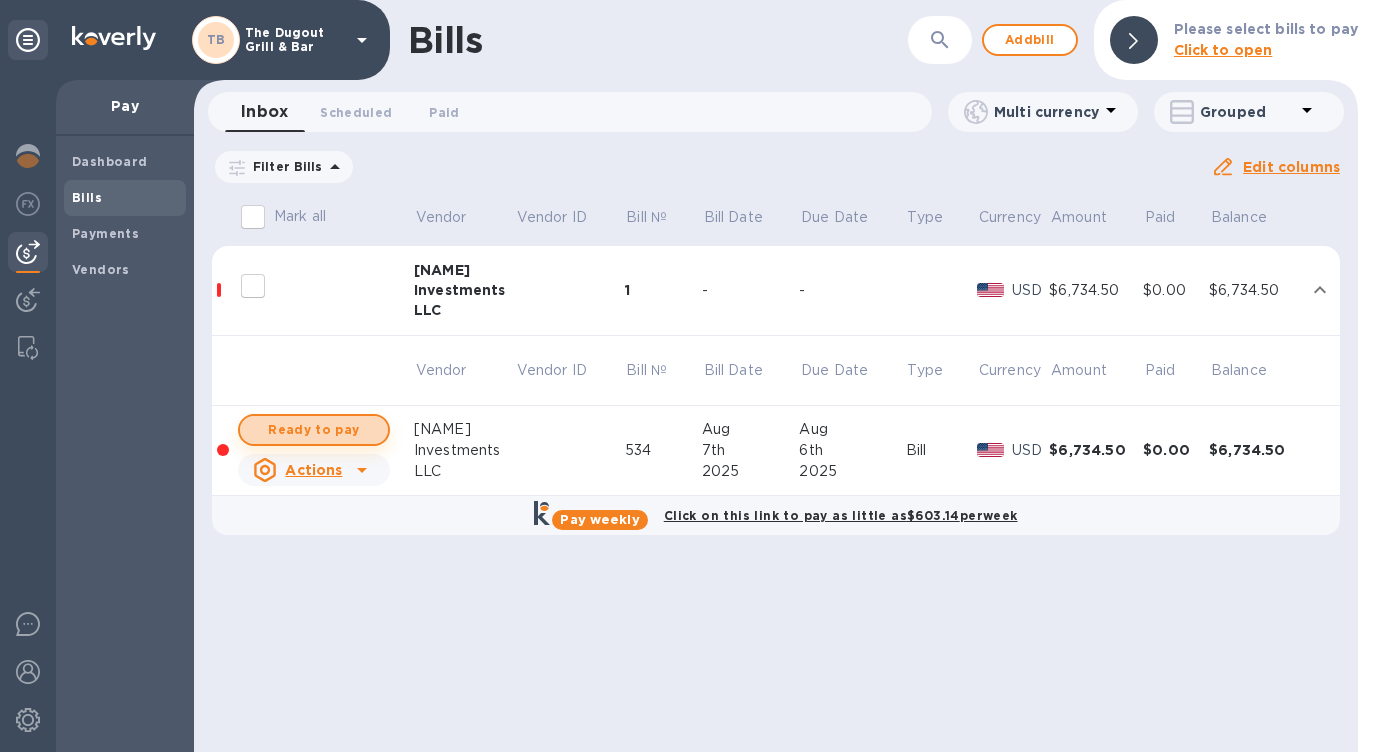 checkbox on "true" 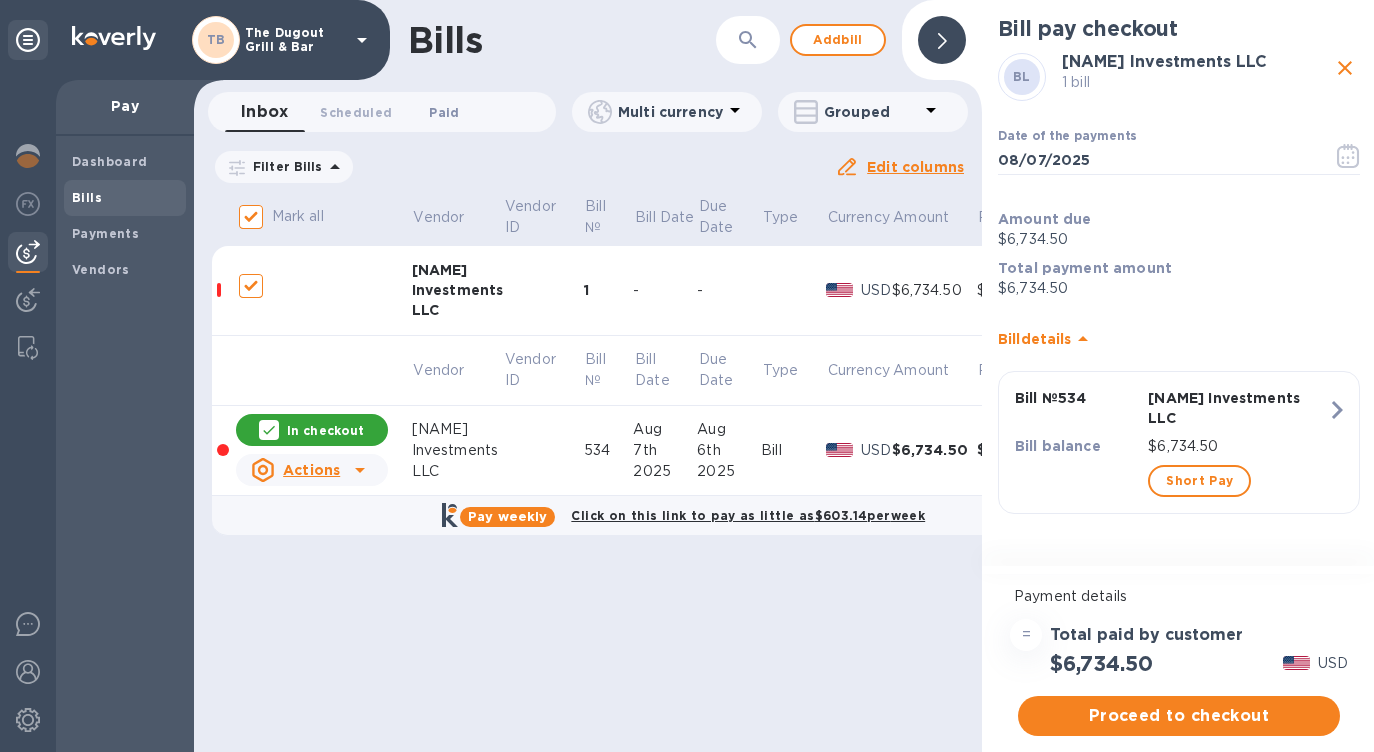 click on "Paid 0" at bounding box center [444, 112] 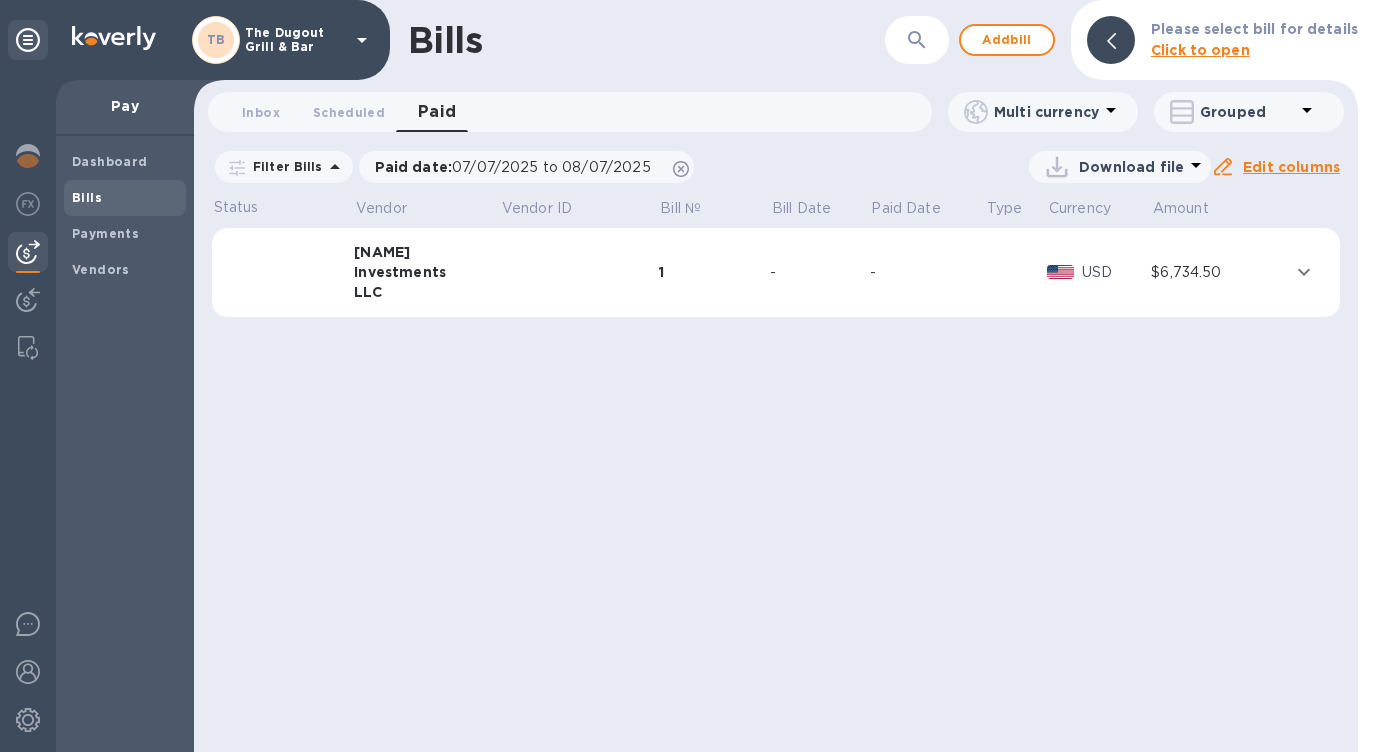 click on "1" at bounding box center [715, 273] 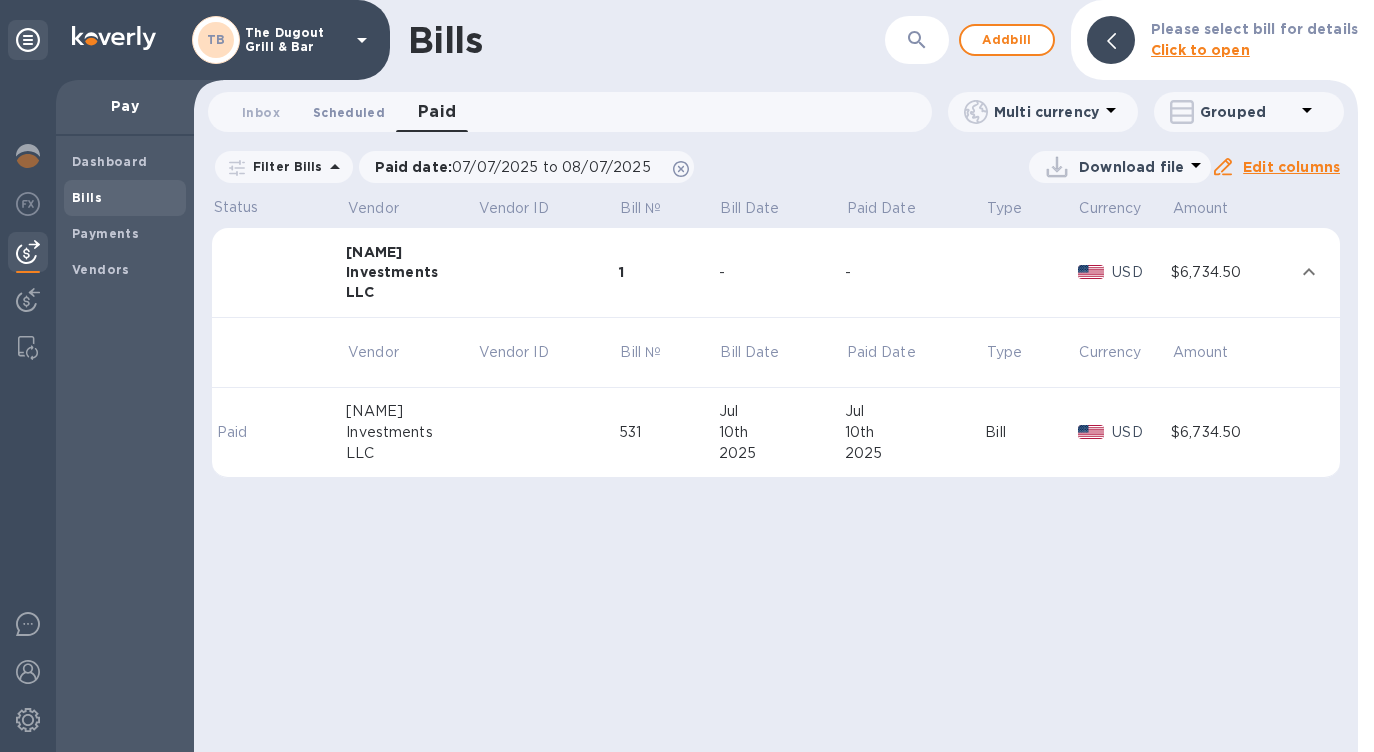 click on "Scheduled 0" at bounding box center (349, 112) 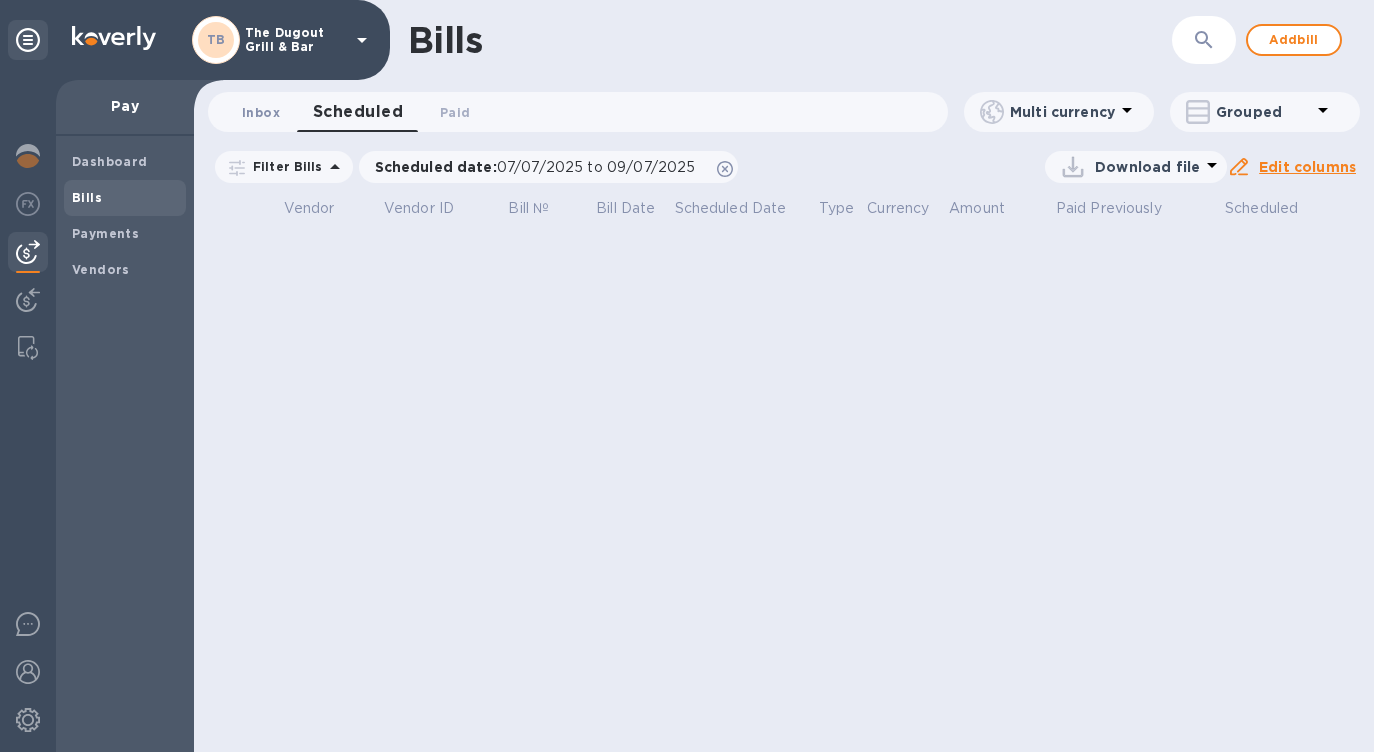 click on "Inbox 0" at bounding box center (261, 112) 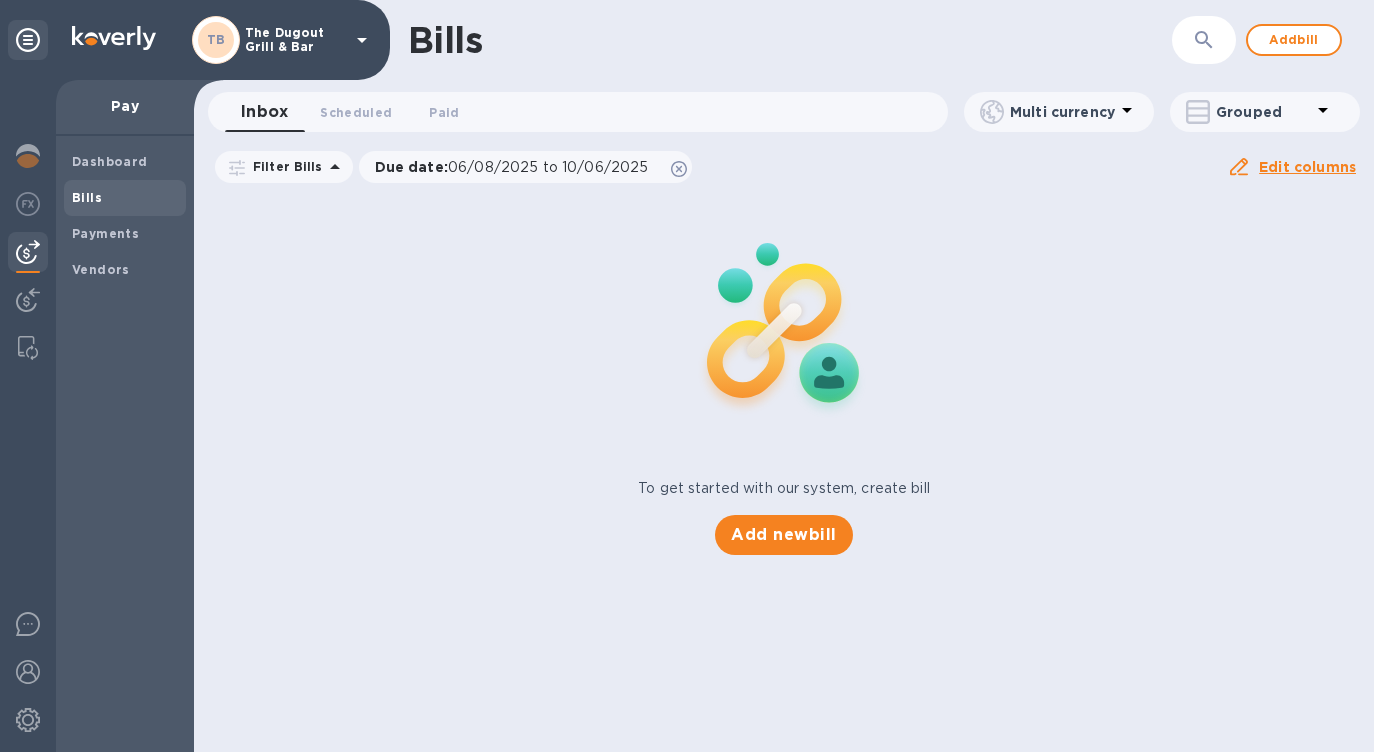 click on "Bills" at bounding box center (125, 198) 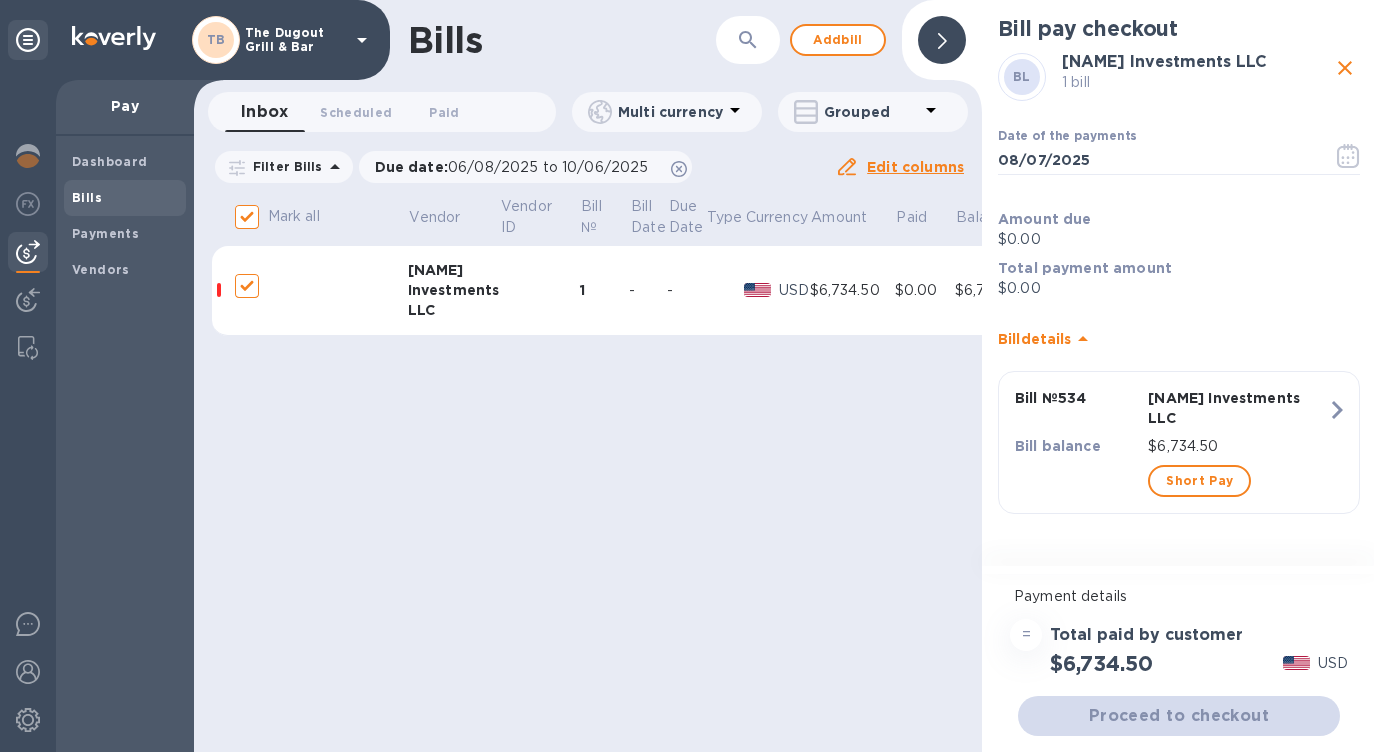 click on "Investments" at bounding box center (454, 290) 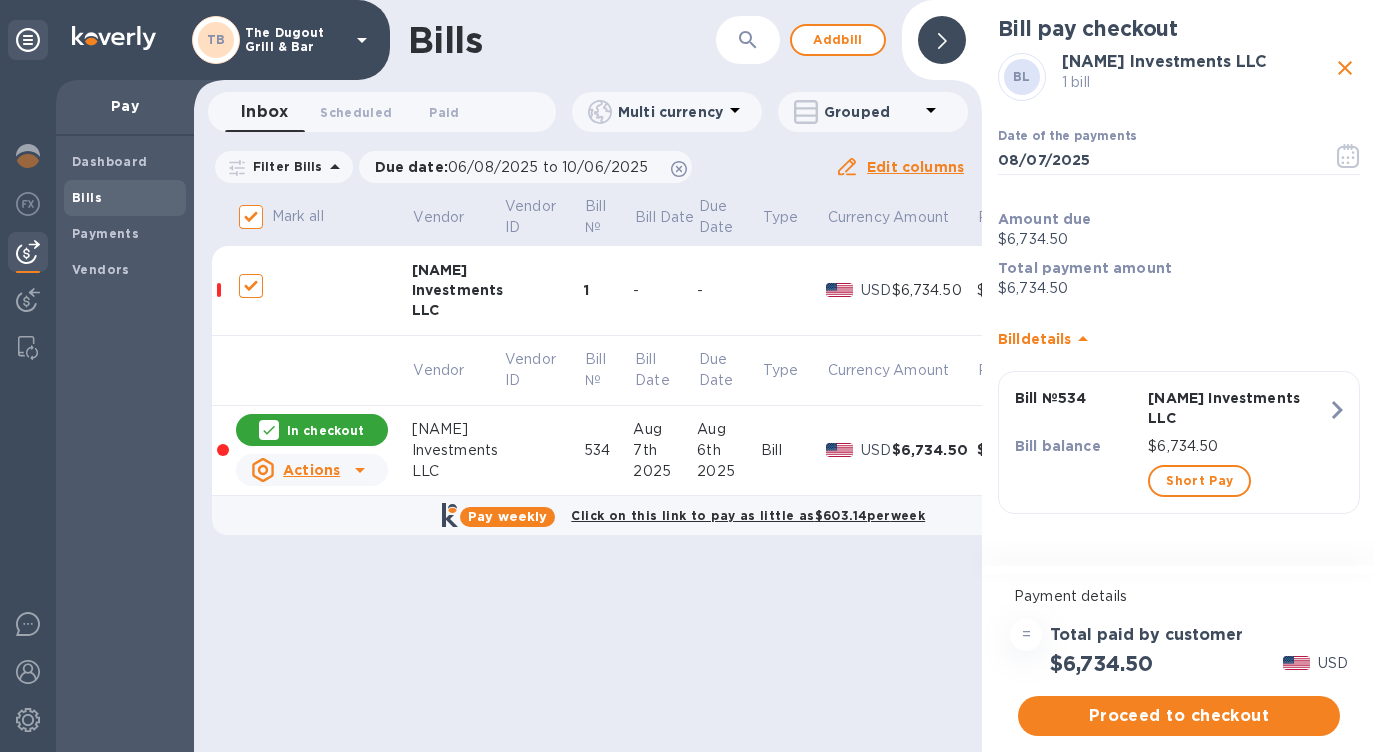 click on "In checkout" at bounding box center [325, 430] 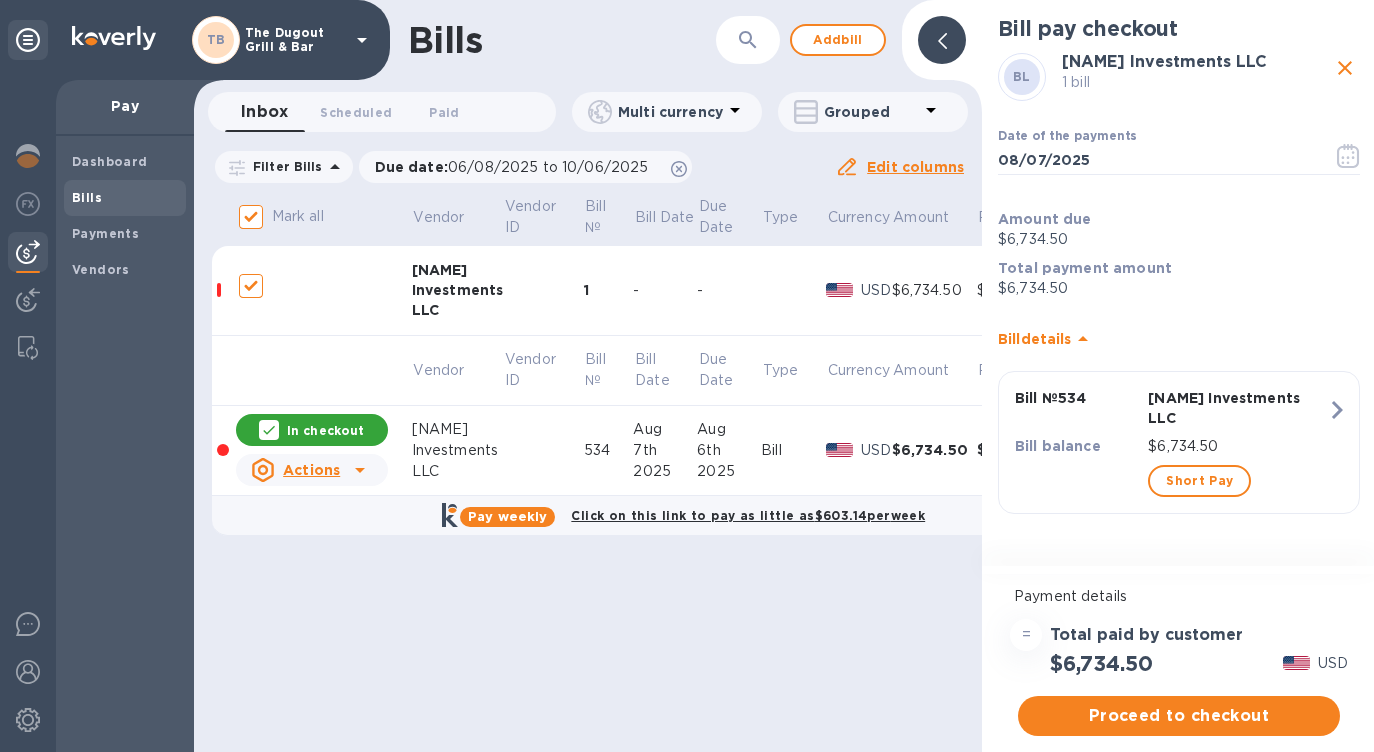 checkbox on "false" 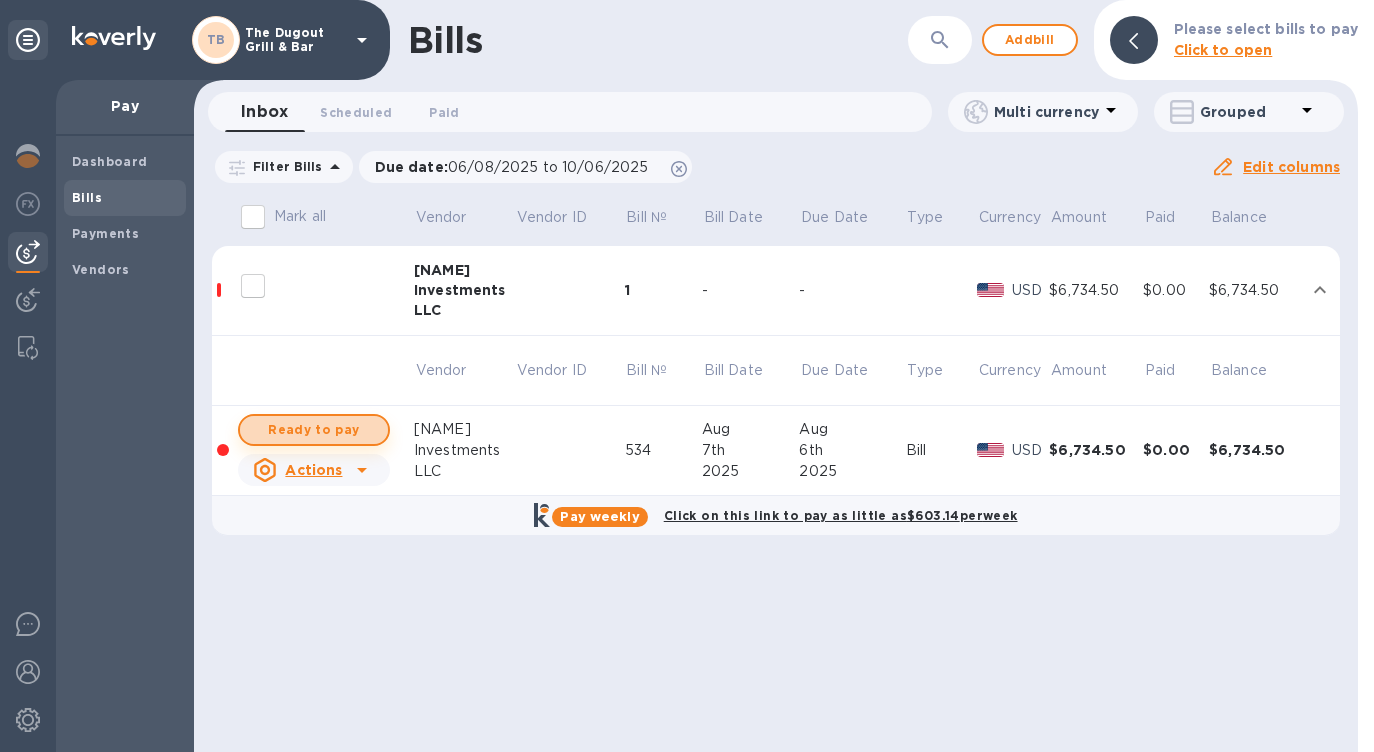 click on "Ready to pay" at bounding box center [314, 430] 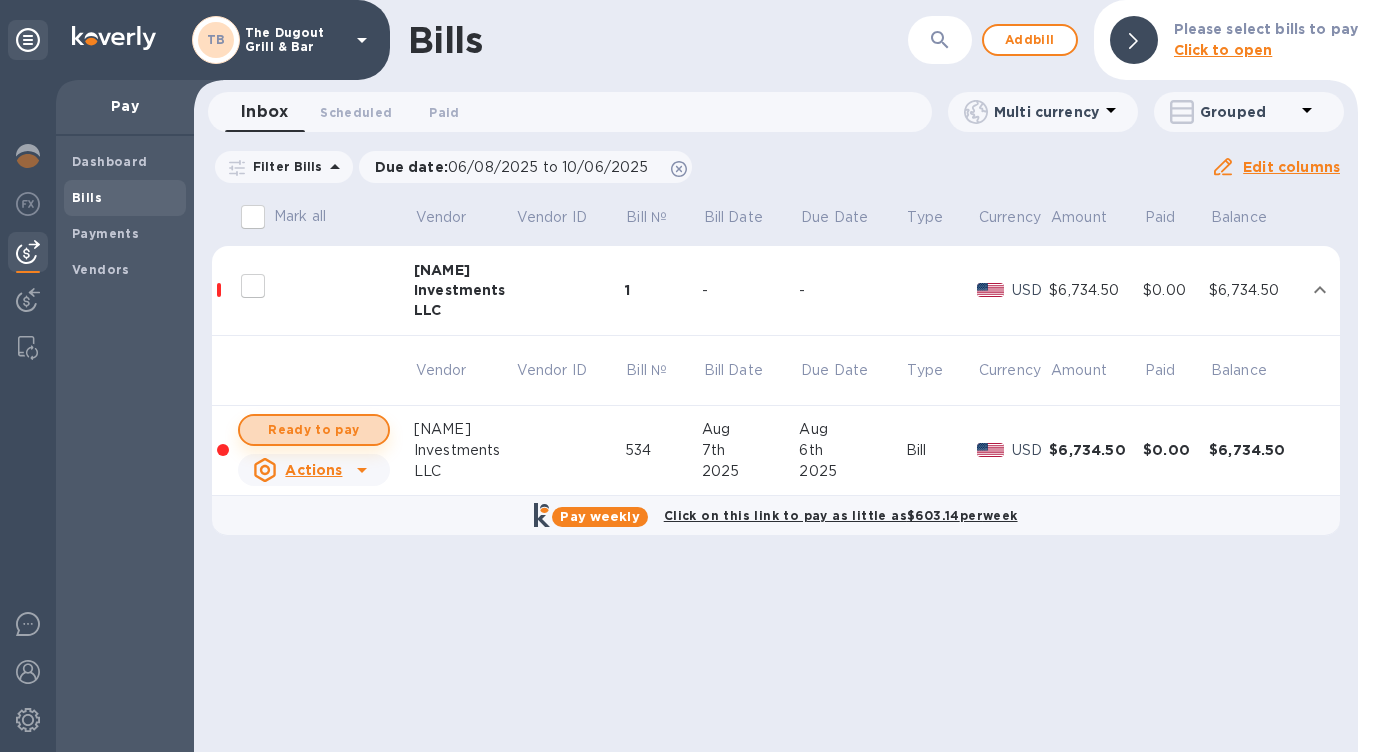 checkbox on "true" 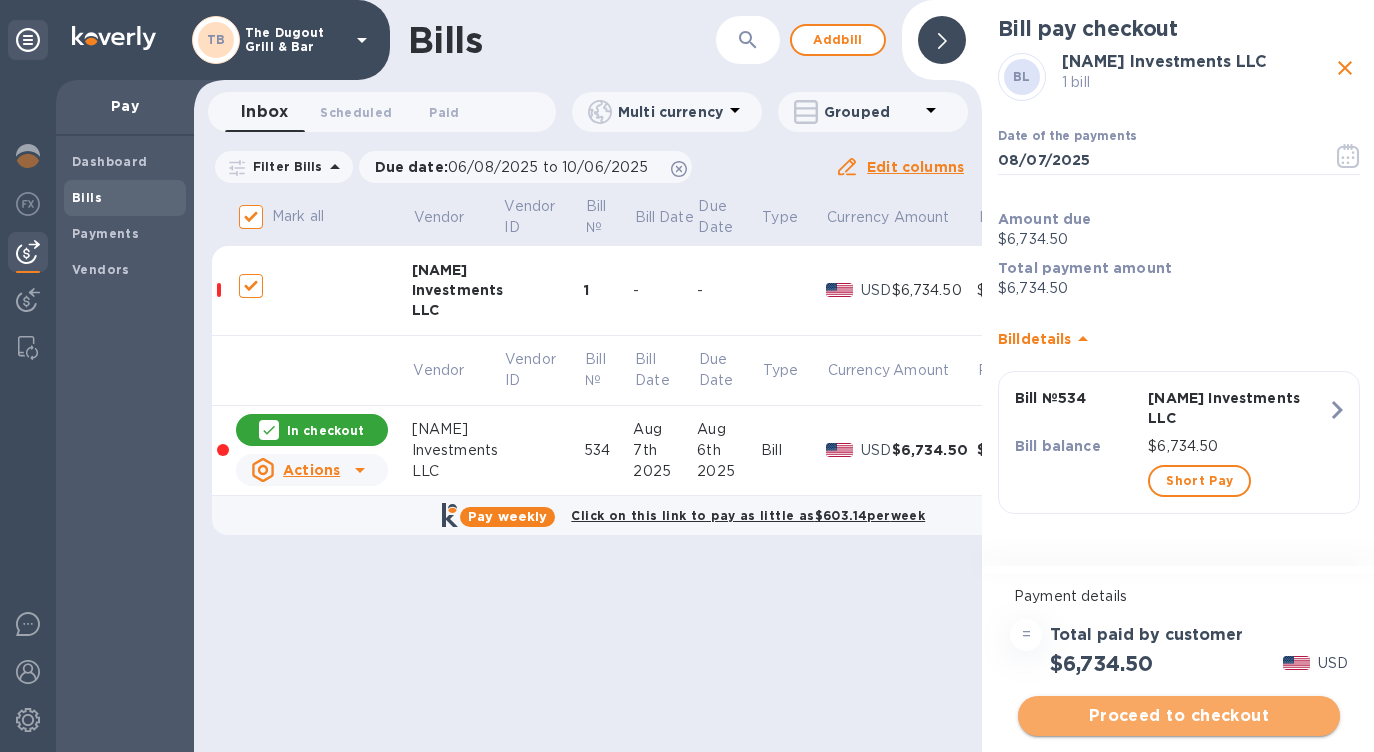 click on "Proceed to checkout" at bounding box center (1179, 716) 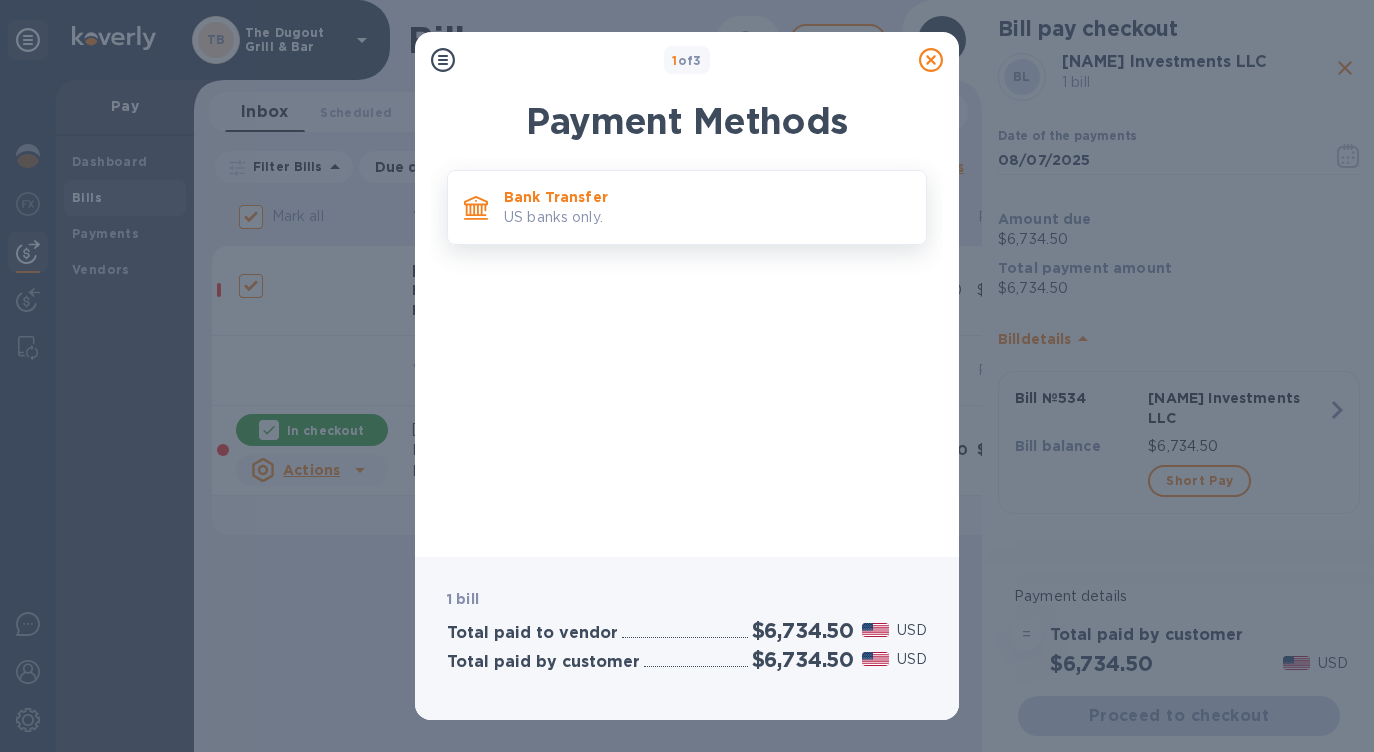 click on "US banks only." at bounding box center (707, 217) 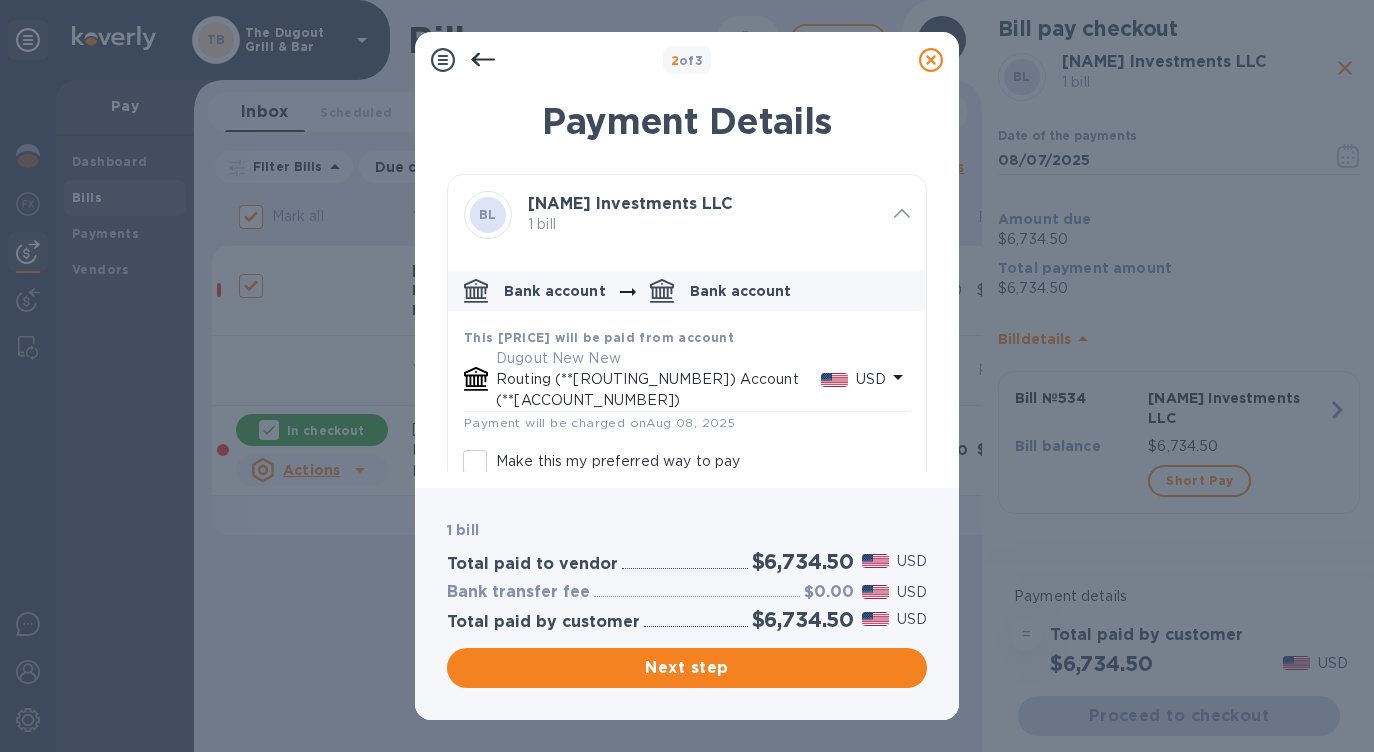 scroll, scrollTop: 102, scrollLeft: 0, axis: vertical 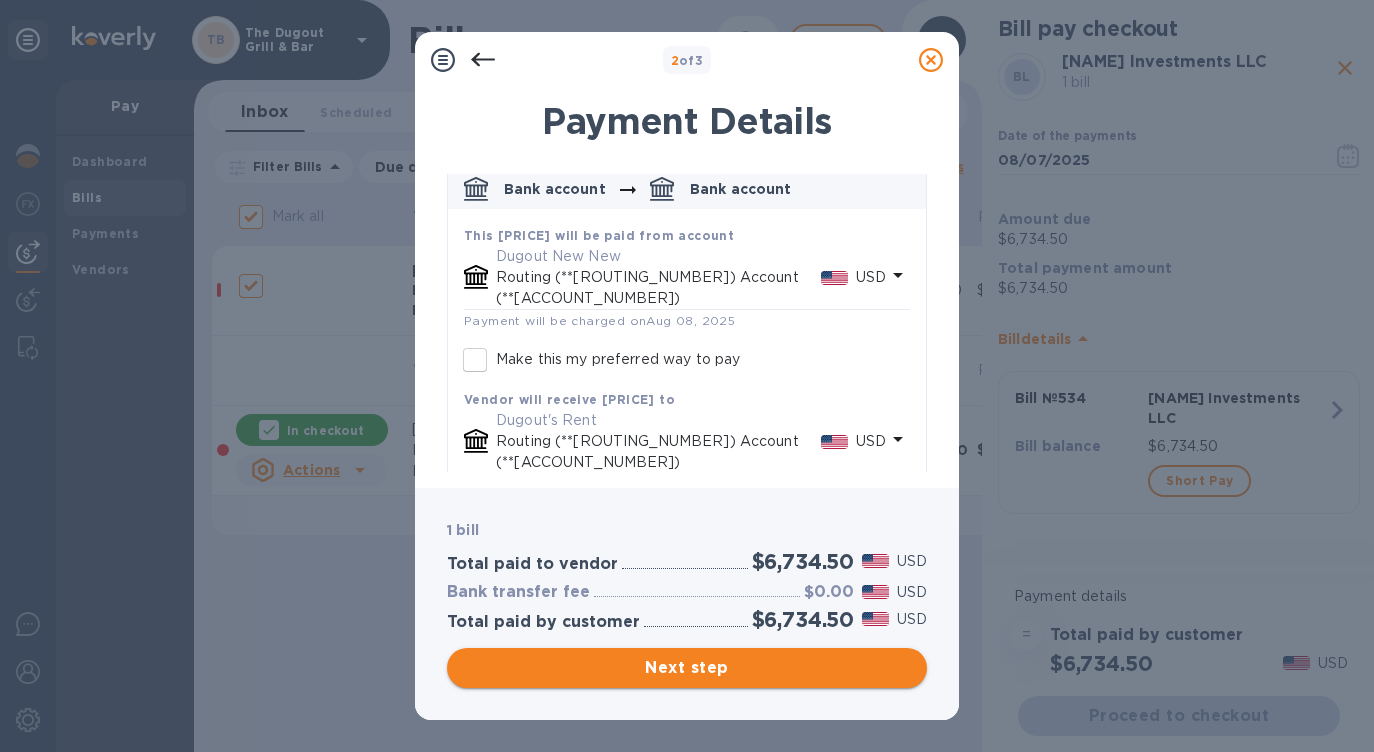 click on "Next step" at bounding box center [687, 668] 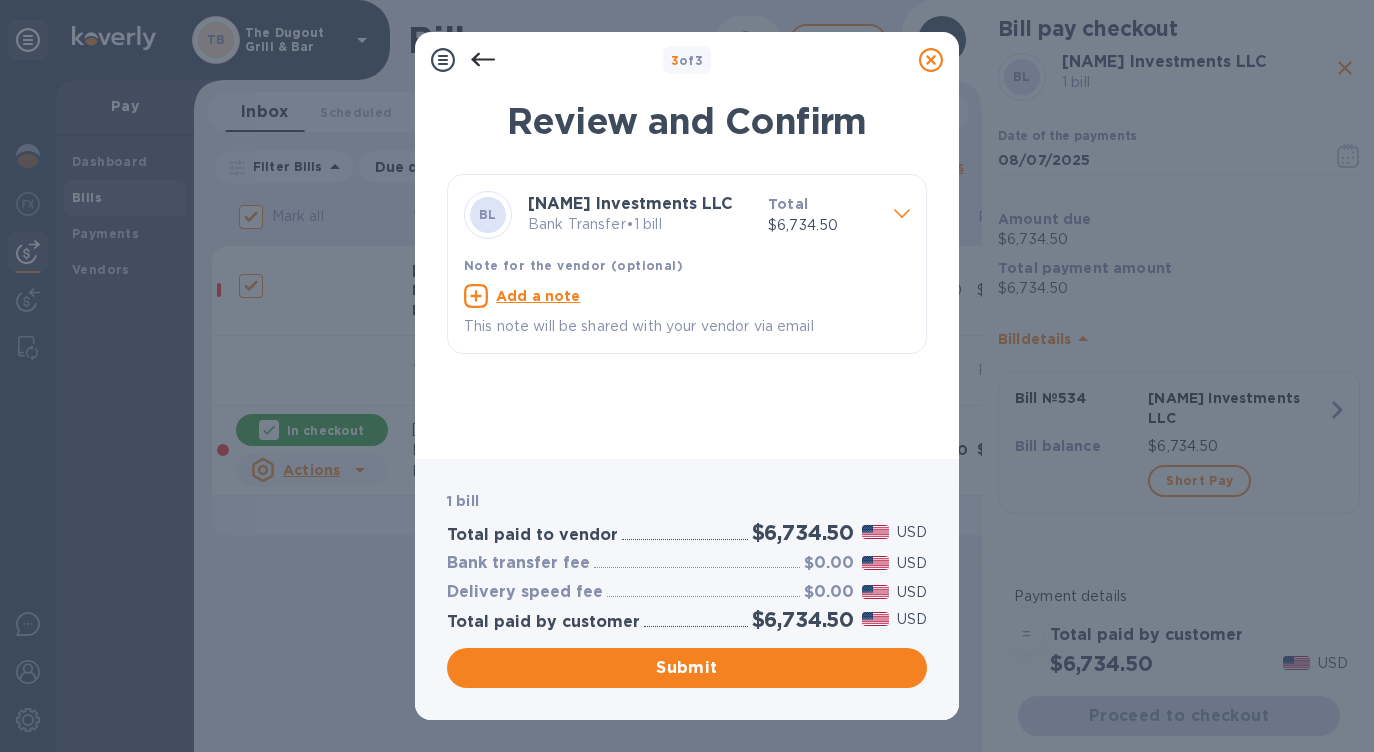 click on "Submit" at bounding box center [687, 668] 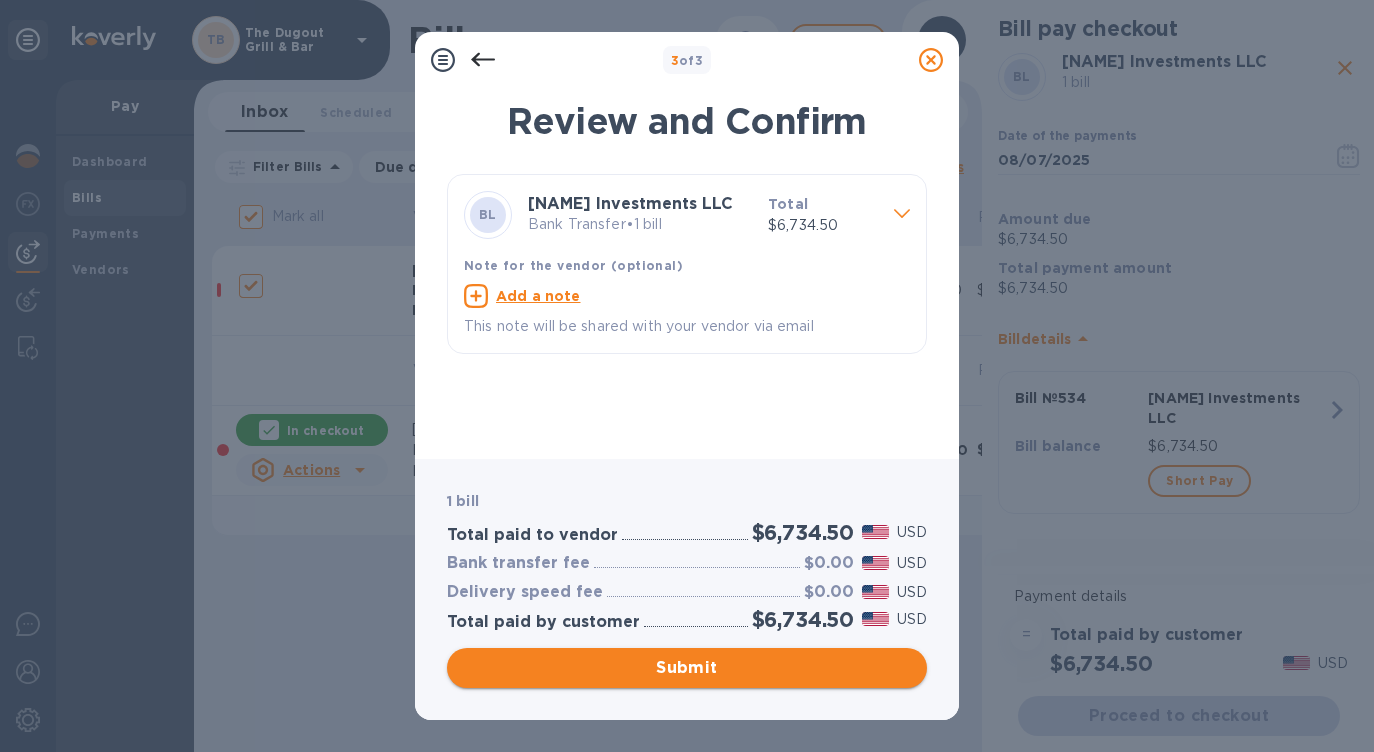 click on "Submit" at bounding box center (687, 668) 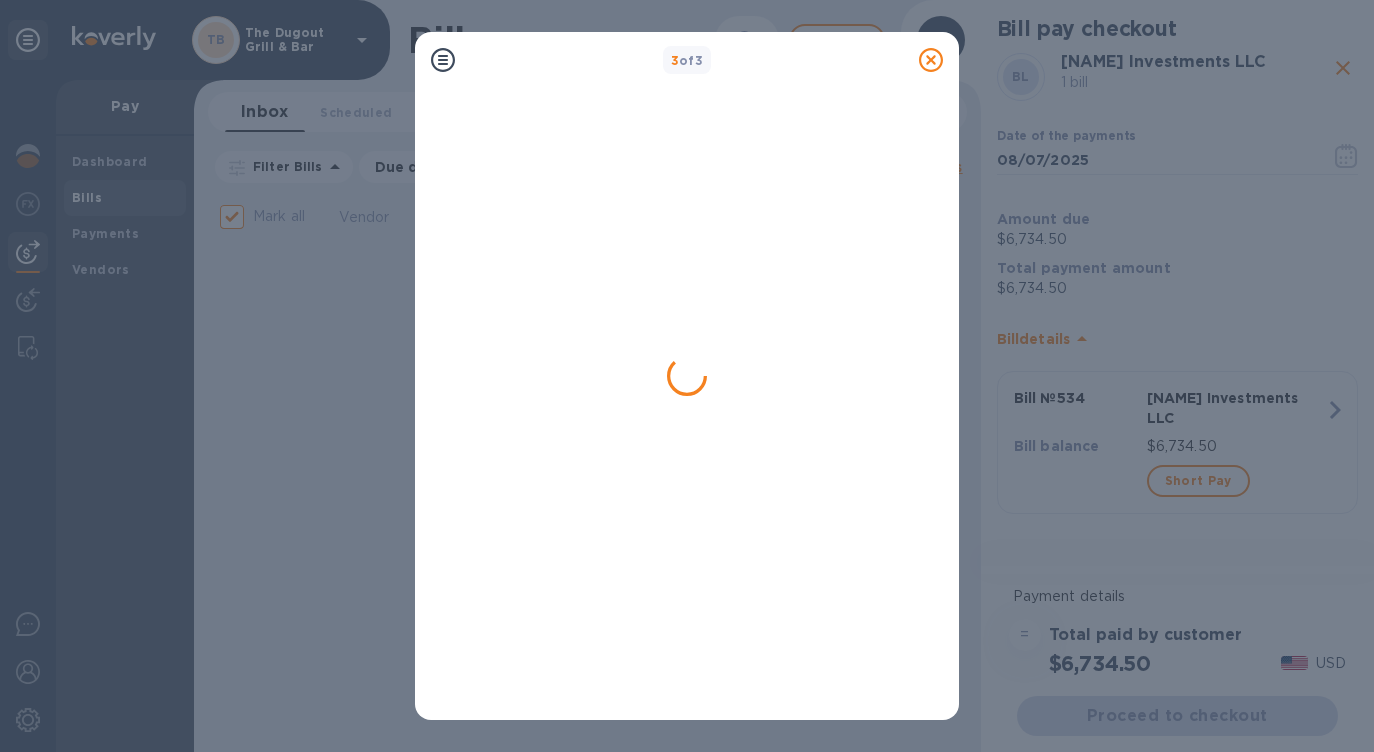 checkbox on "false" 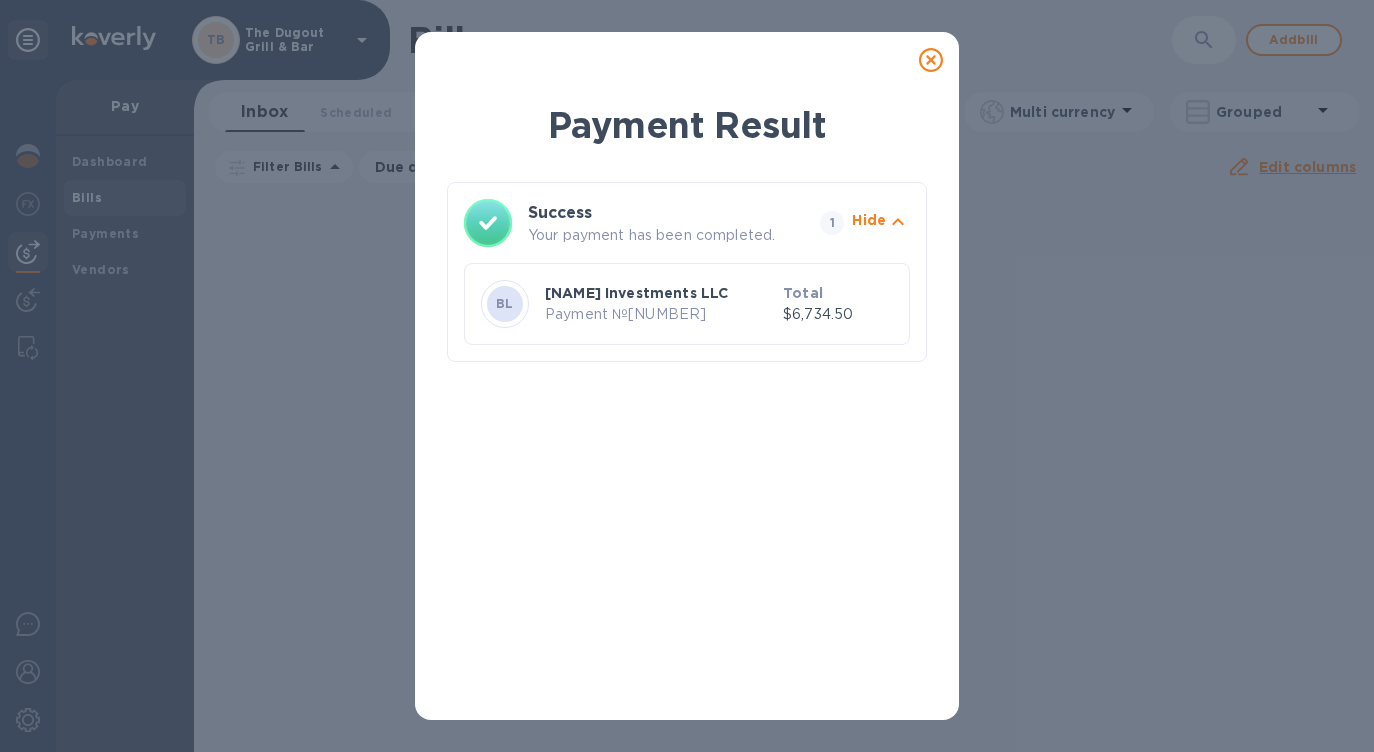 click 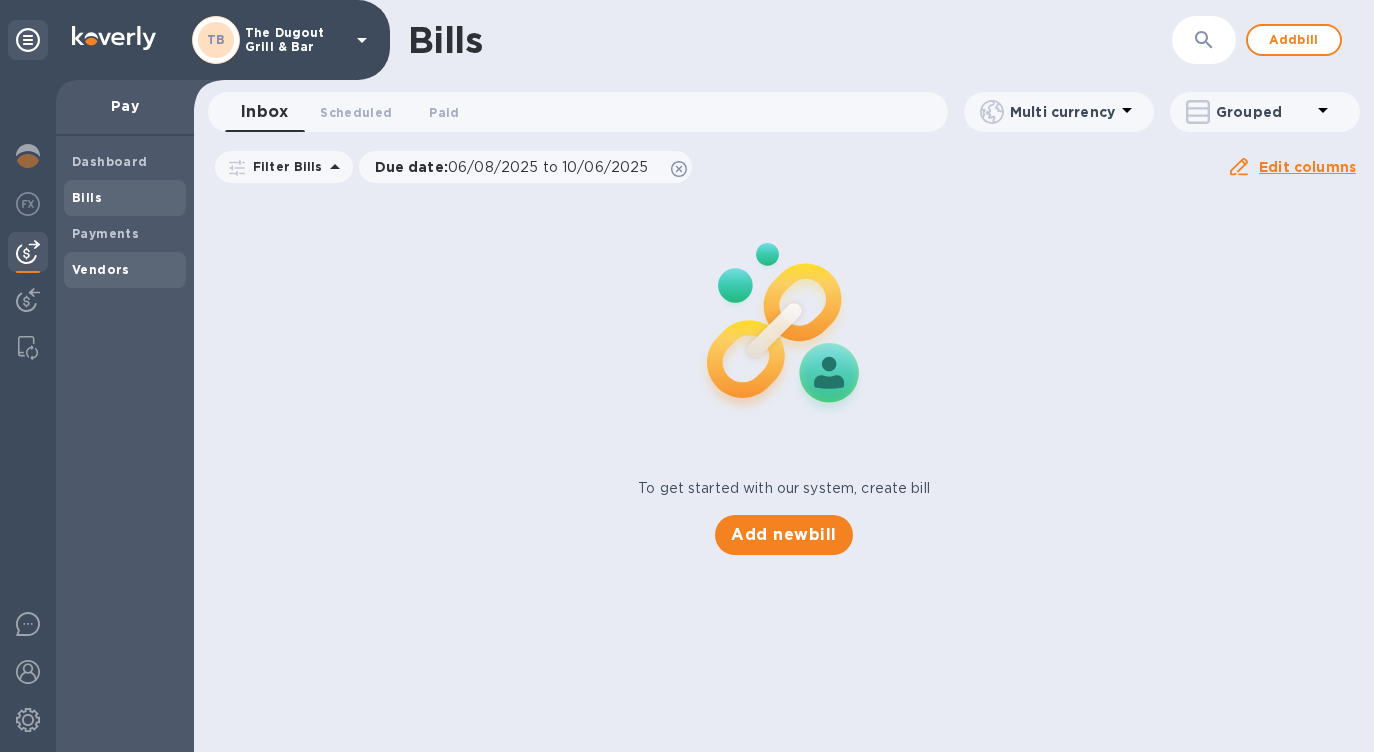 click on "Vendors" at bounding box center (125, 270) 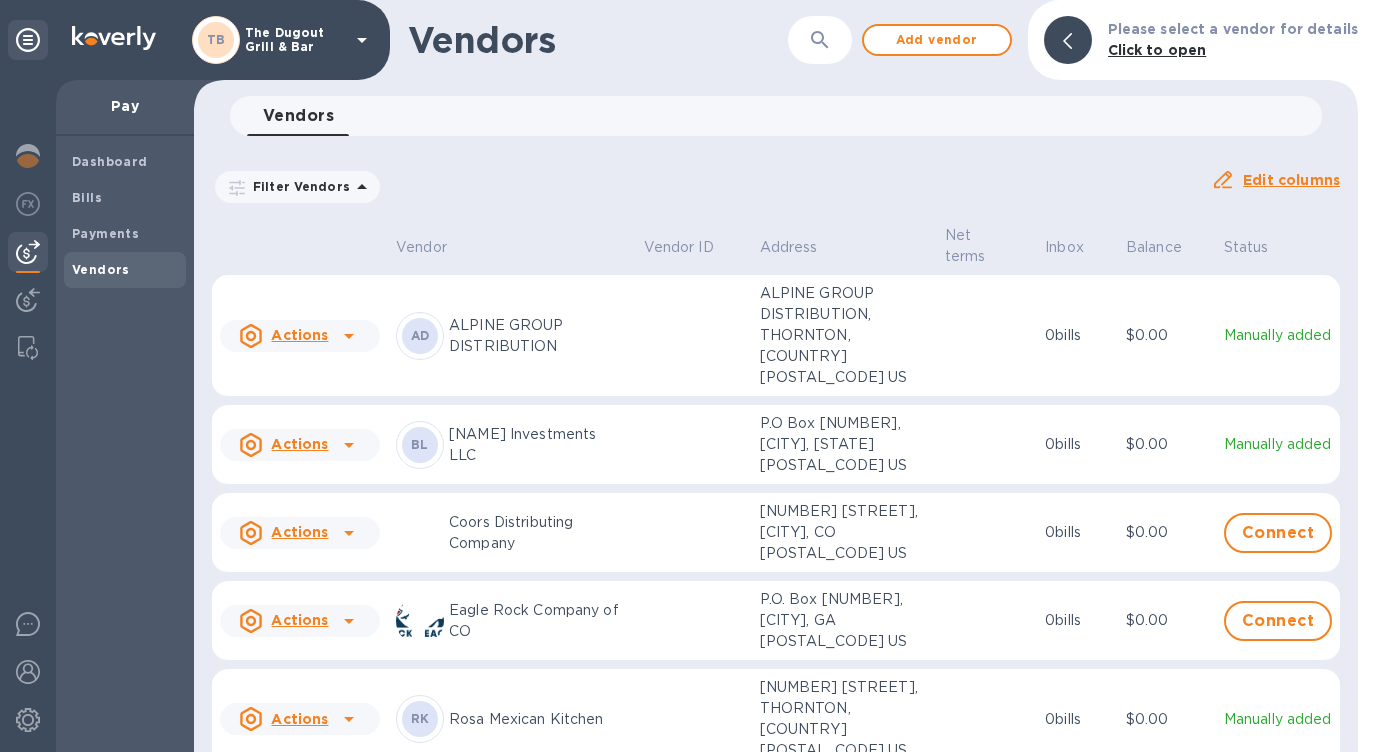 click on "The Dugout Grill & Bar" at bounding box center [295, 40] 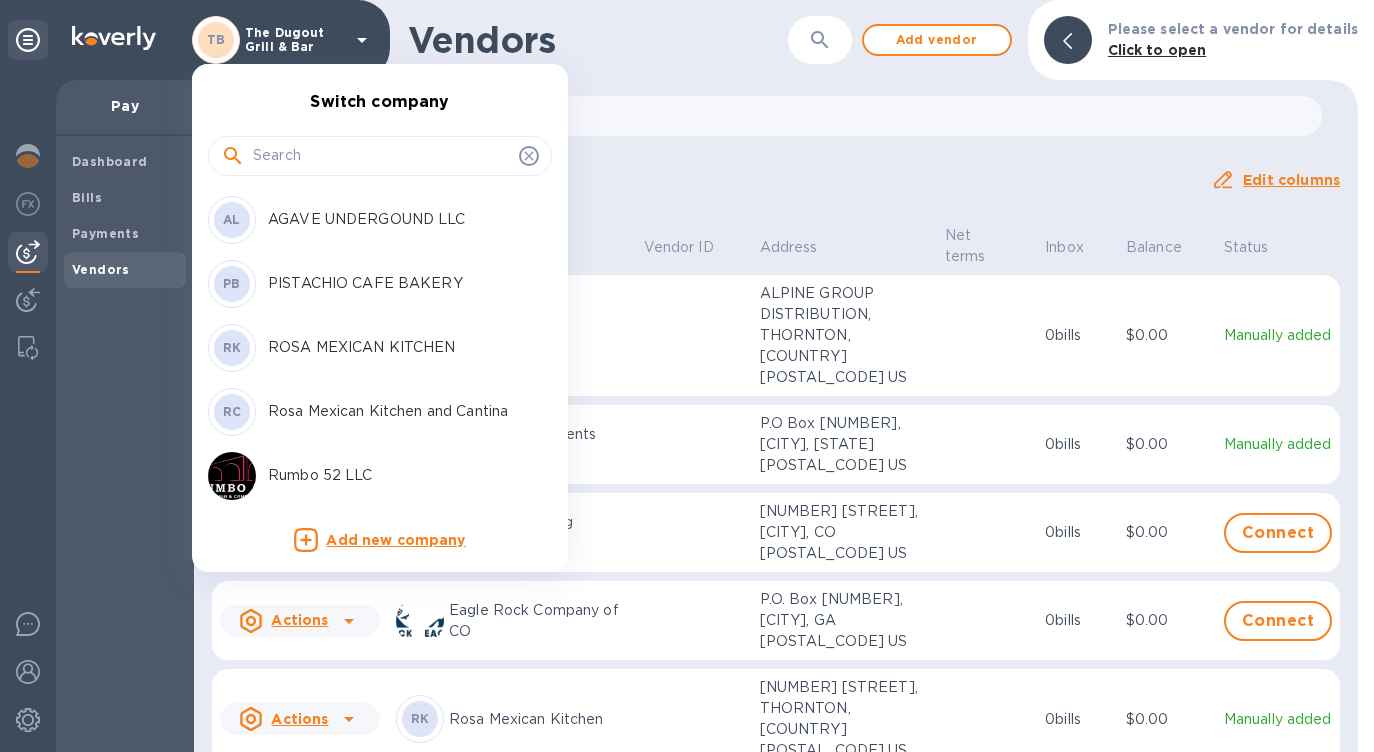 click on "PISTACHIO CAFE BAKERY" at bounding box center (394, 283) 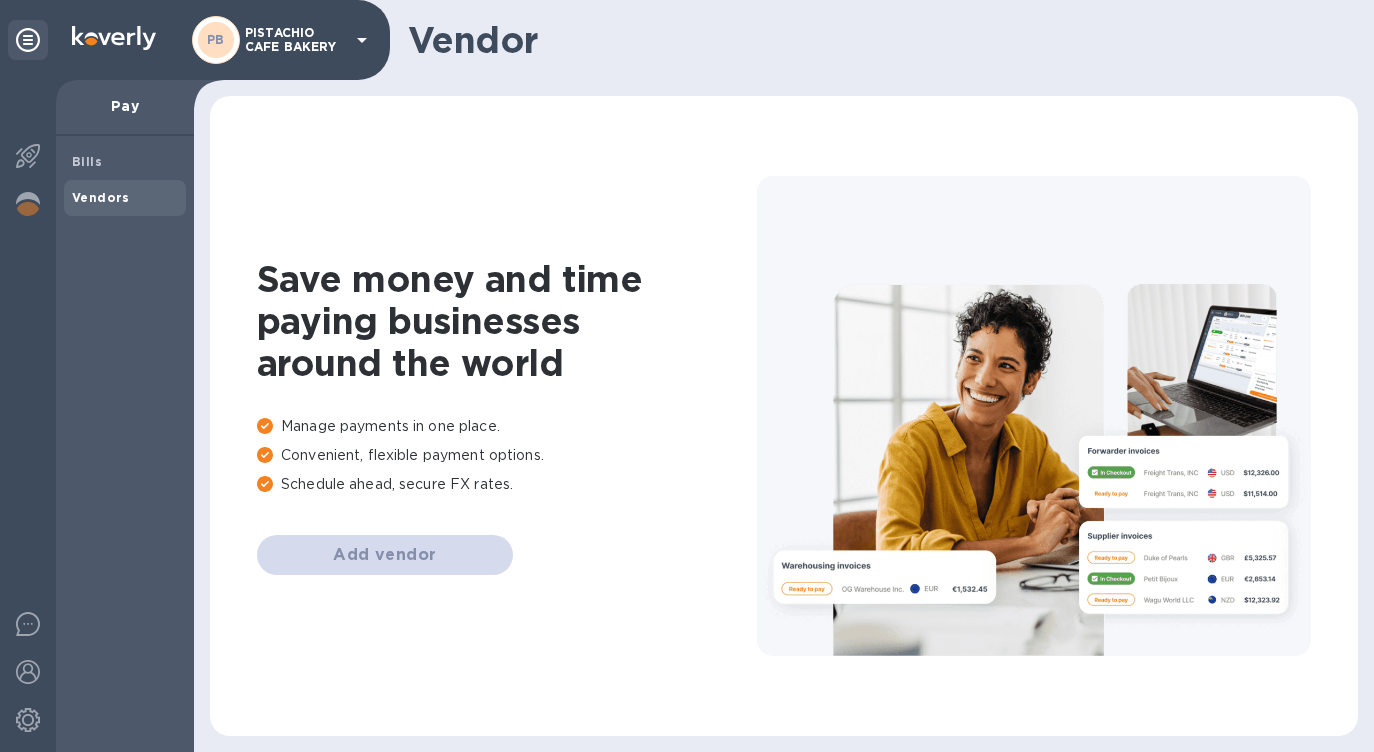 scroll, scrollTop: 0, scrollLeft: 0, axis: both 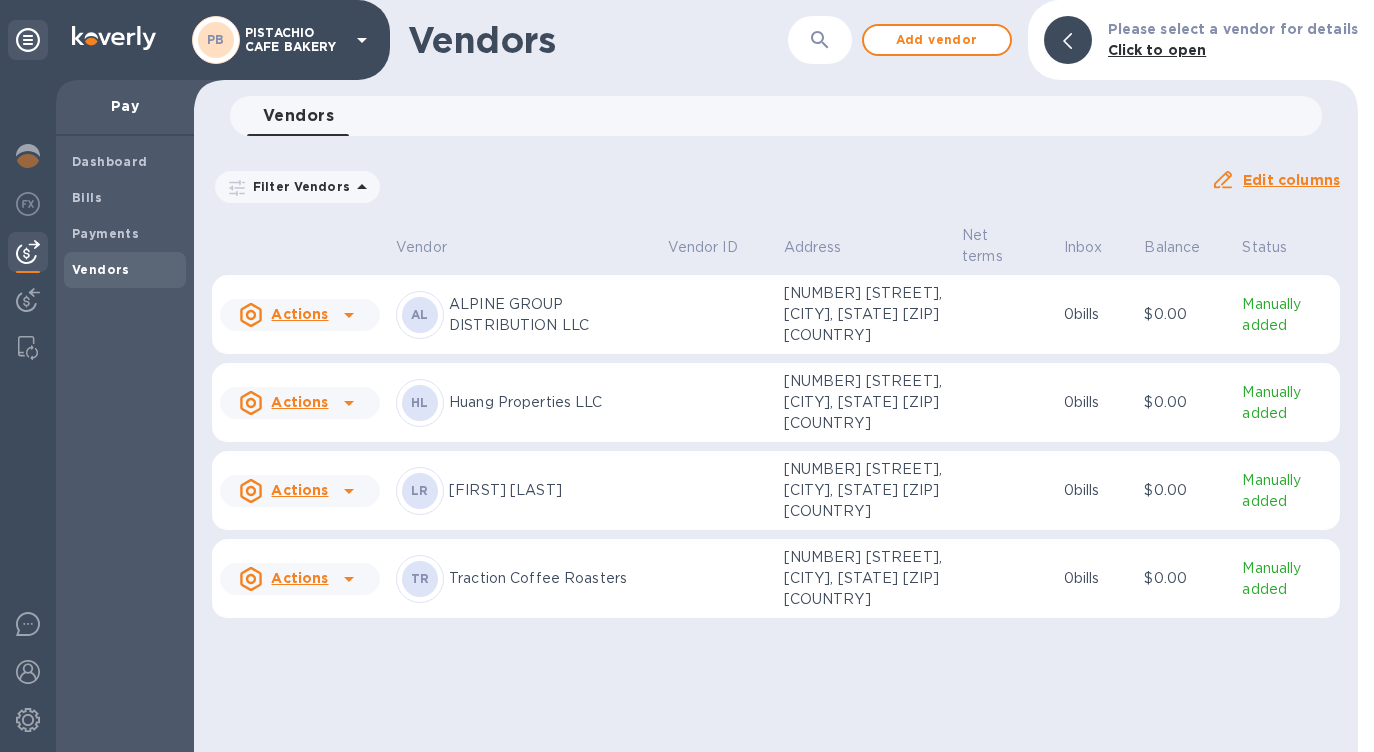 click on "Huang Properties LLC" at bounding box center [550, 402] 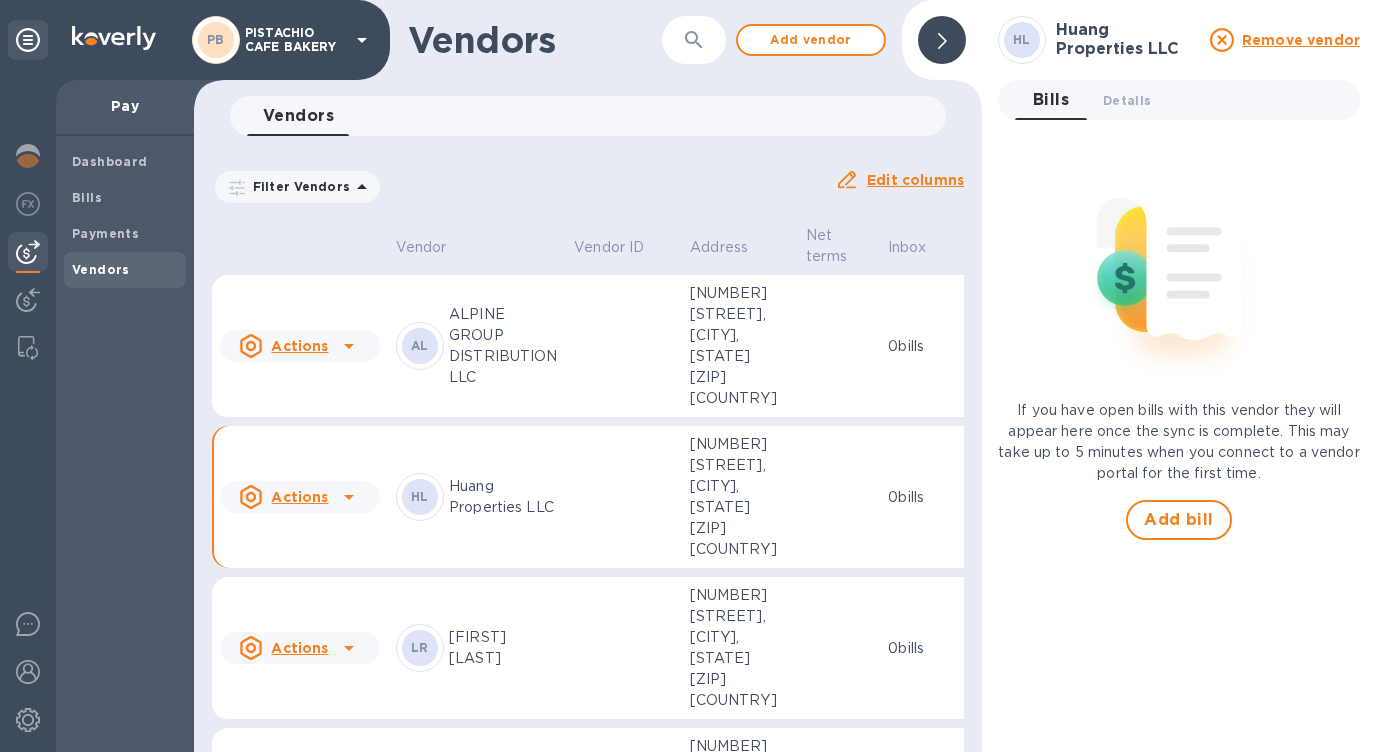 click on "PB PISTACHIO CAFE BAKERY" at bounding box center [283, 40] 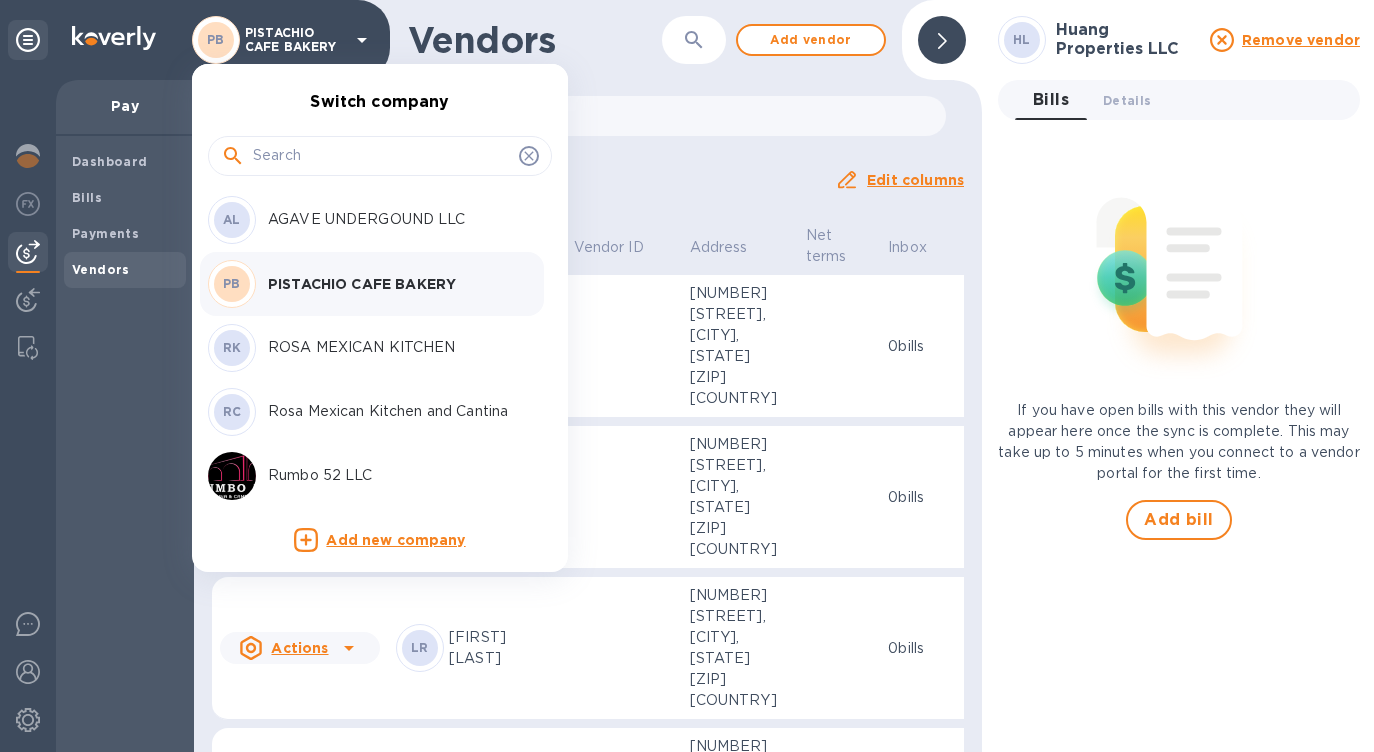 click on "Rosa Mexican Kitchen and Cantina" at bounding box center (394, 411) 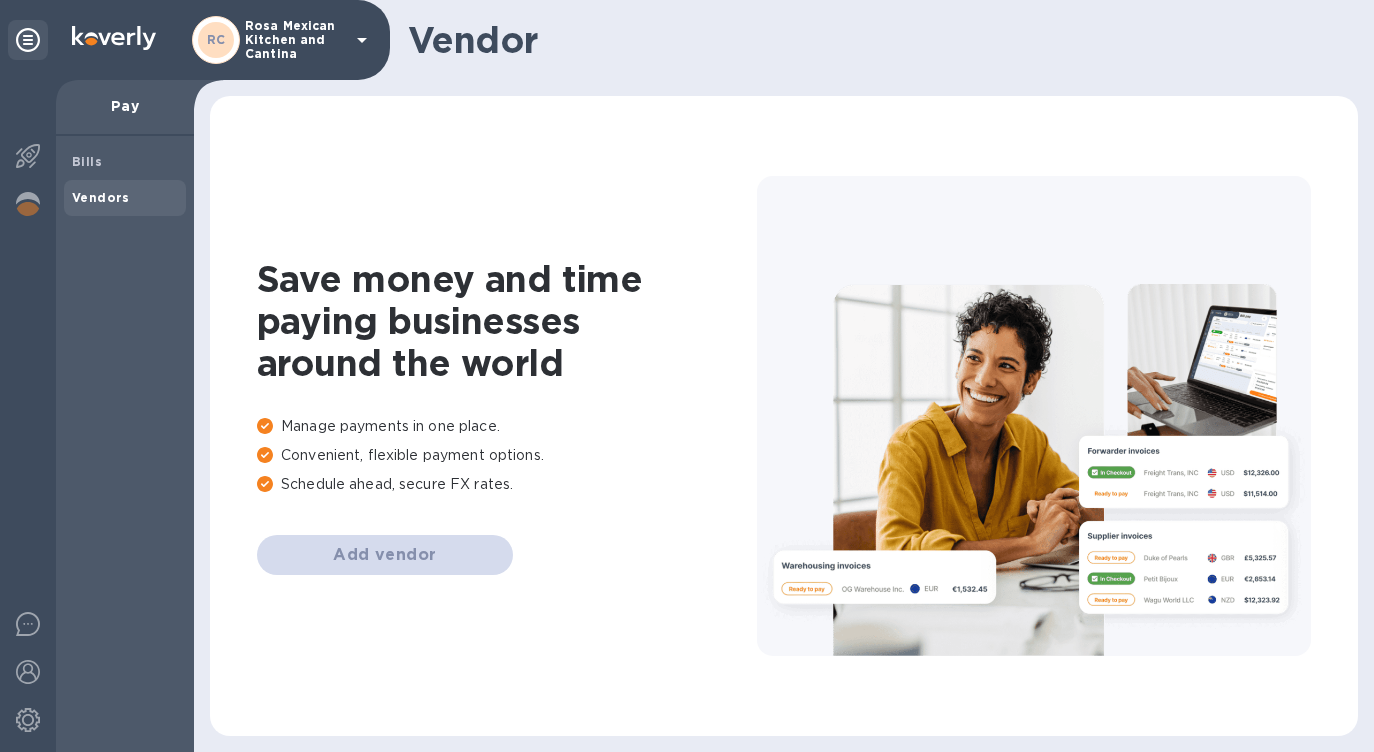 scroll, scrollTop: 0, scrollLeft: 0, axis: both 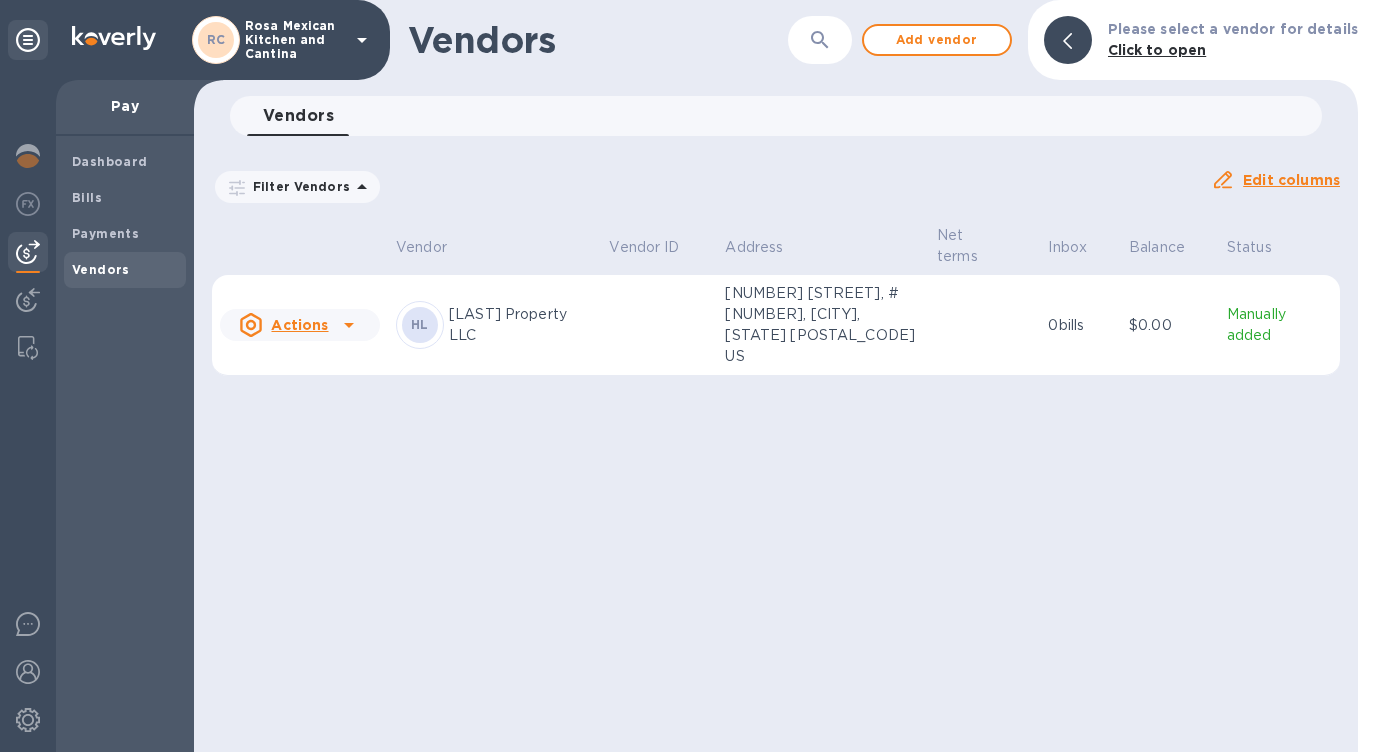 click at bounding box center (659, 325) 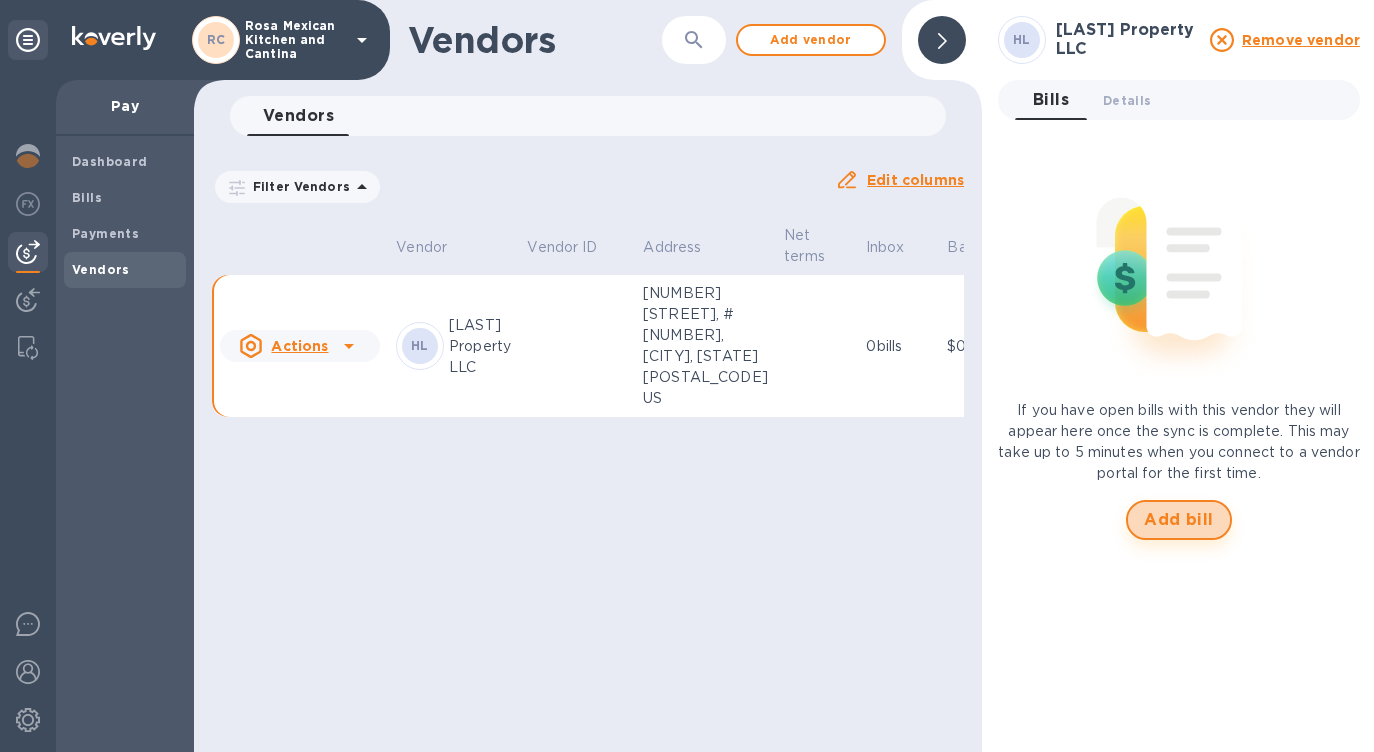 click on "Add bill" at bounding box center (1179, 520) 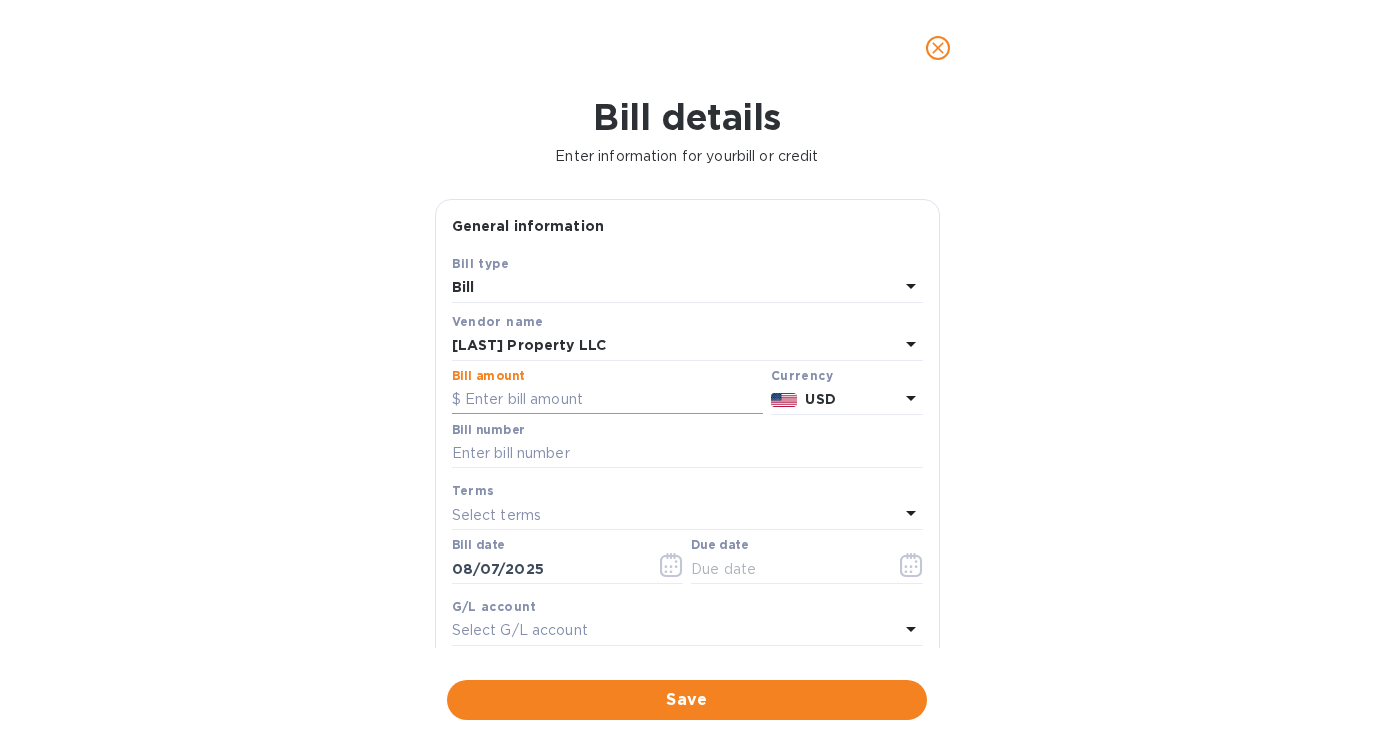 click at bounding box center (607, 400) 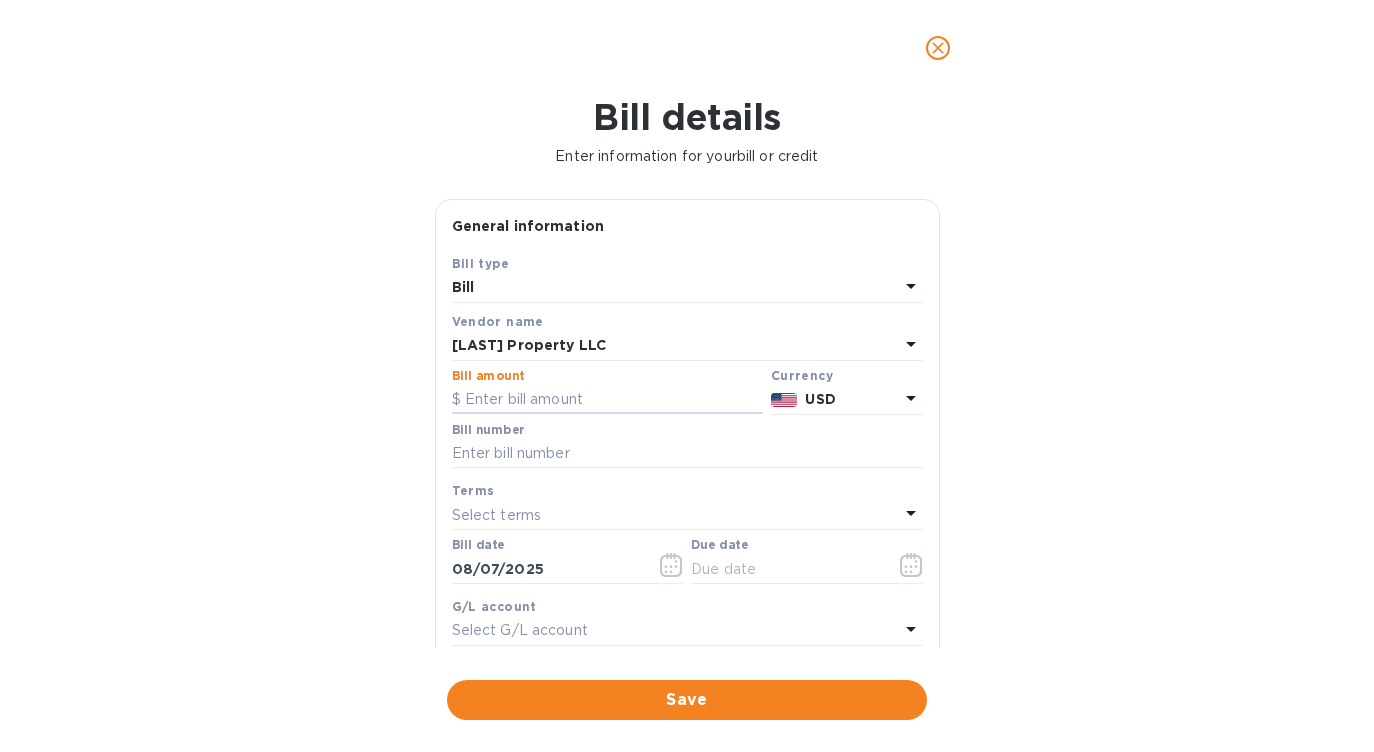 click 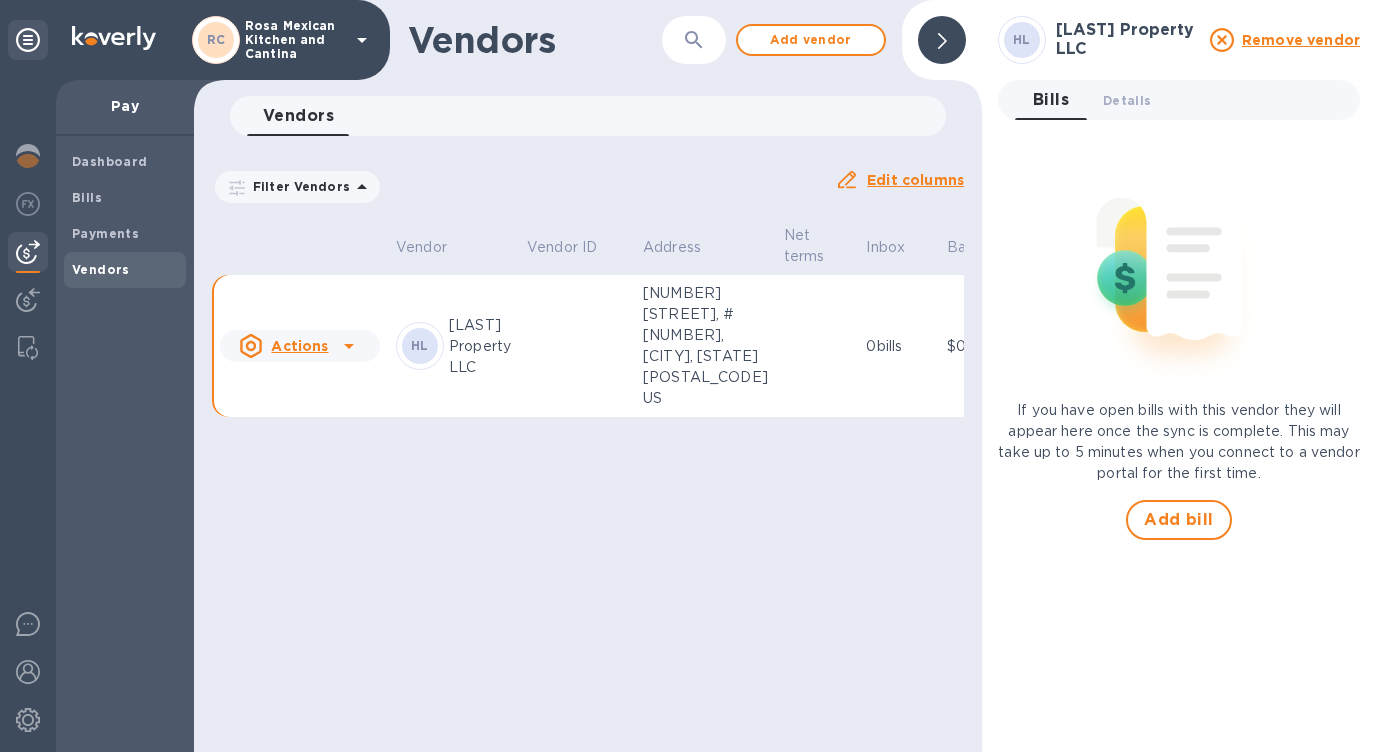 click 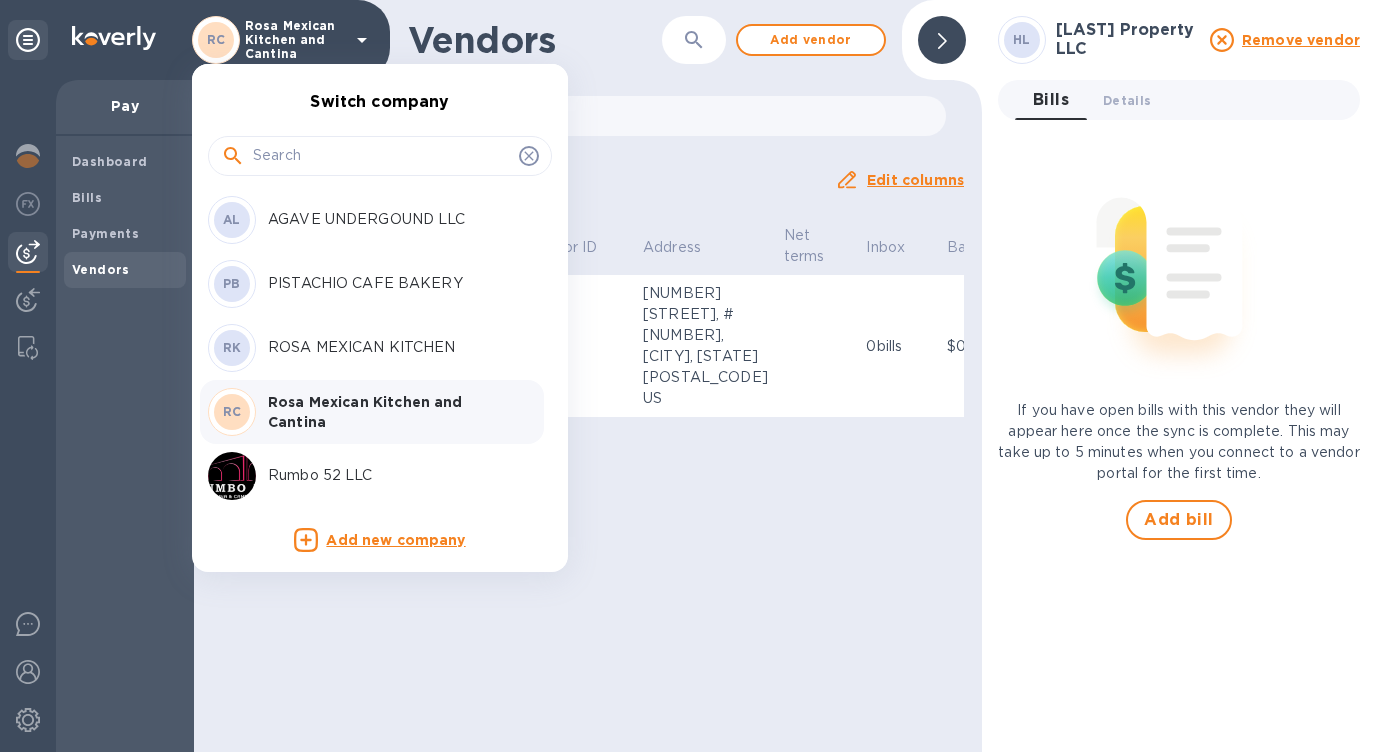 click at bounding box center [687, 376] 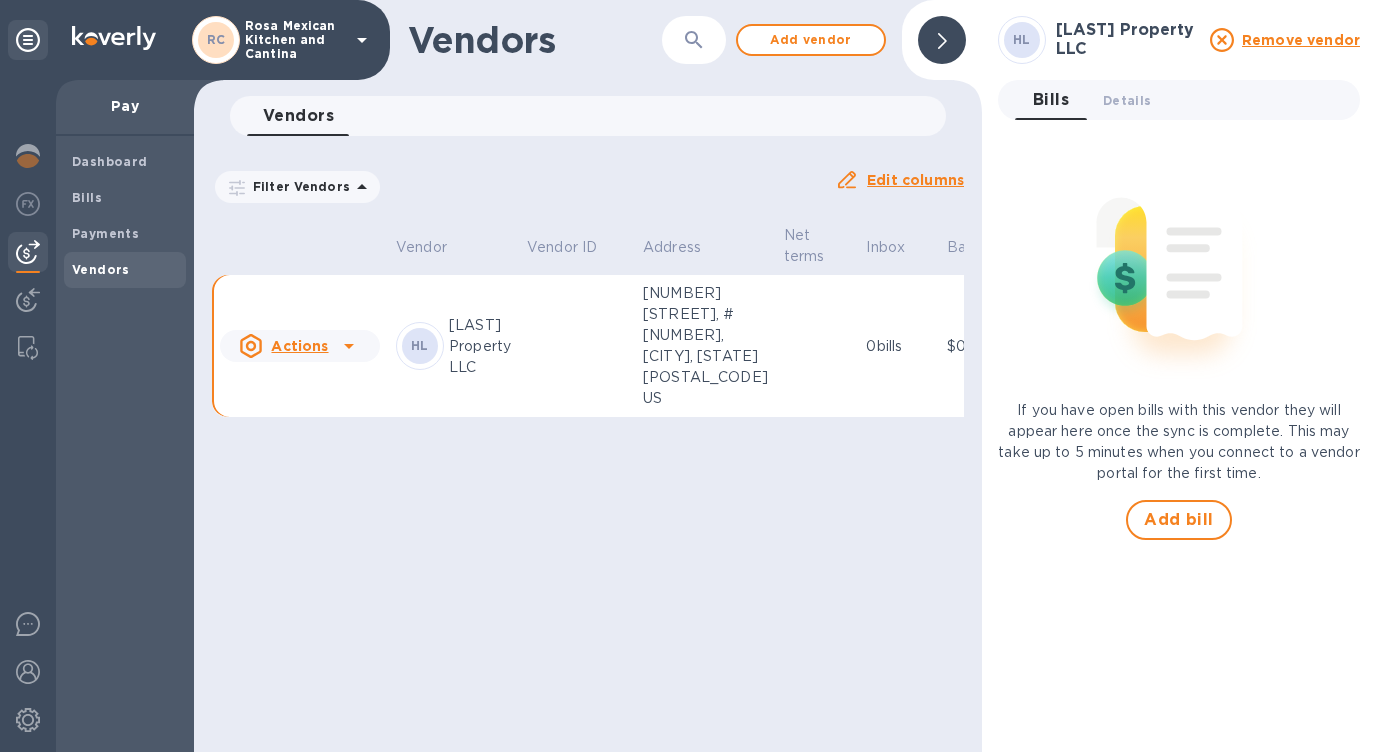 click on "Vendors 0" at bounding box center [596, 116] 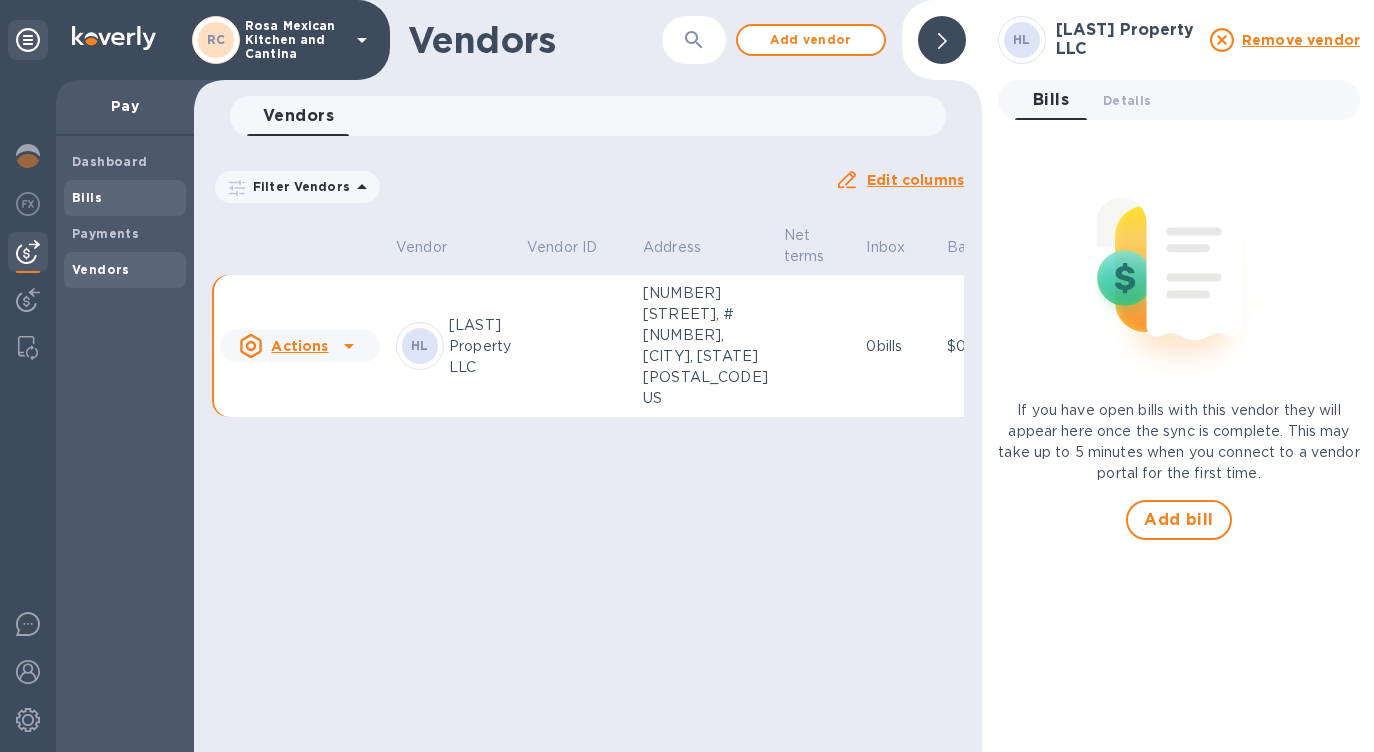 click on "Bills" at bounding box center [125, 198] 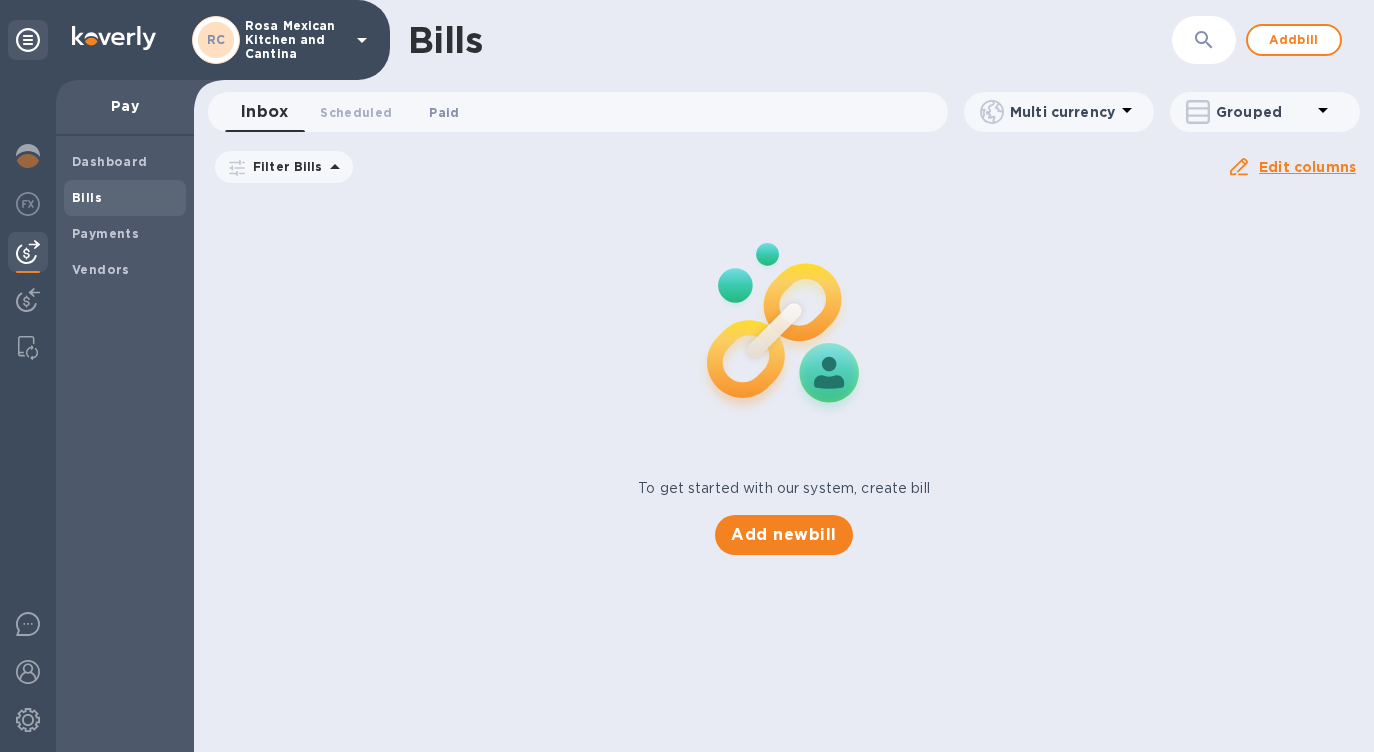 click on "Paid 0" at bounding box center [444, 112] 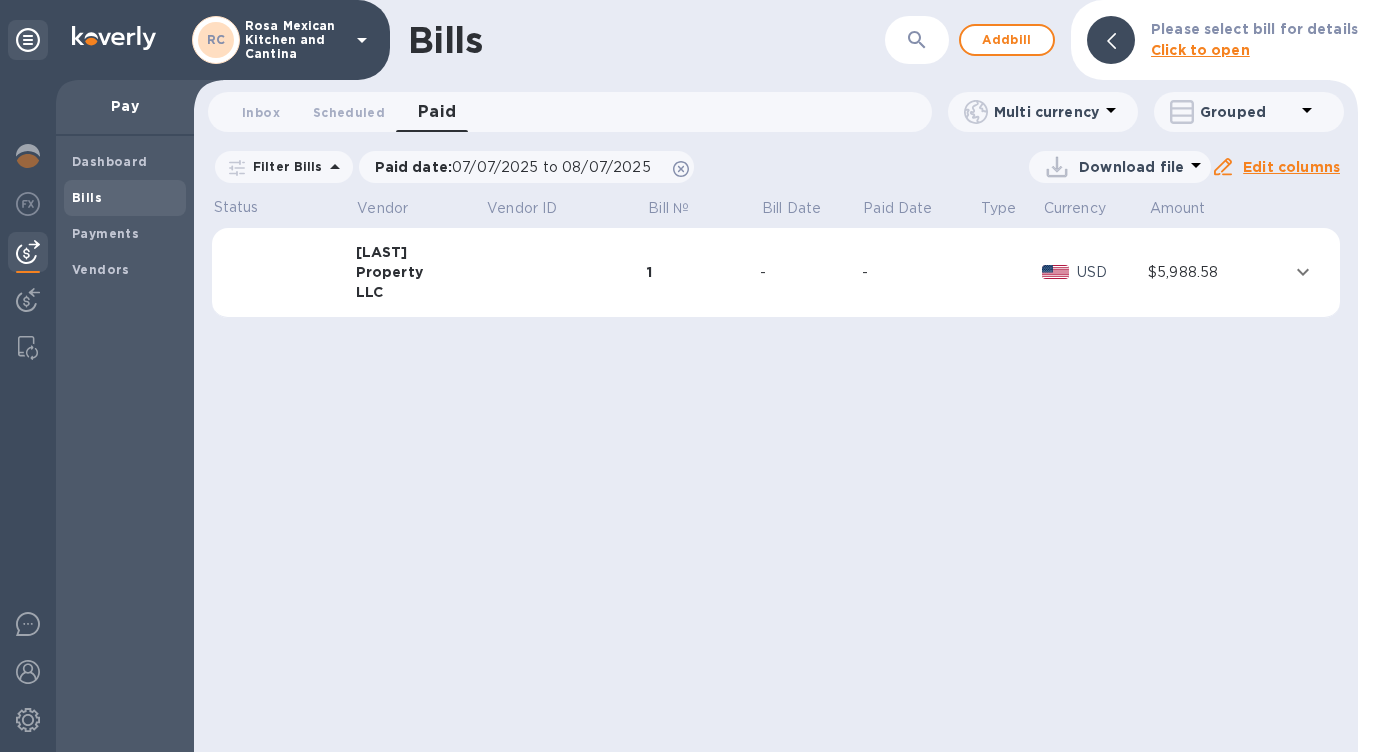click on "Rosa Mexican Kitchen and Cantina" at bounding box center [295, 40] 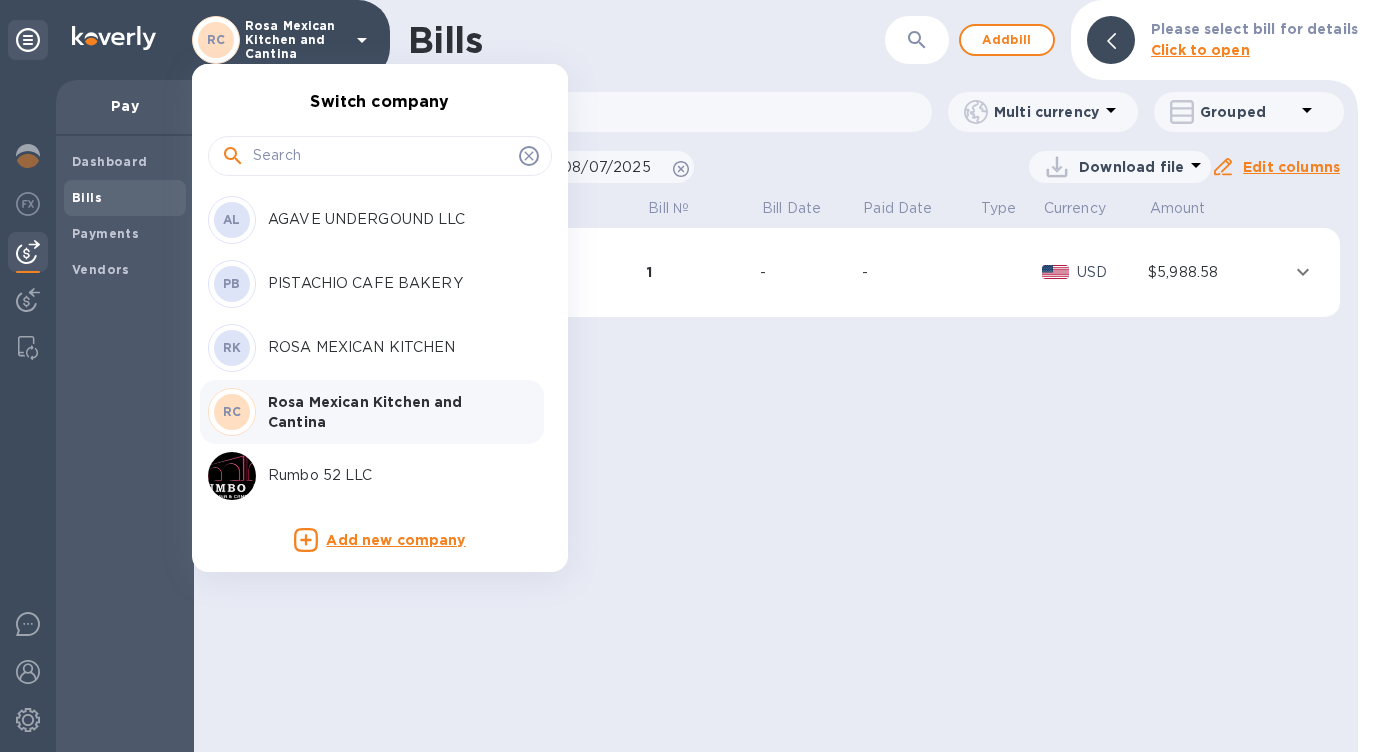click at bounding box center (687, 376) 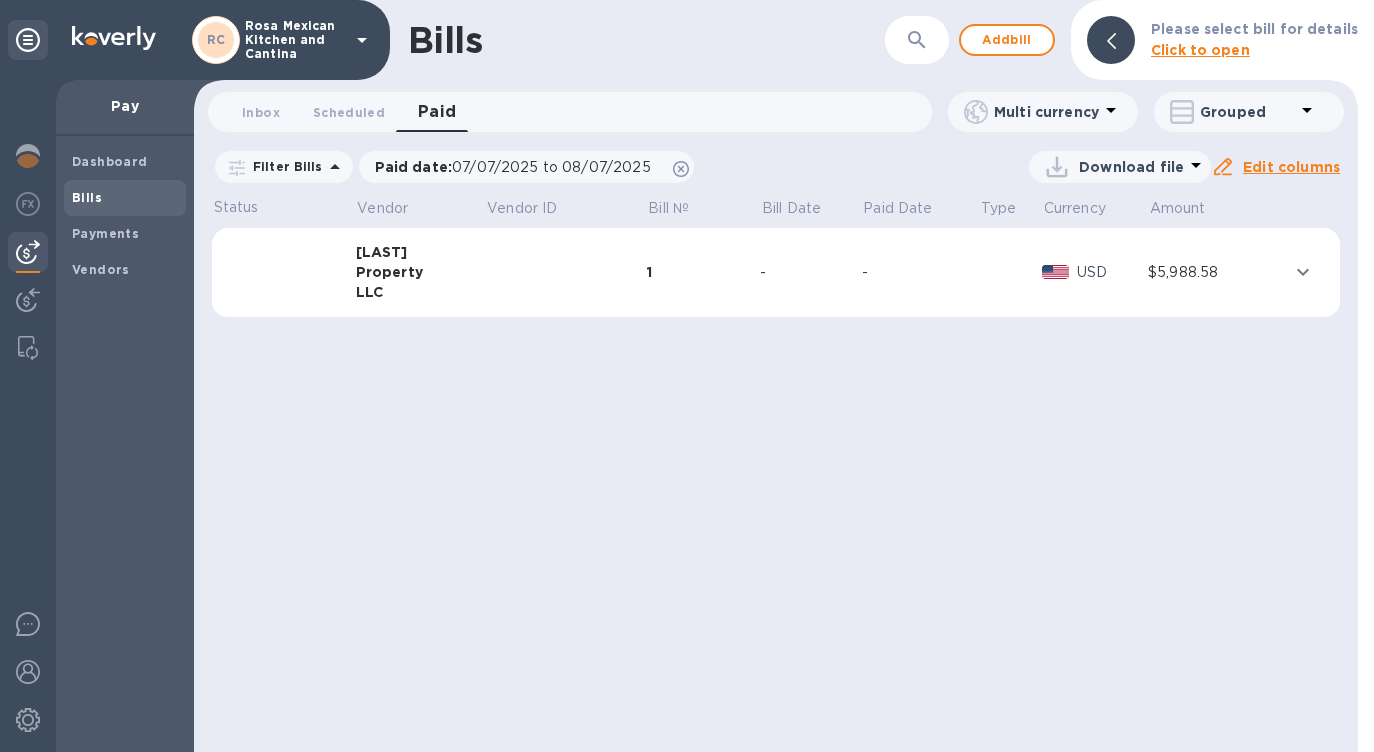 click on "Vendors" at bounding box center [101, 270] 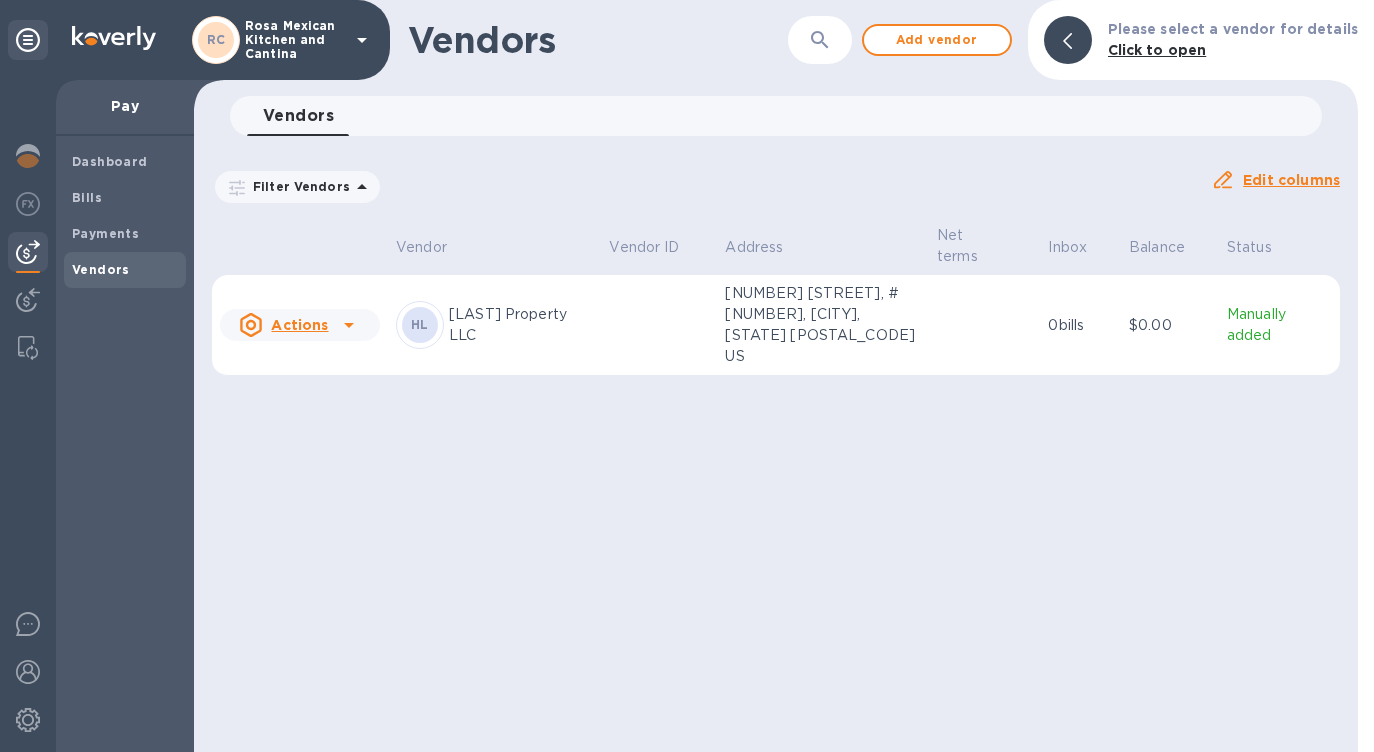 click on "[LAST] Property LLC" at bounding box center [521, 325] 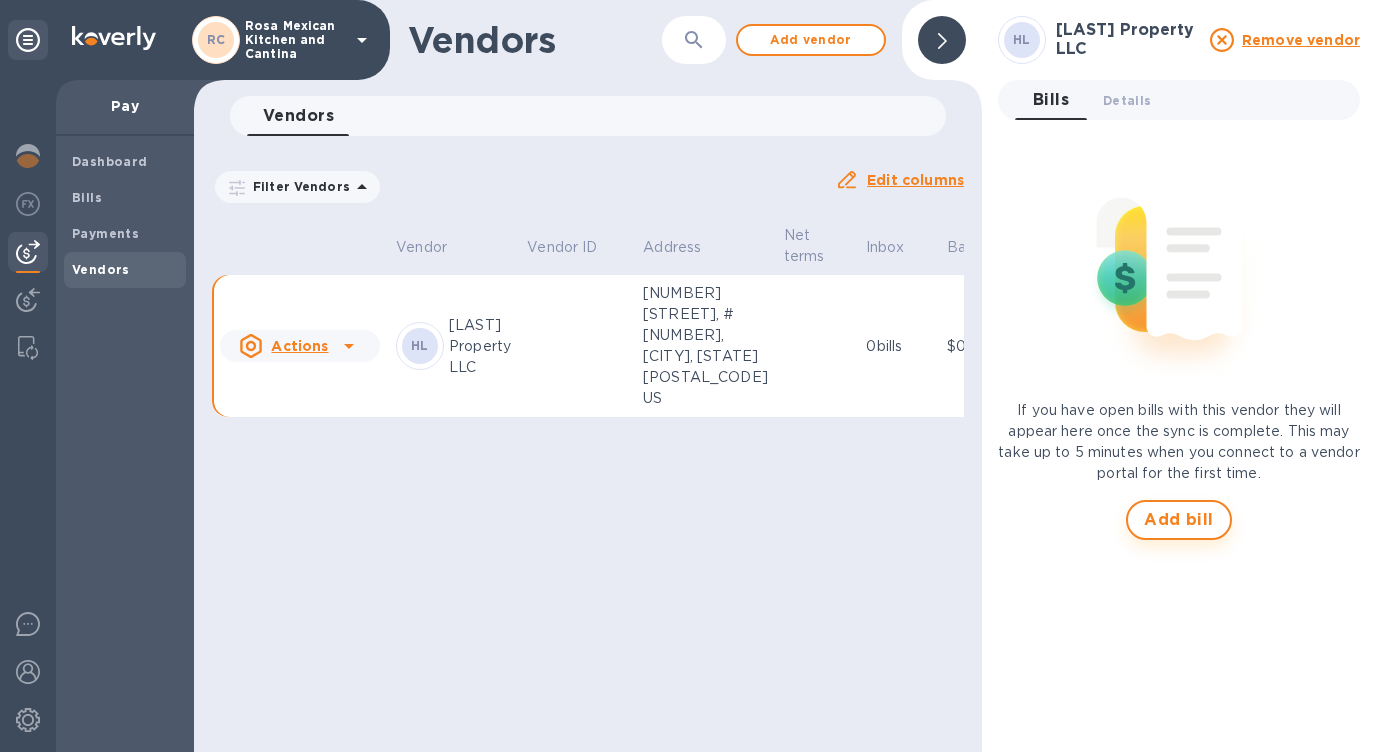click on "Add bill" at bounding box center (1179, 520) 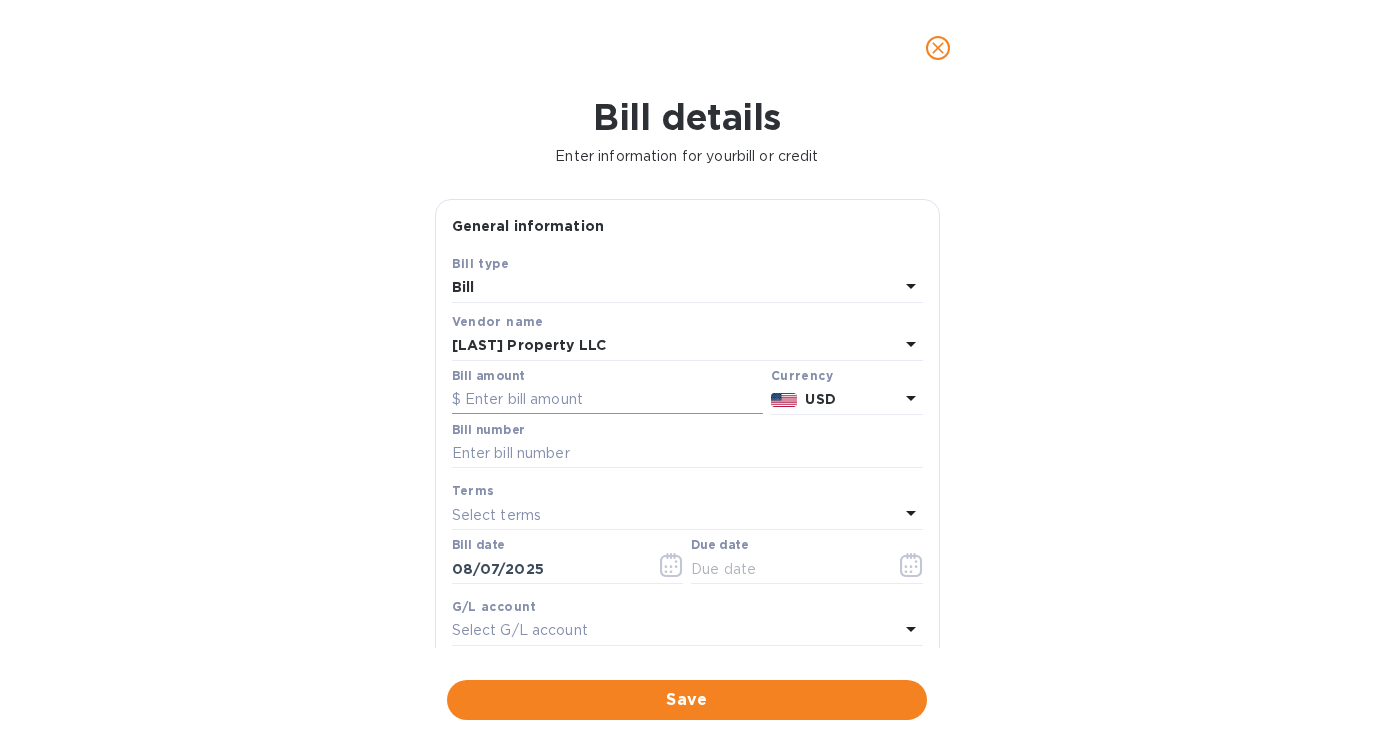 click at bounding box center [607, 400] 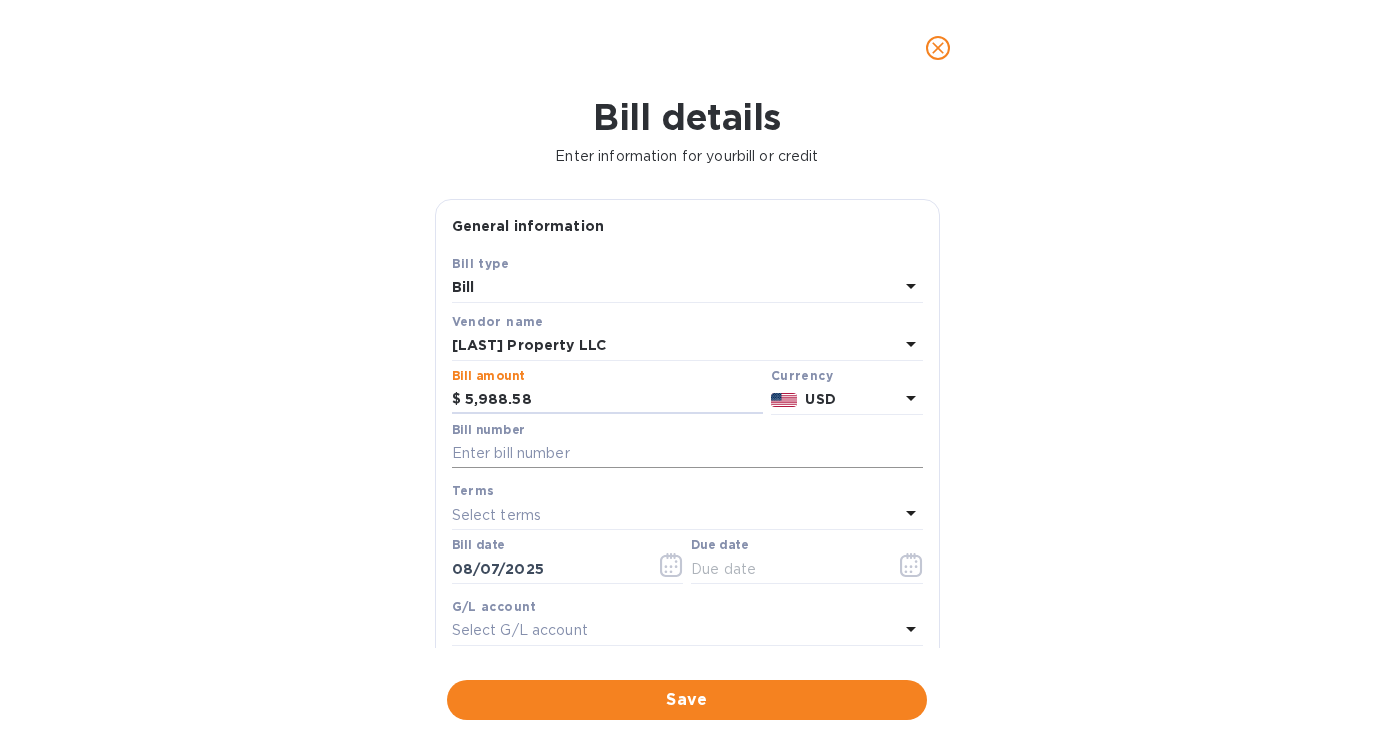 type on "5,988.58" 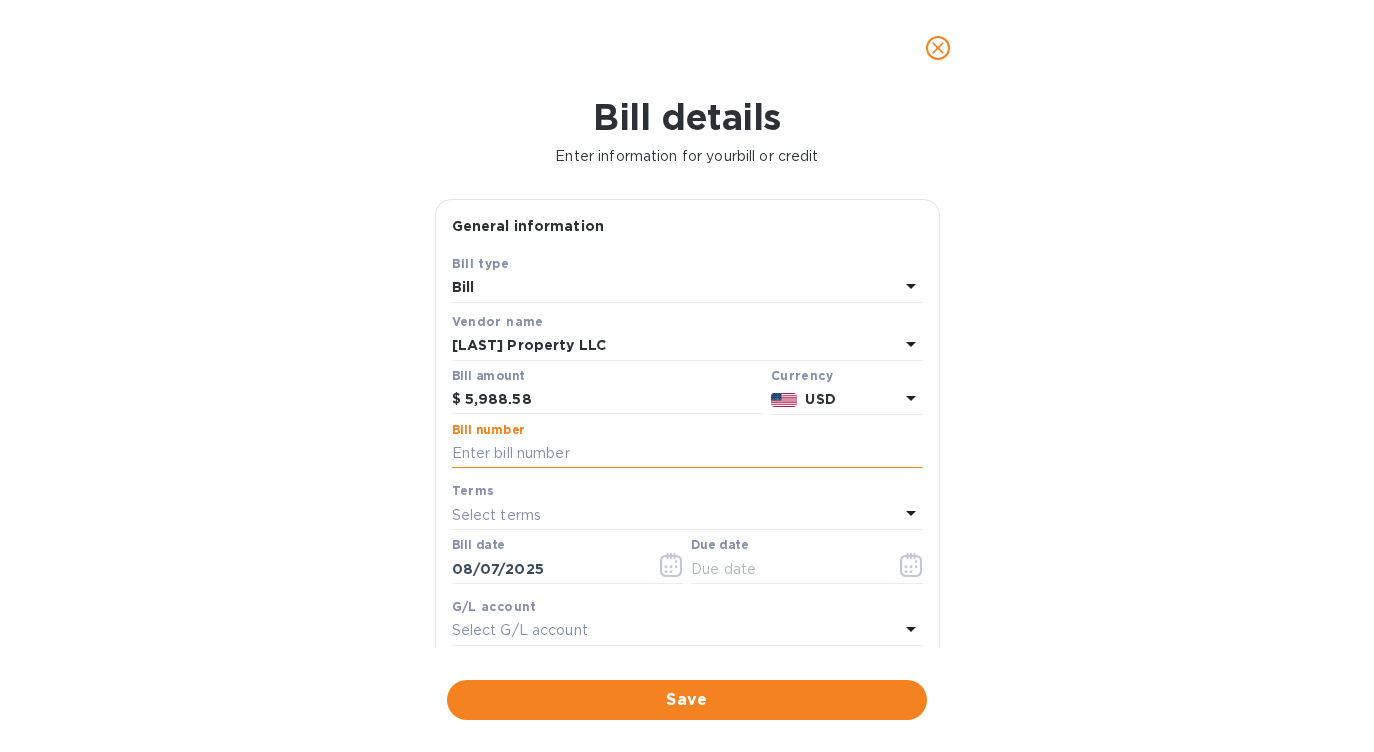 click at bounding box center (687, 454) 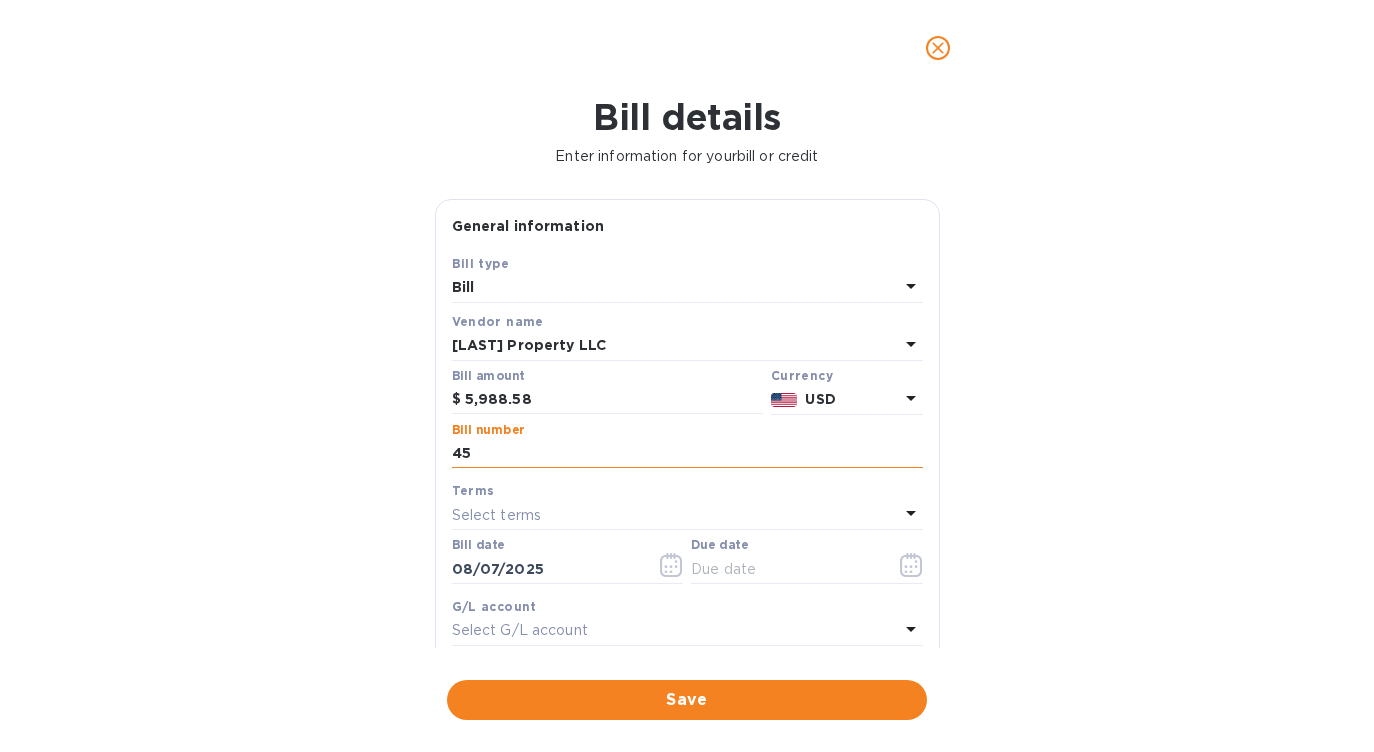 type on "4" 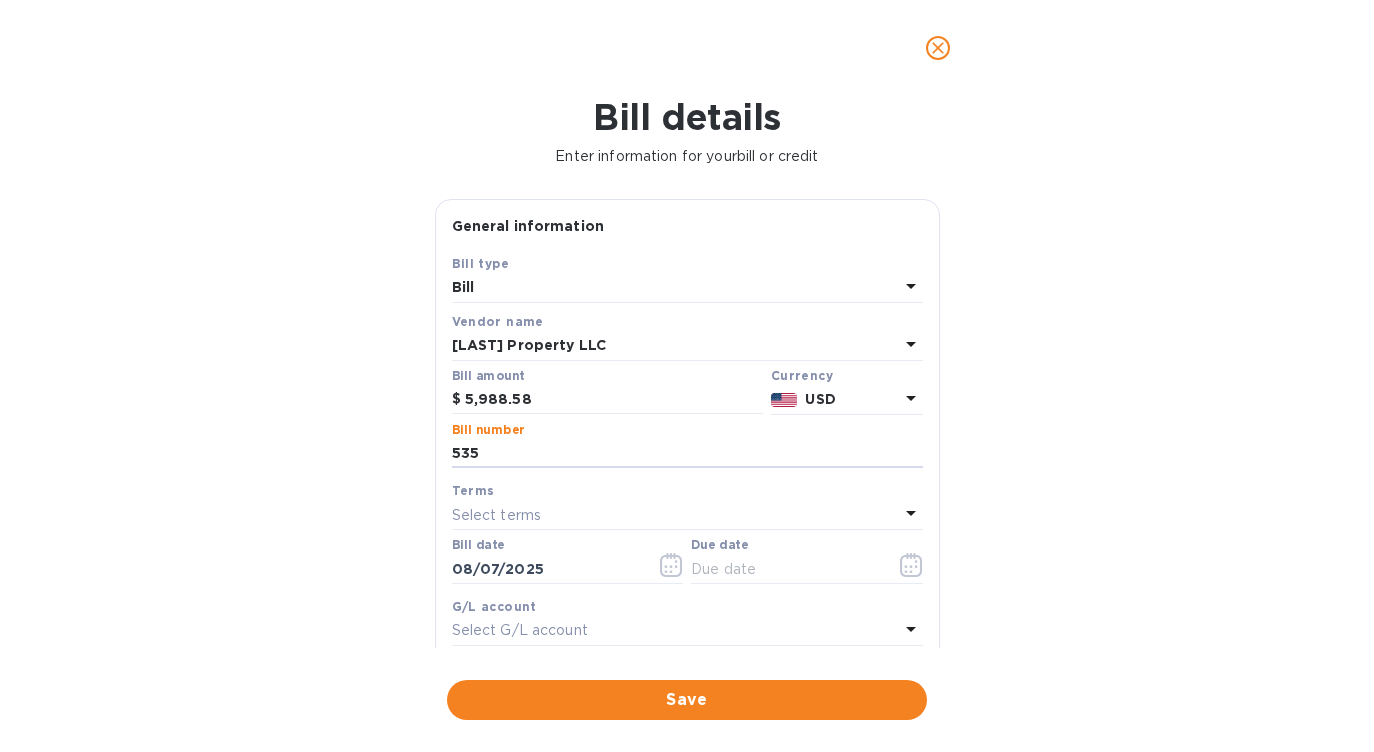 type on "535" 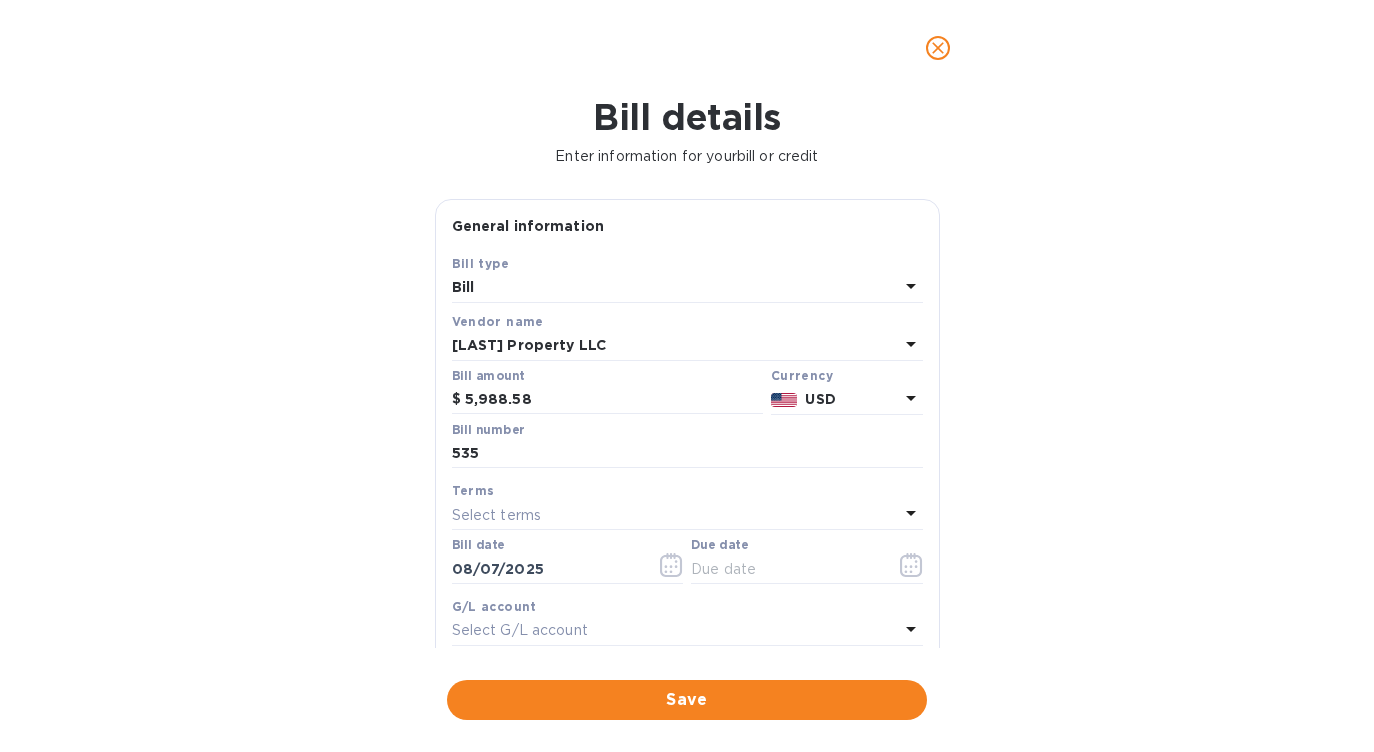 click on "Select terms" at bounding box center [675, 515] 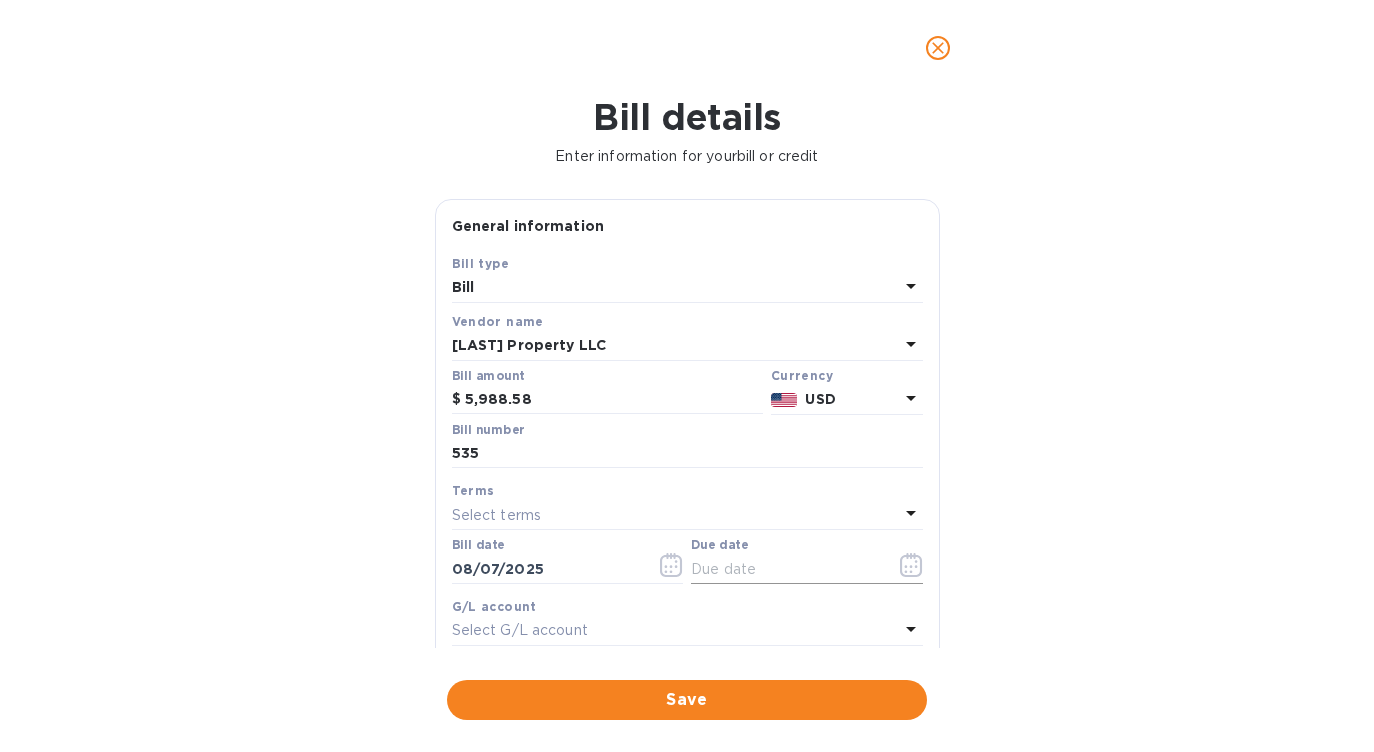 click 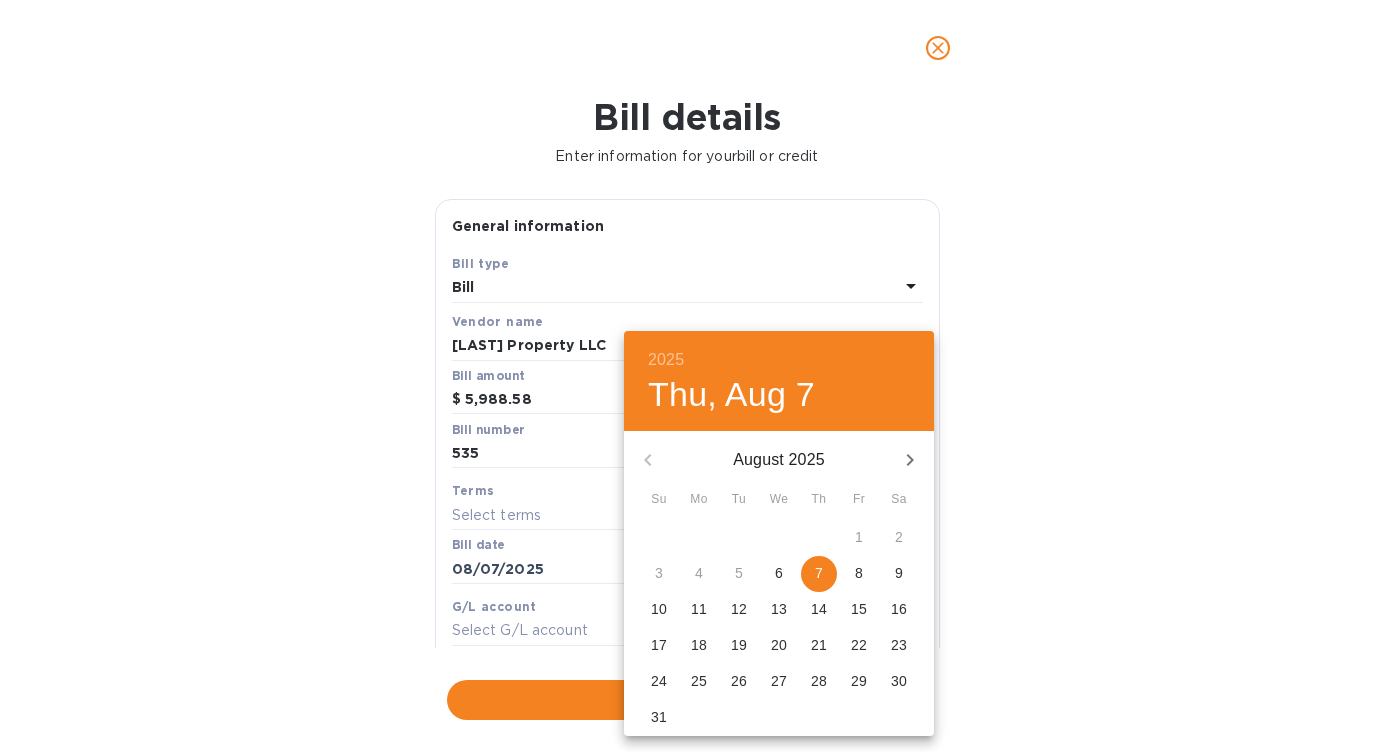 click on "6" at bounding box center [779, 573] 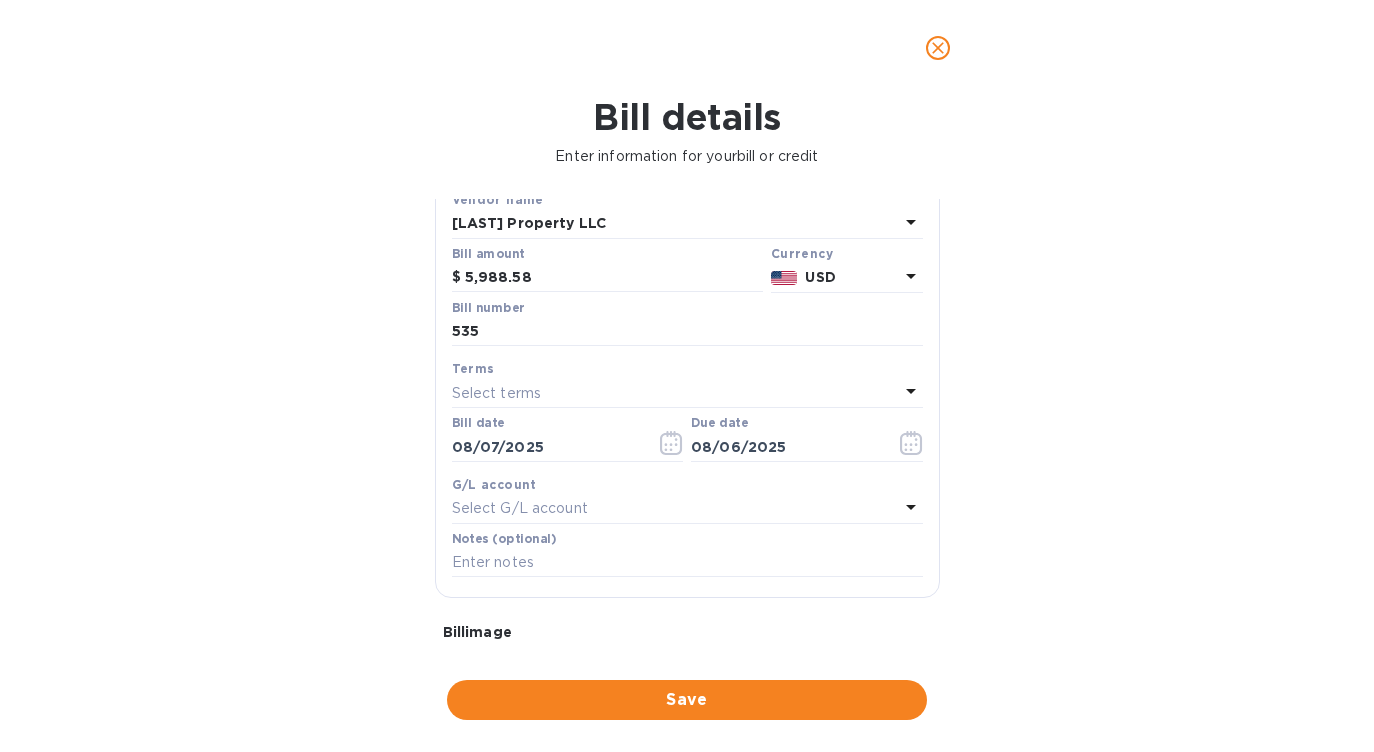 scroll, scrollTop: 150, scrollLeft: 0, axis: vertical 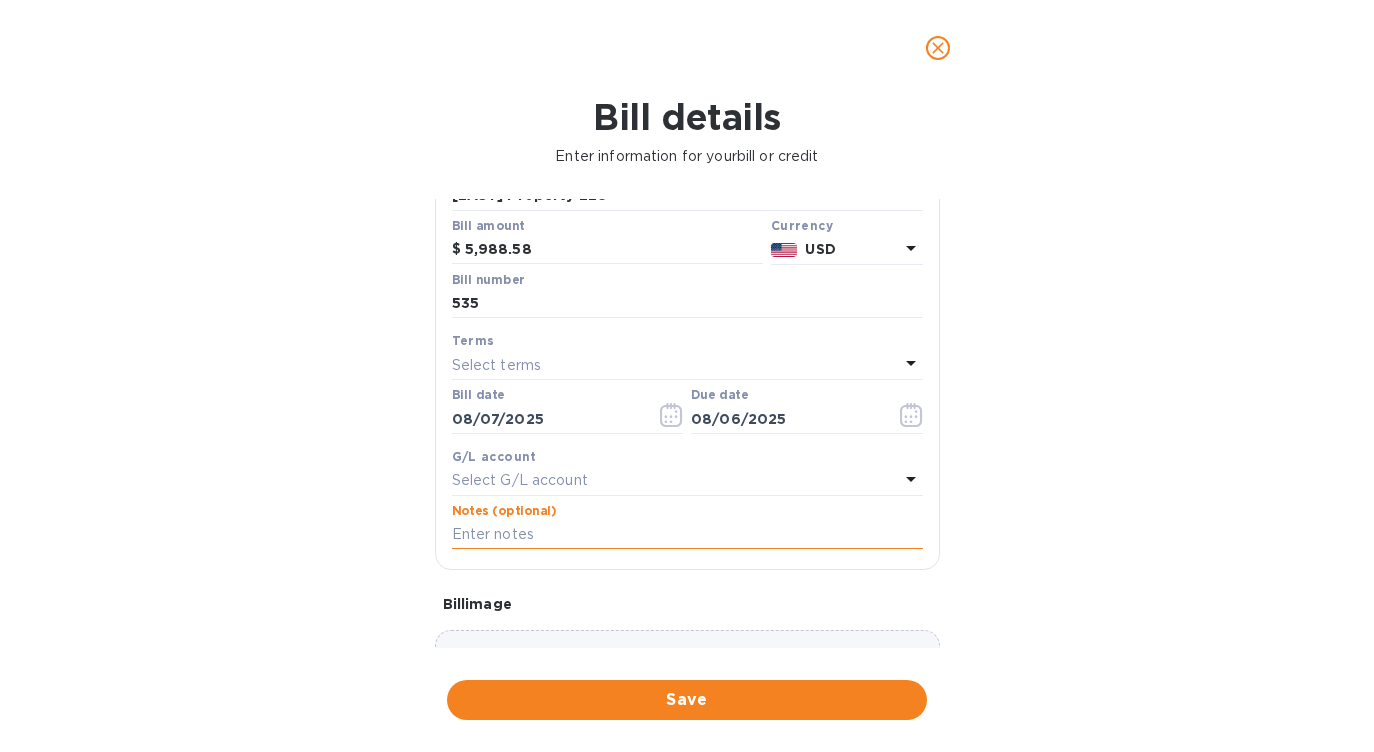 click at bounding box center [687, 535] 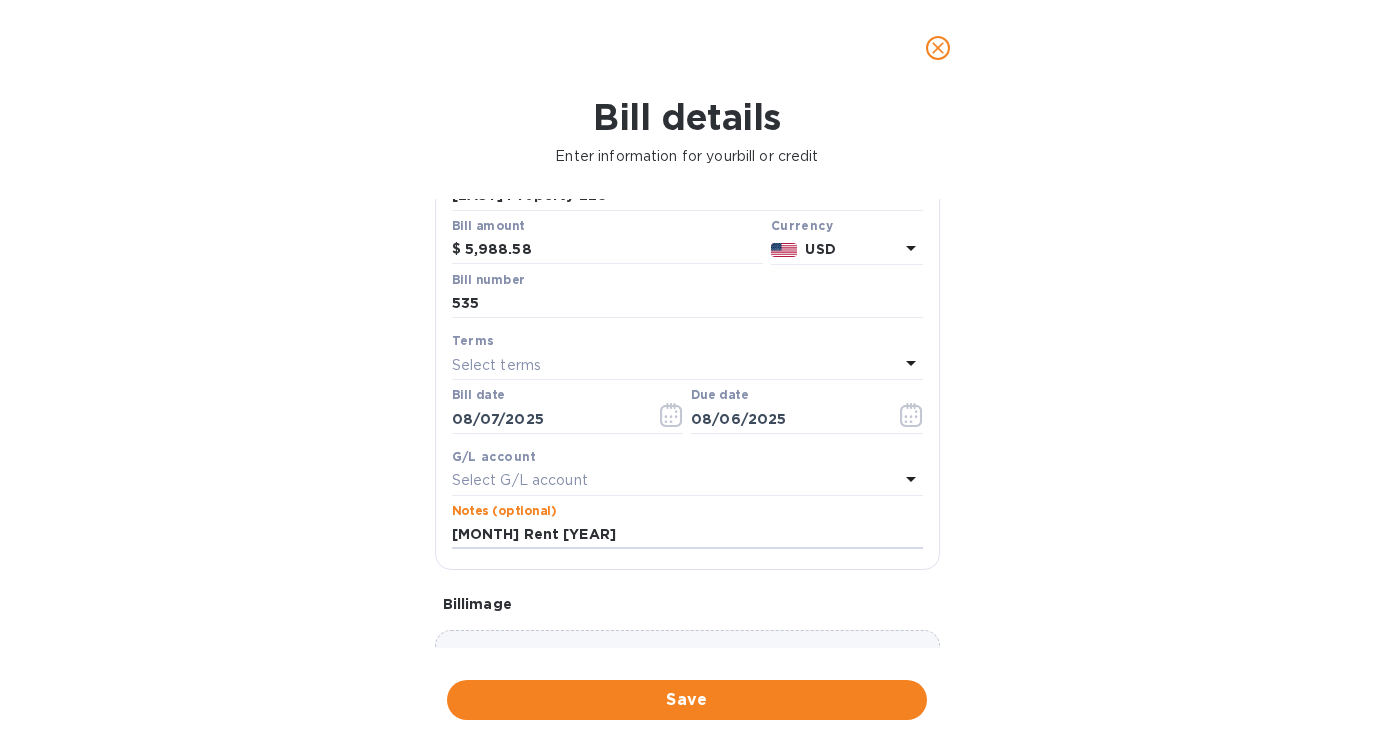 type on "[MONTH] Rent [YEAR]" 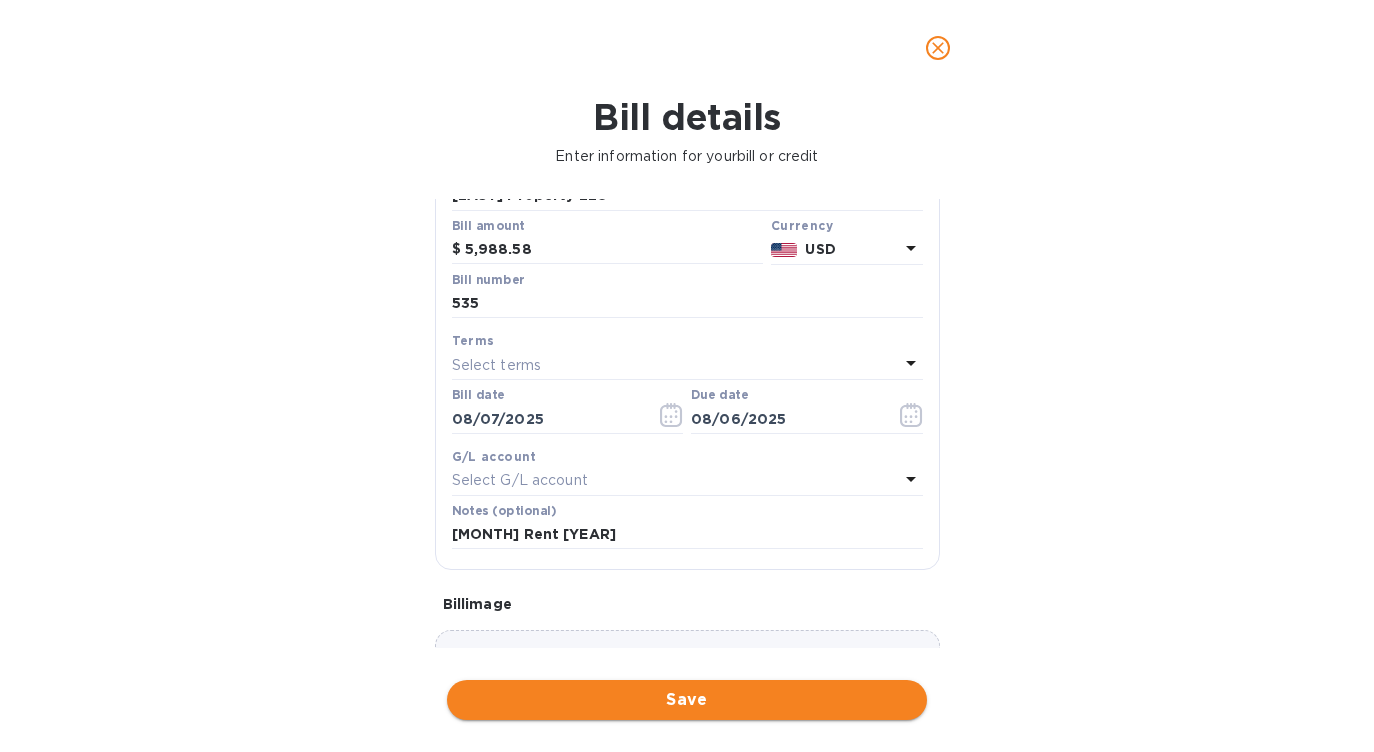 click on "Save" at bounding box center (687, 700) 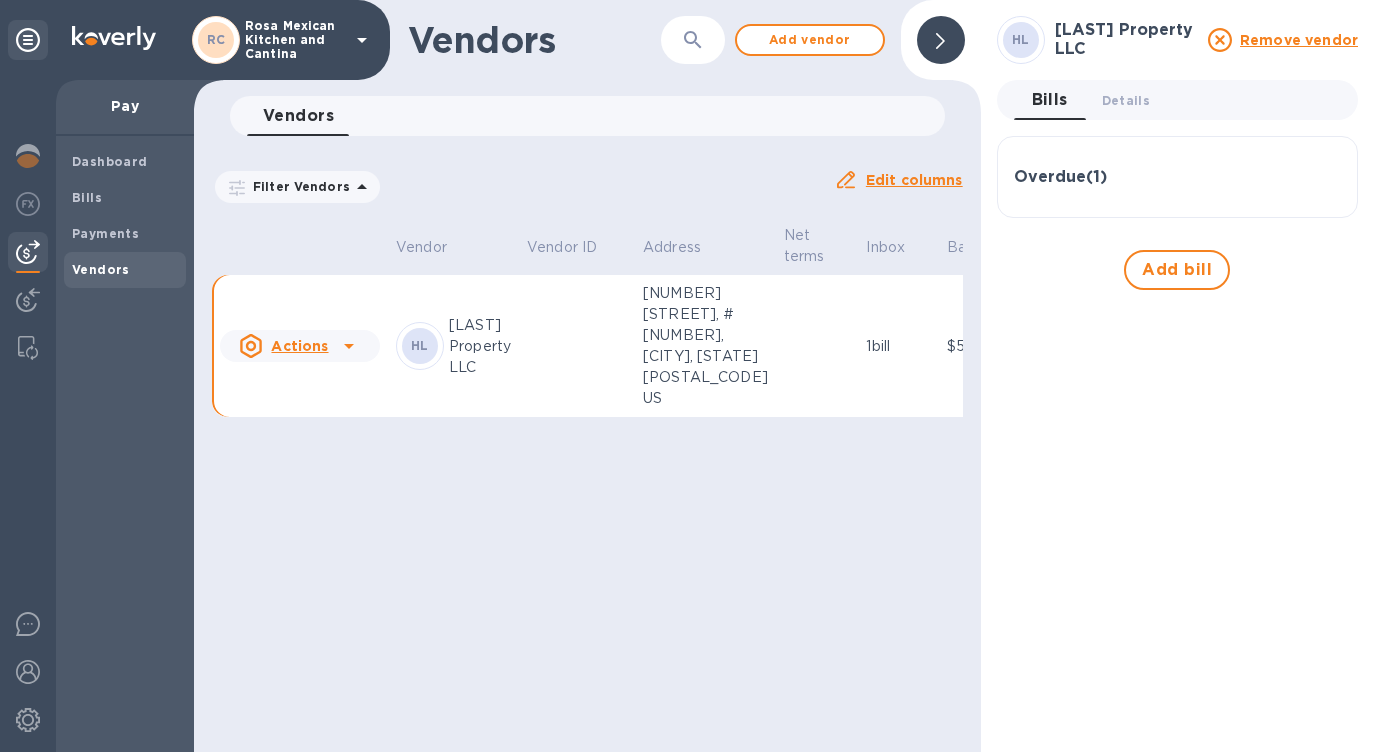 click at bounding box center (817, 346) 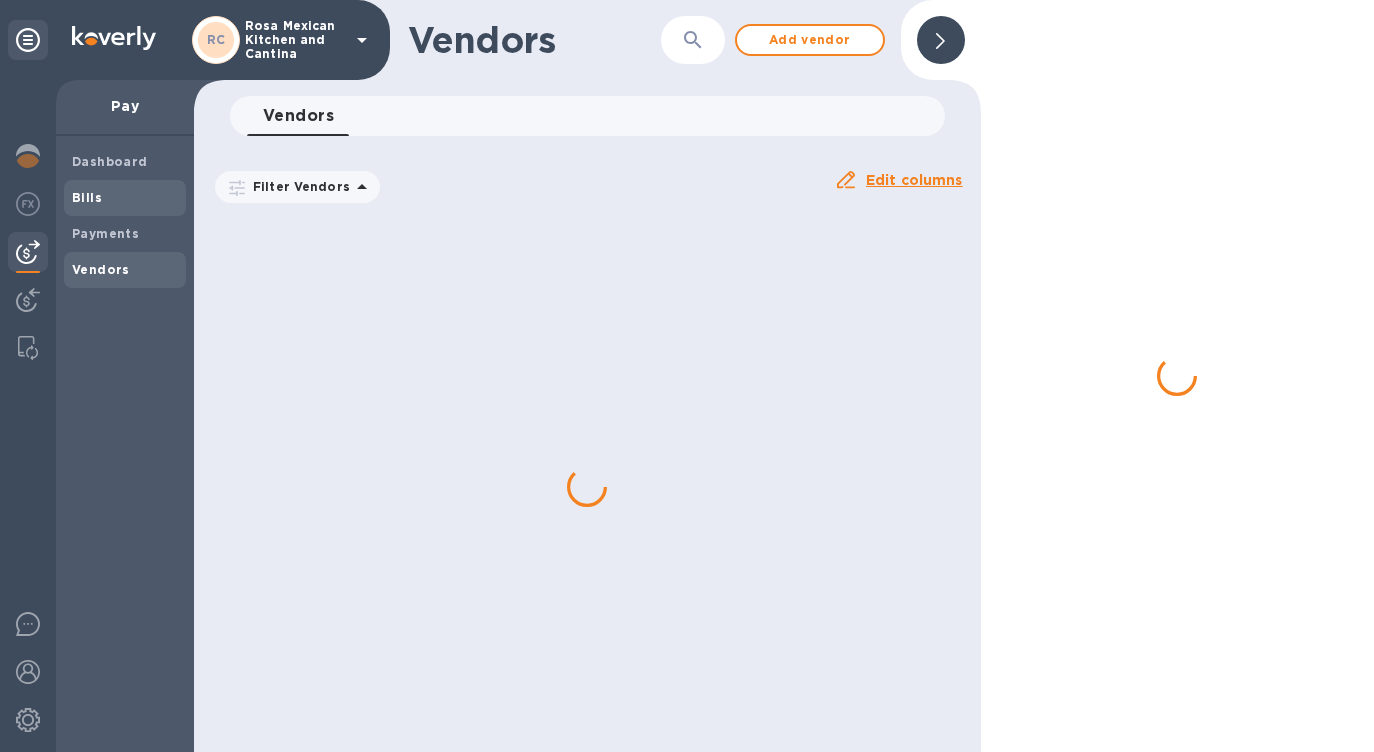click on "Bills" at bounding box center (125, 198) 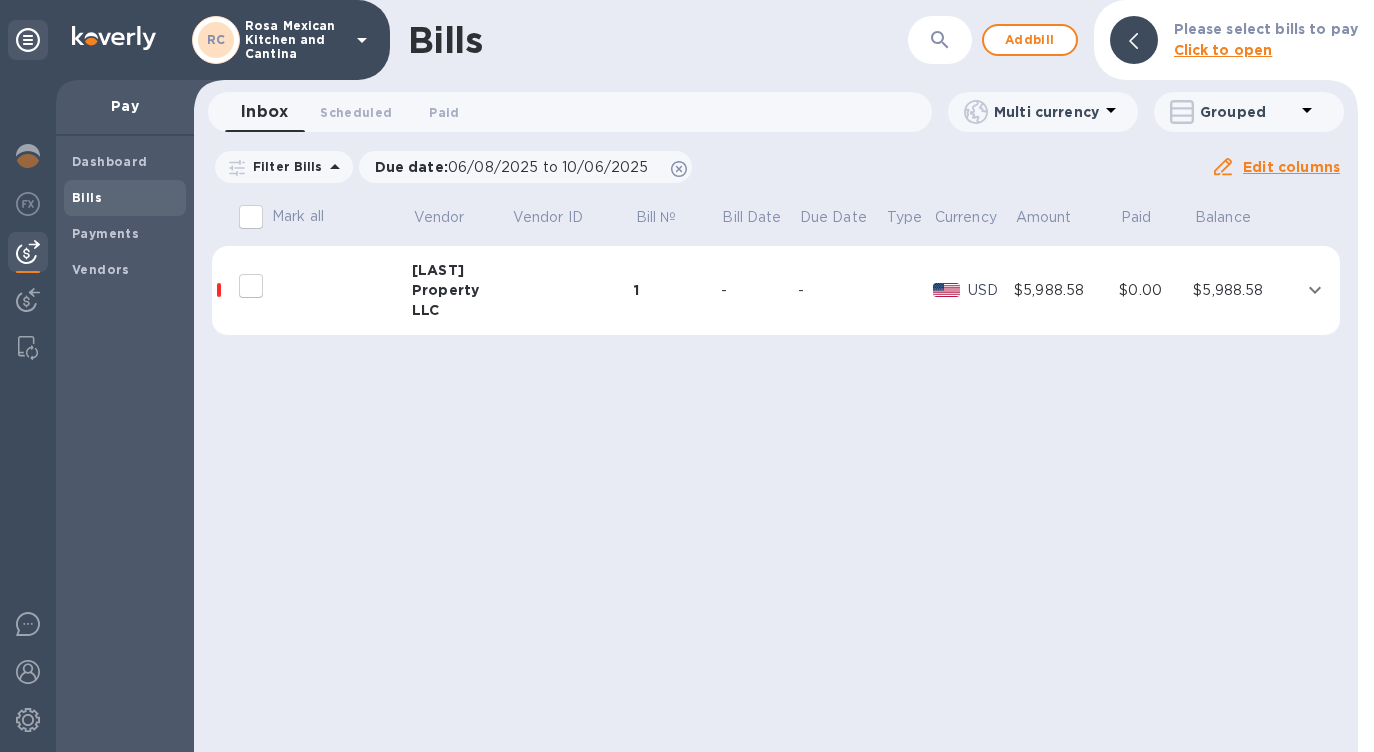 click at bounding box center [312, 286] 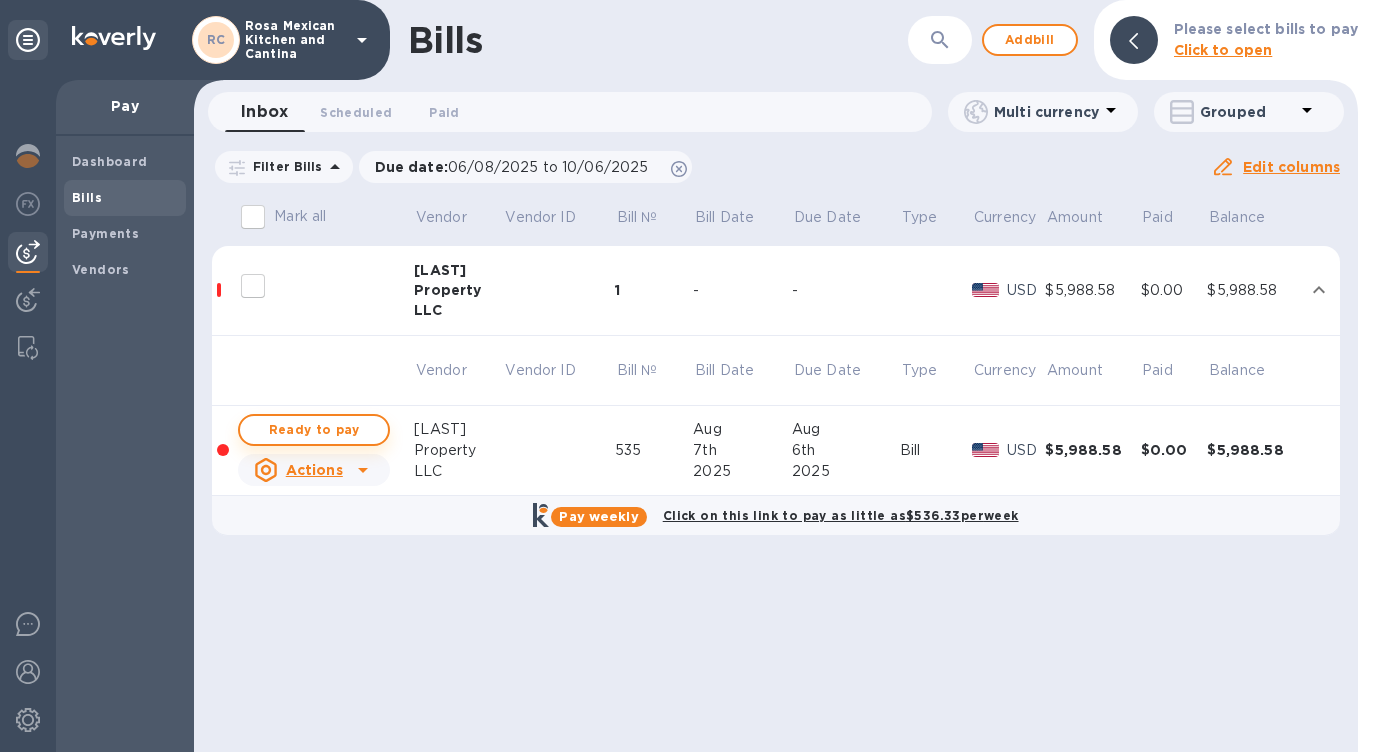 click on "Ready to pay" at bounding box center [314, 430] 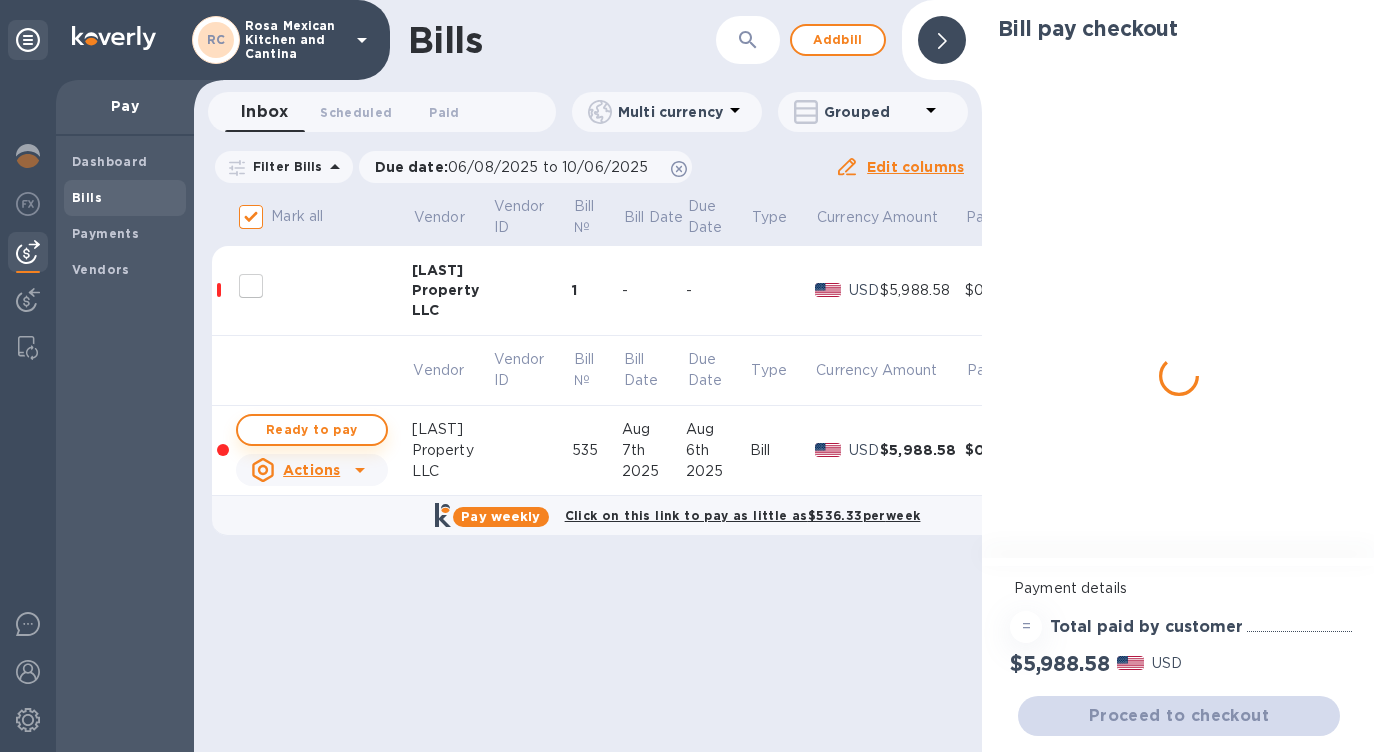 checkbox on "true" 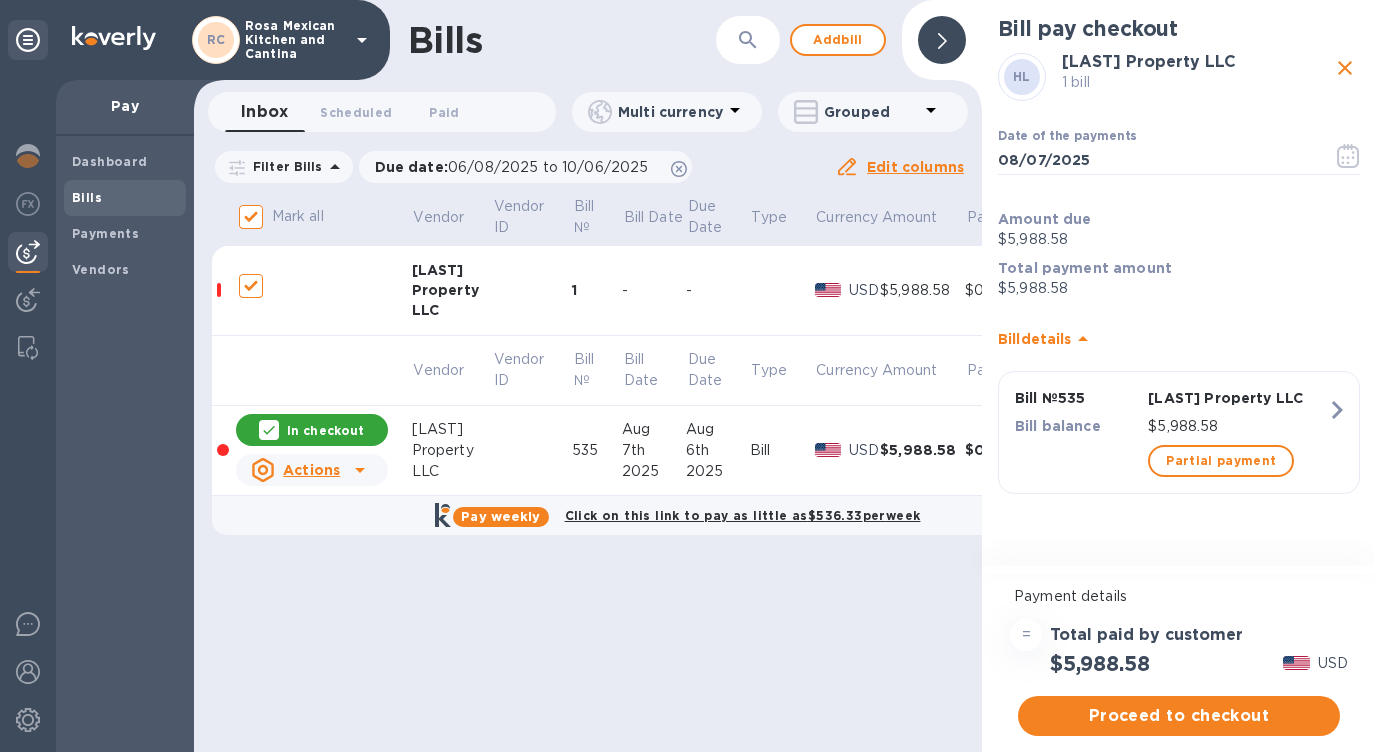 click on "Proceed to checkout" at bounding box center (1179, 716) 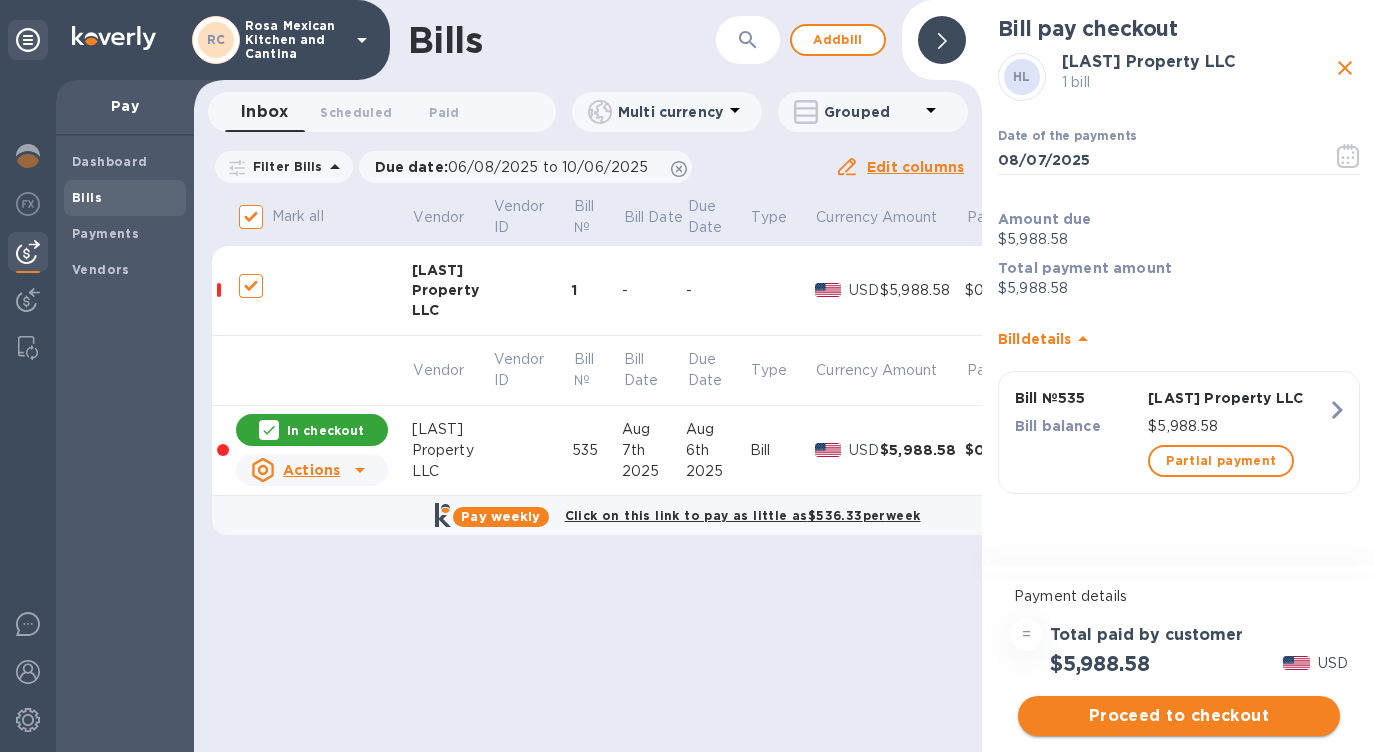 click on "Proceed to checkout" at bounding box center [1179, 716] 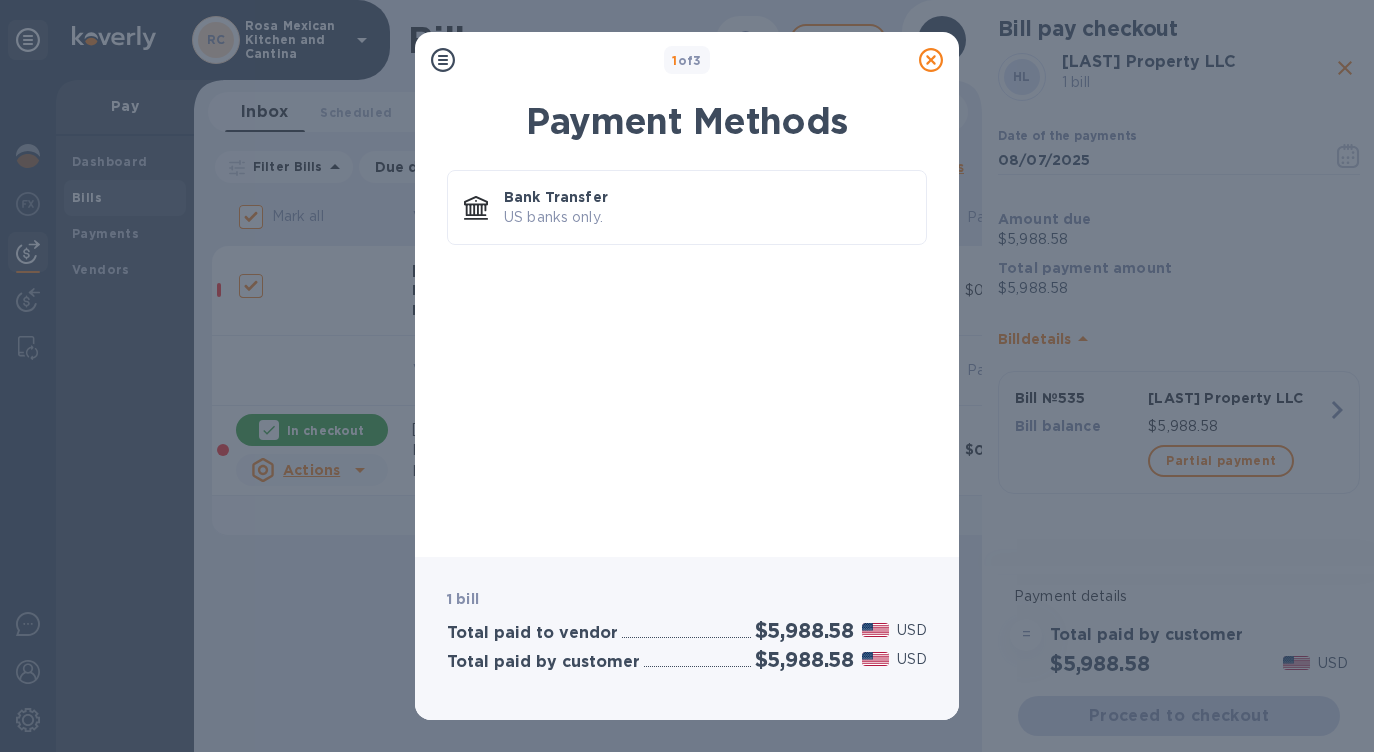 click on "Payment Methods" at bounding box center [687, 121] 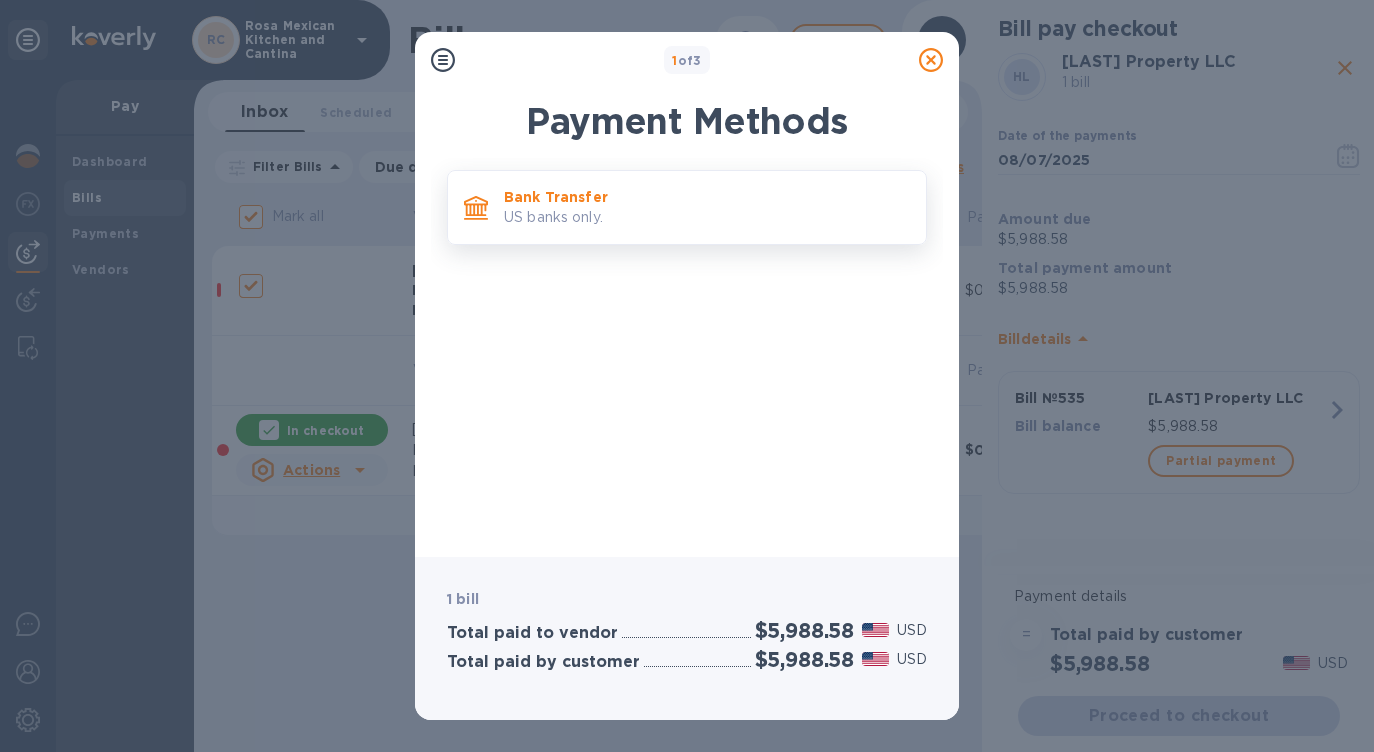click on "US banks only." at bounding box center [707, 217] 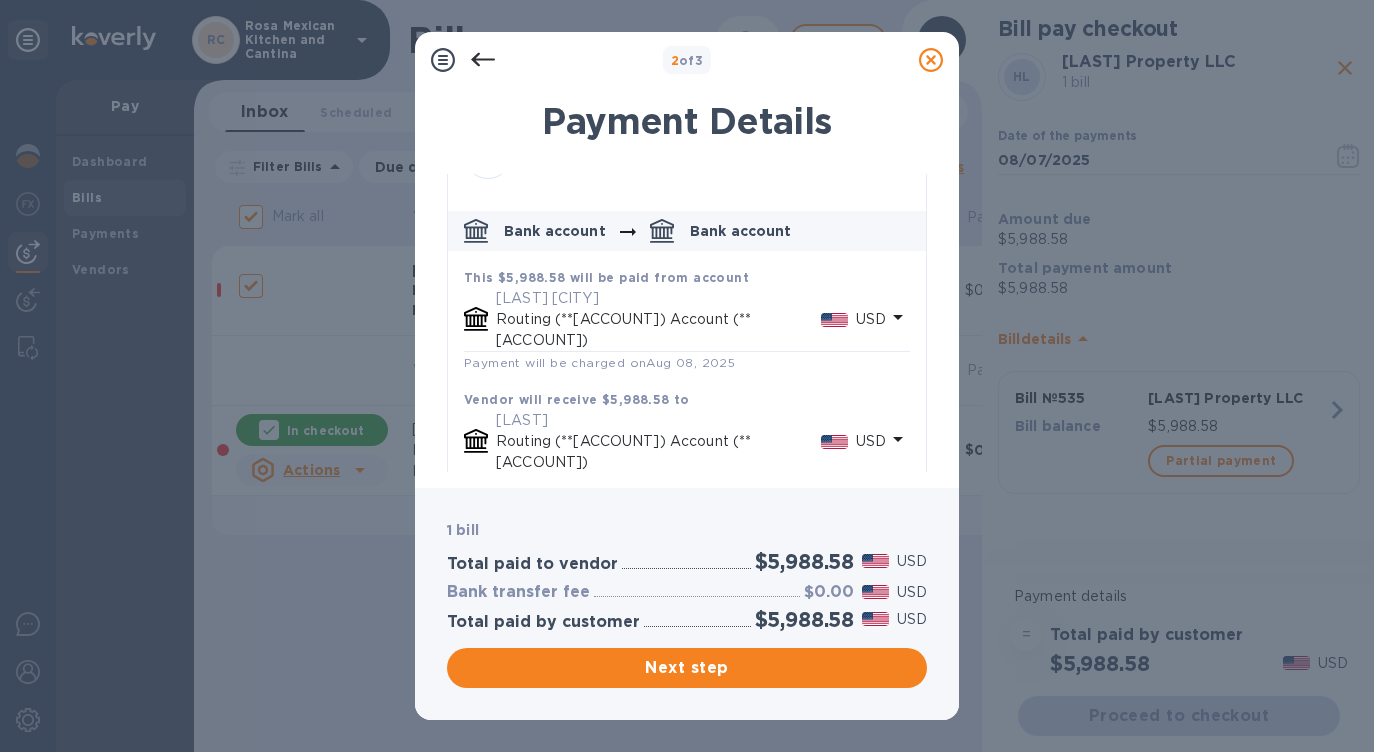 scroll, scrollTop: 0, scrollLeft: 0, axis: both 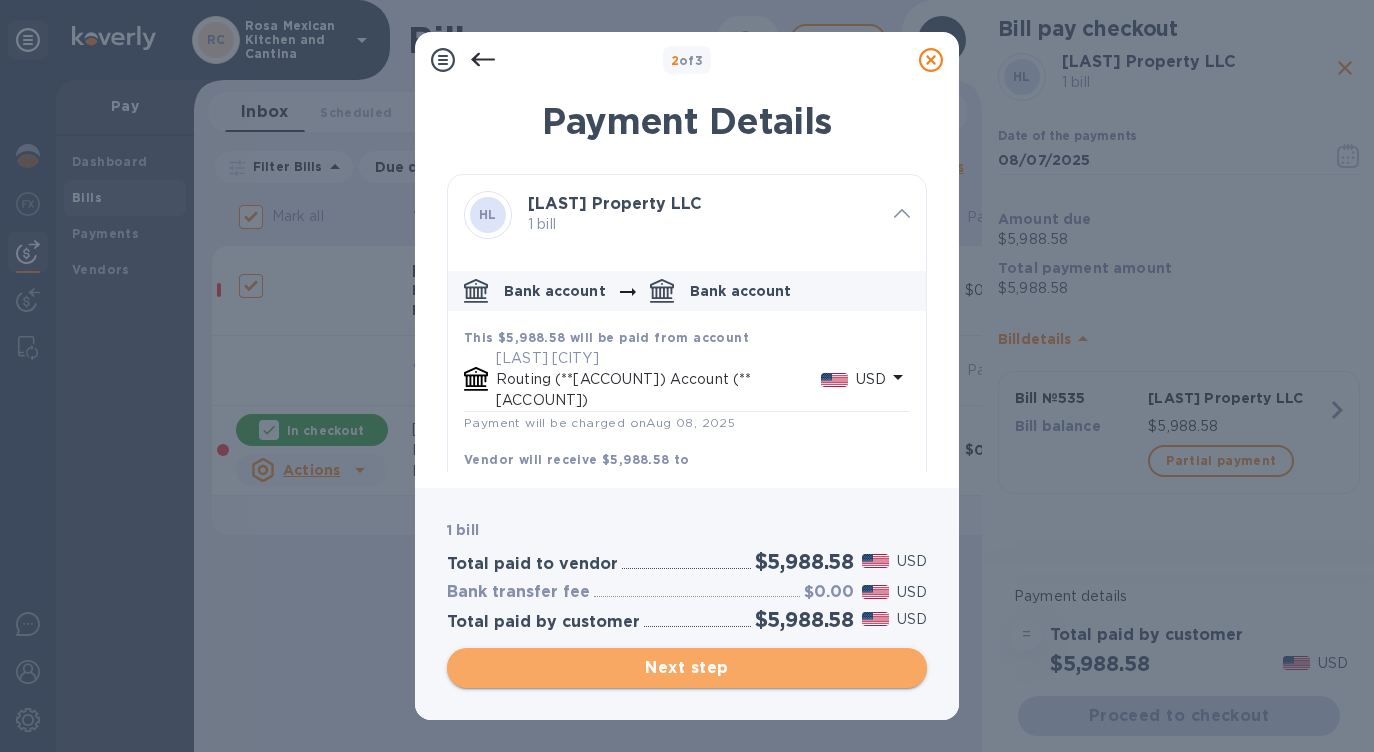 click on "Next step" at bounding box center (687, 668) 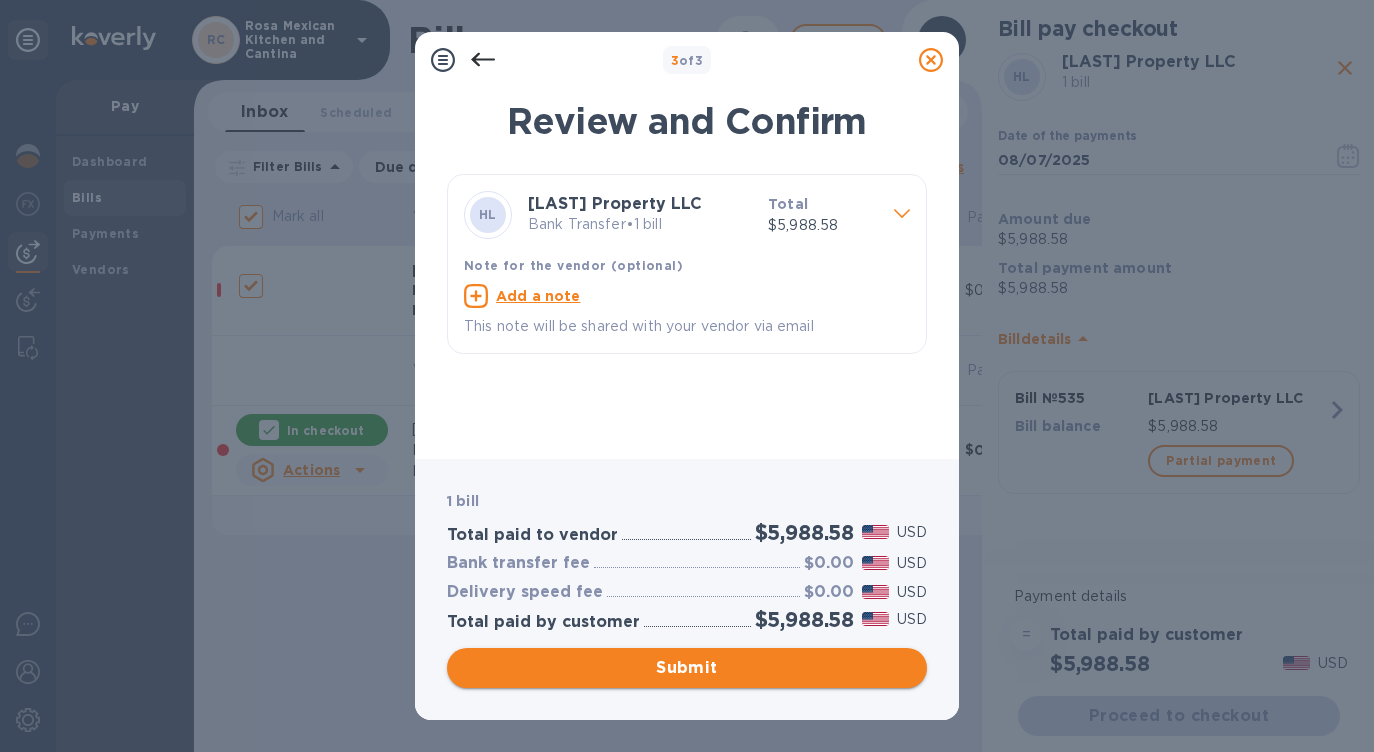 click on "Submit" at bounding box center [687, 668] 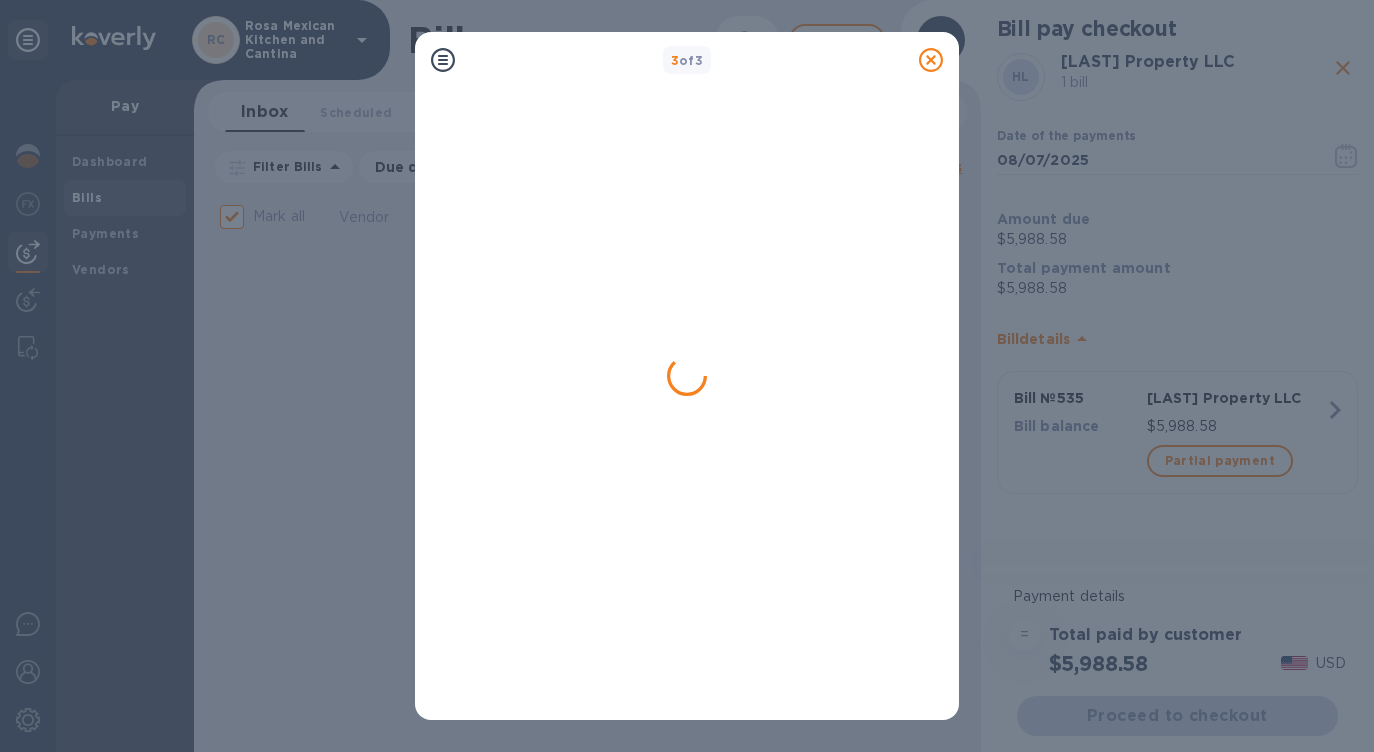checkbox on "false" 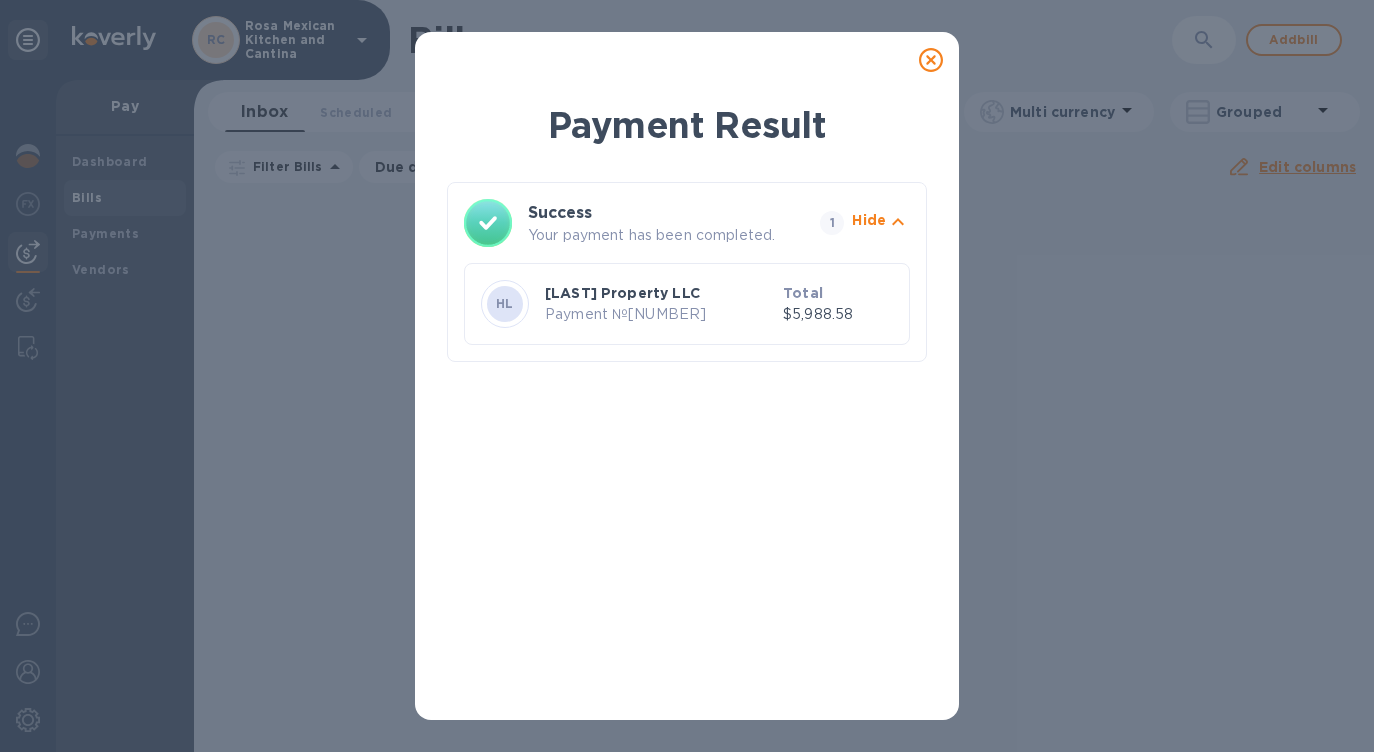 click 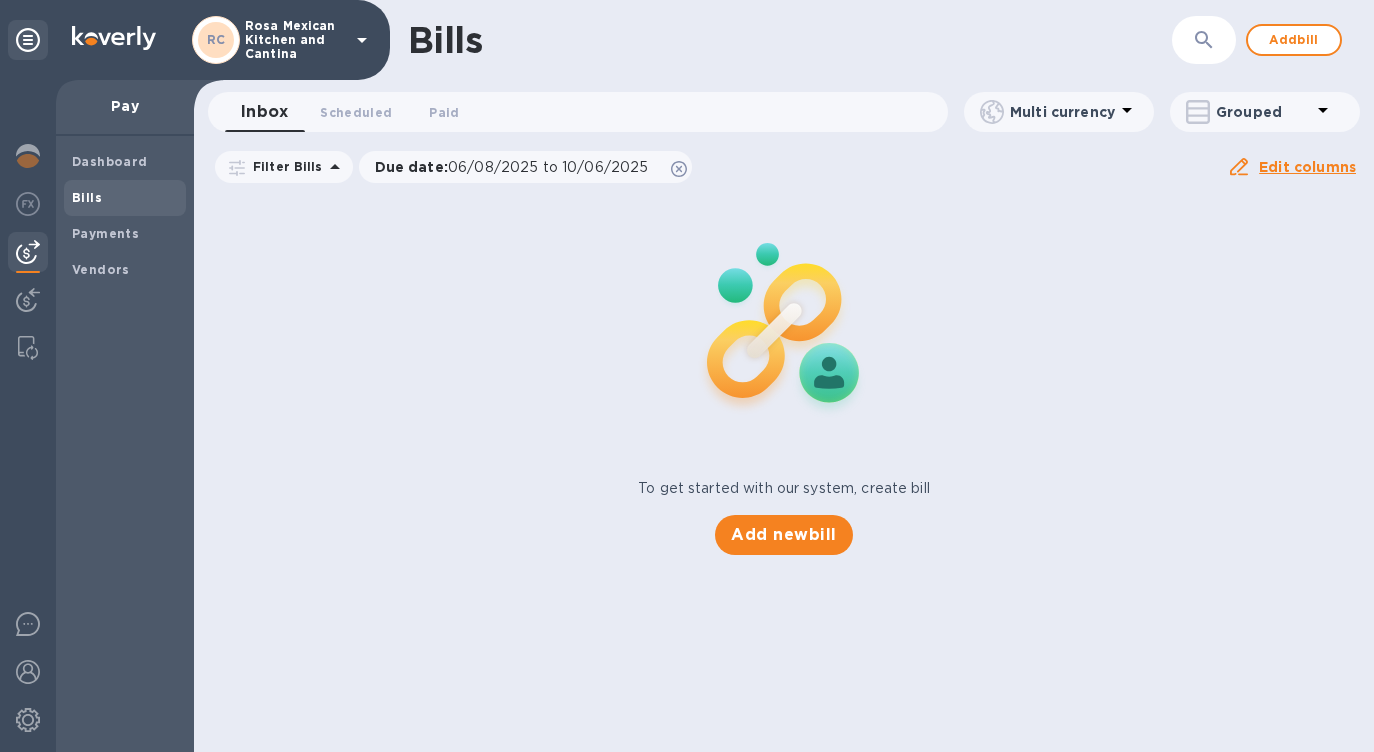 click on "Filter Bills Due date :  06/08/2025 to 10/06/2025 Amount   Paid   Balance" at bounding box center [719, 167] 